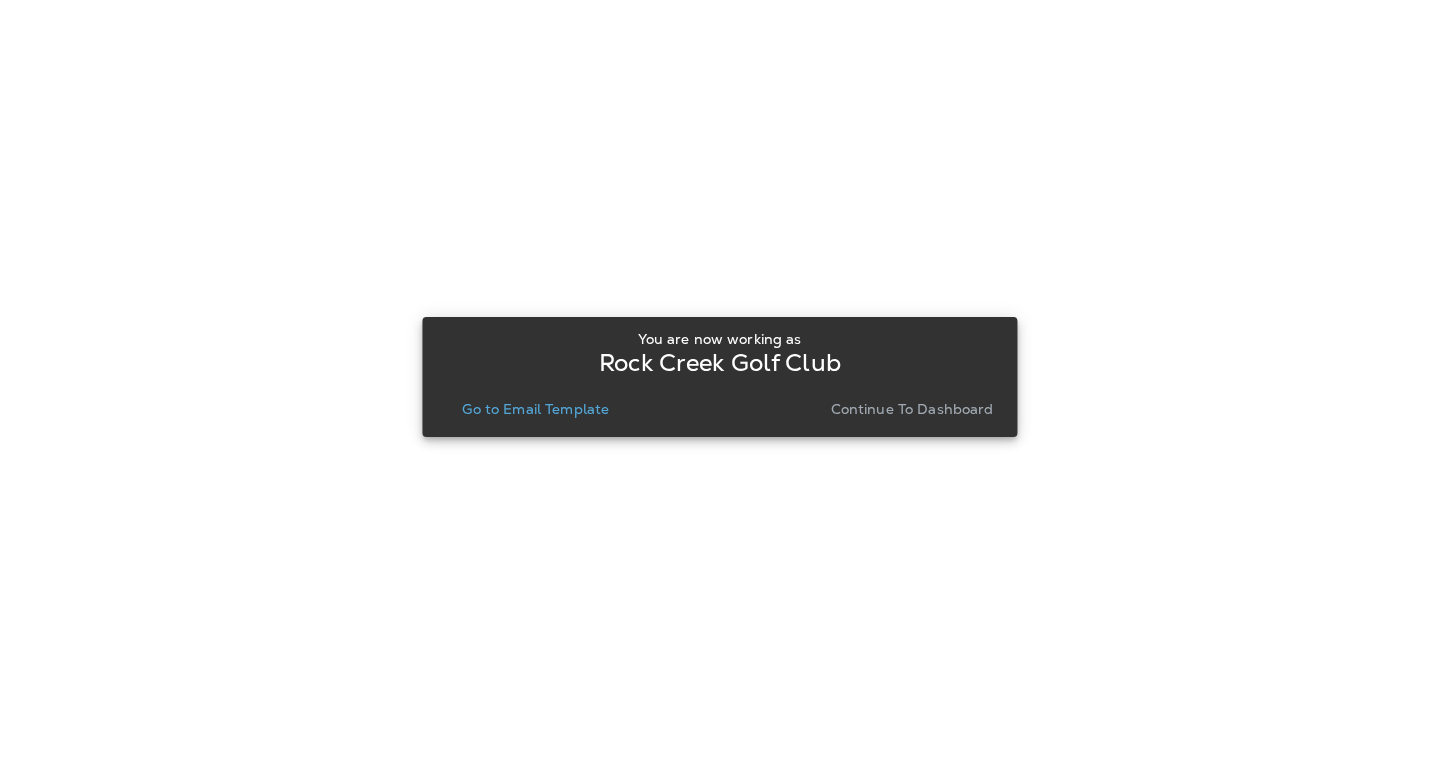scroll, scrollTop: 0, scrollLeft: 0, axis: both 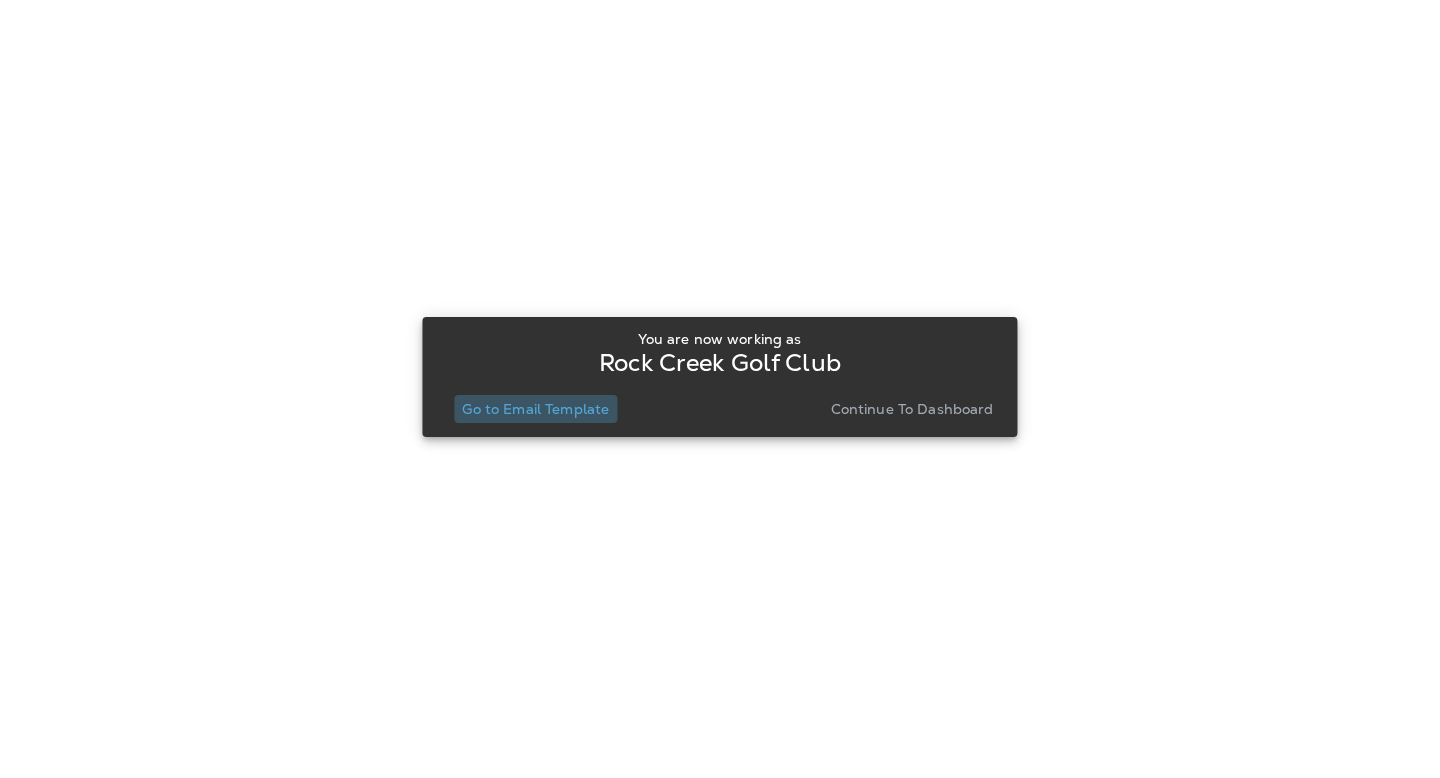 click on "Go to Email Template" at bounding box center [535, 409] 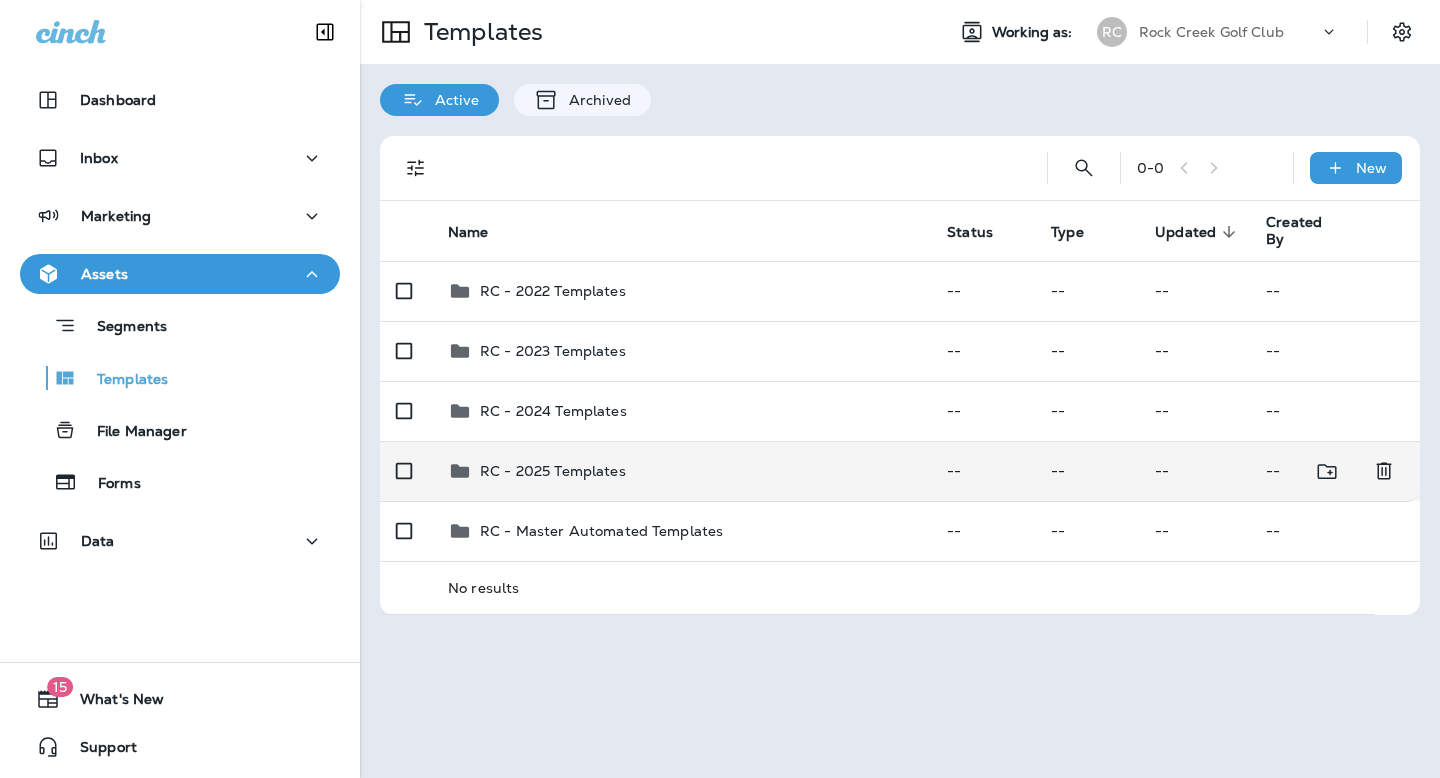 click on "RC - 2025 Templates" at bounding box center [553, 471] 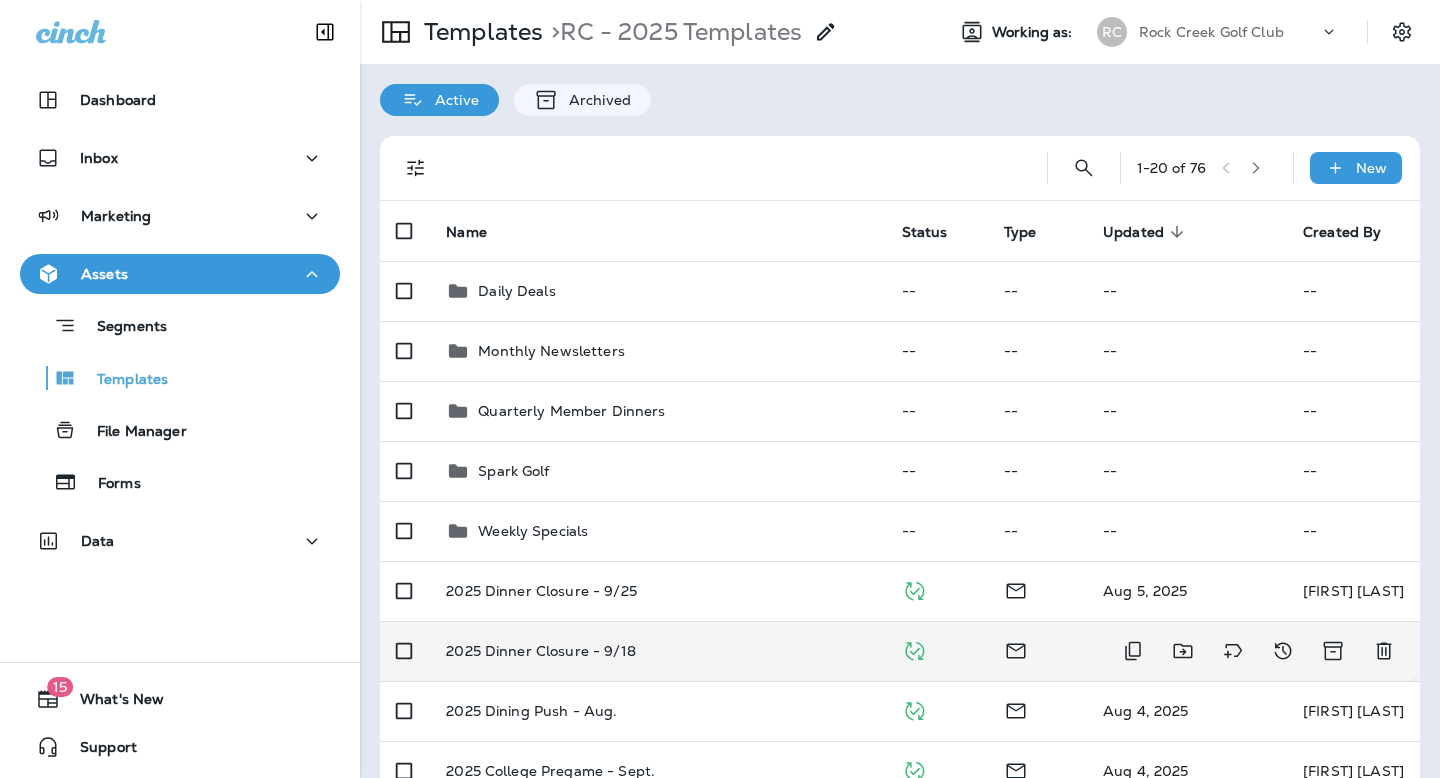 click on "2025 Dinner Closure - 9/18" at bounding box center (541, 651) 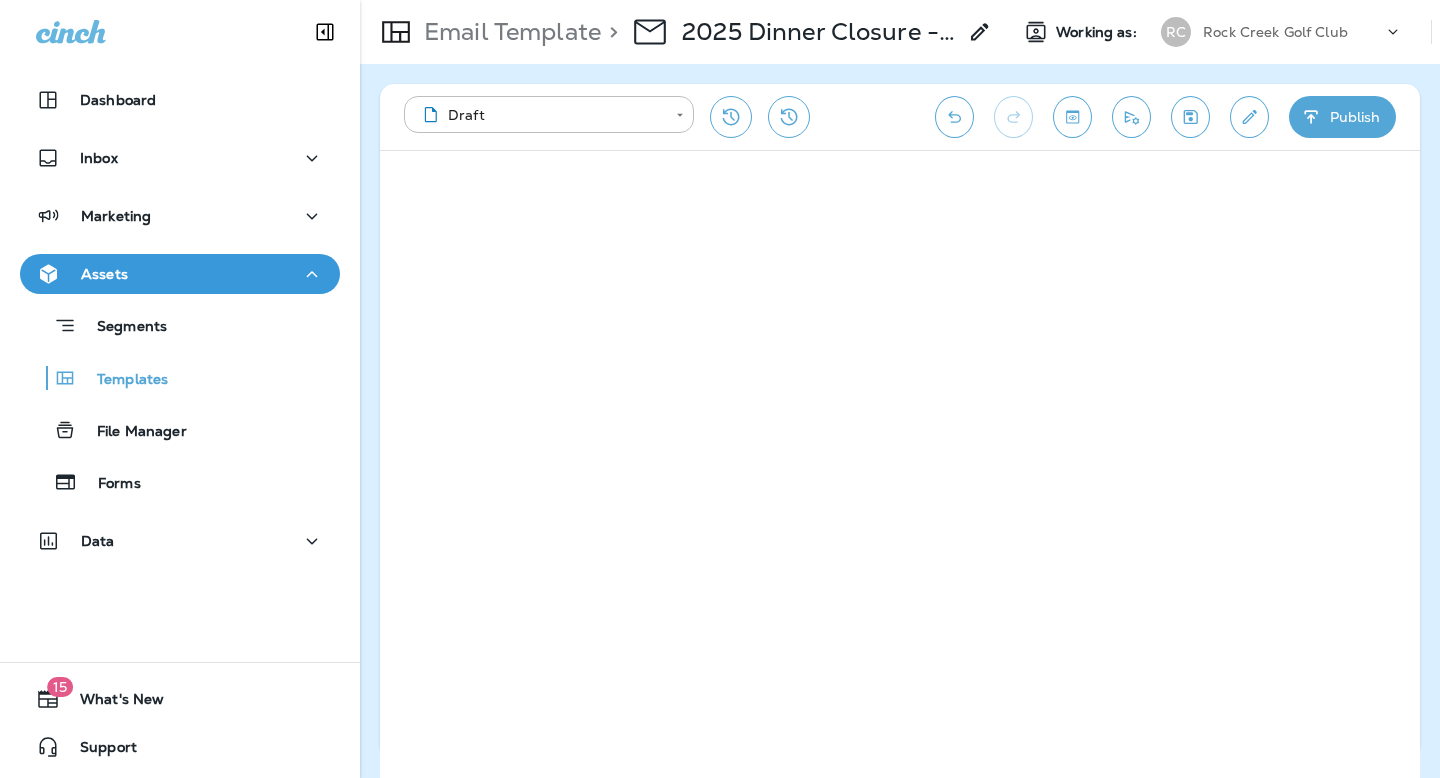 click on "Publish" at bounding box center [1342, 117] 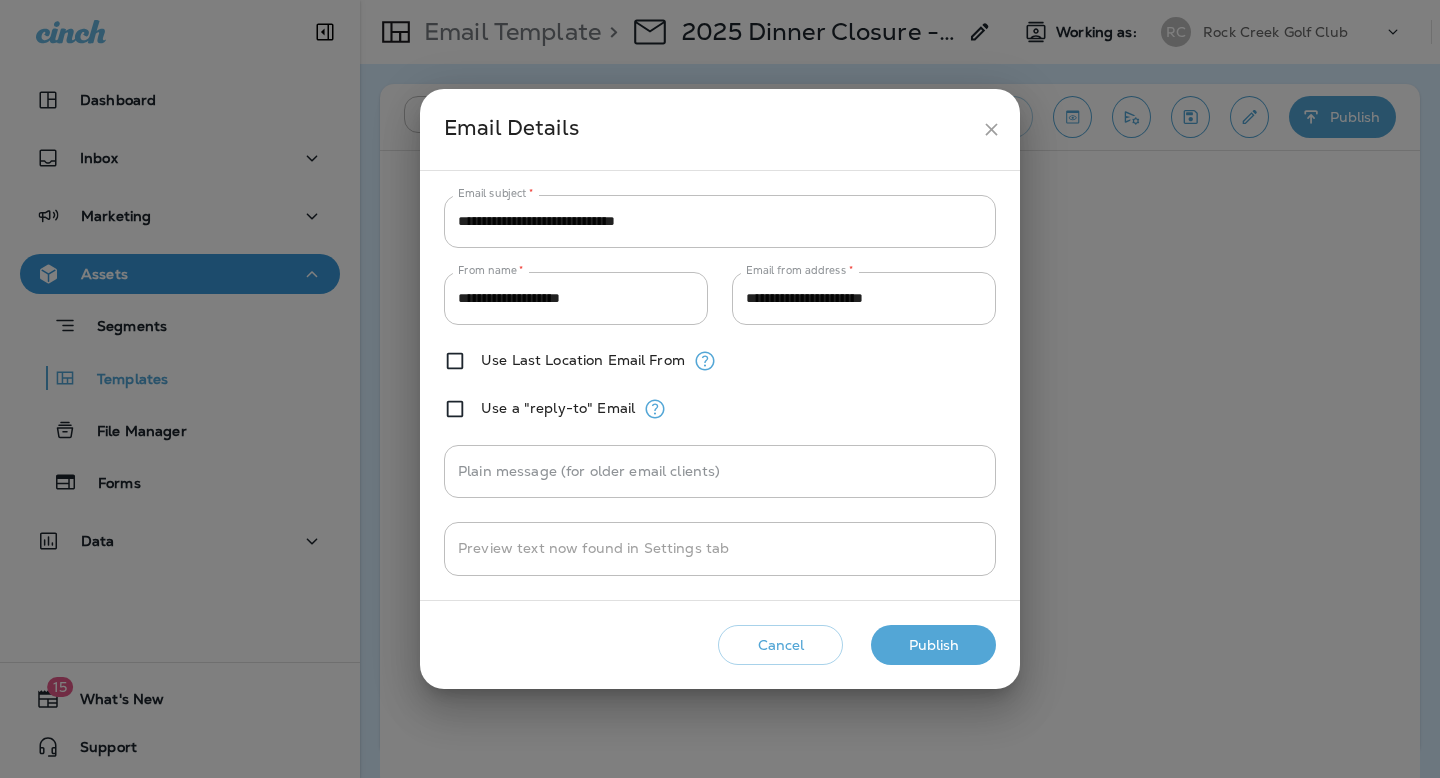 click on "Cancel" at bounding box center (780, 645) 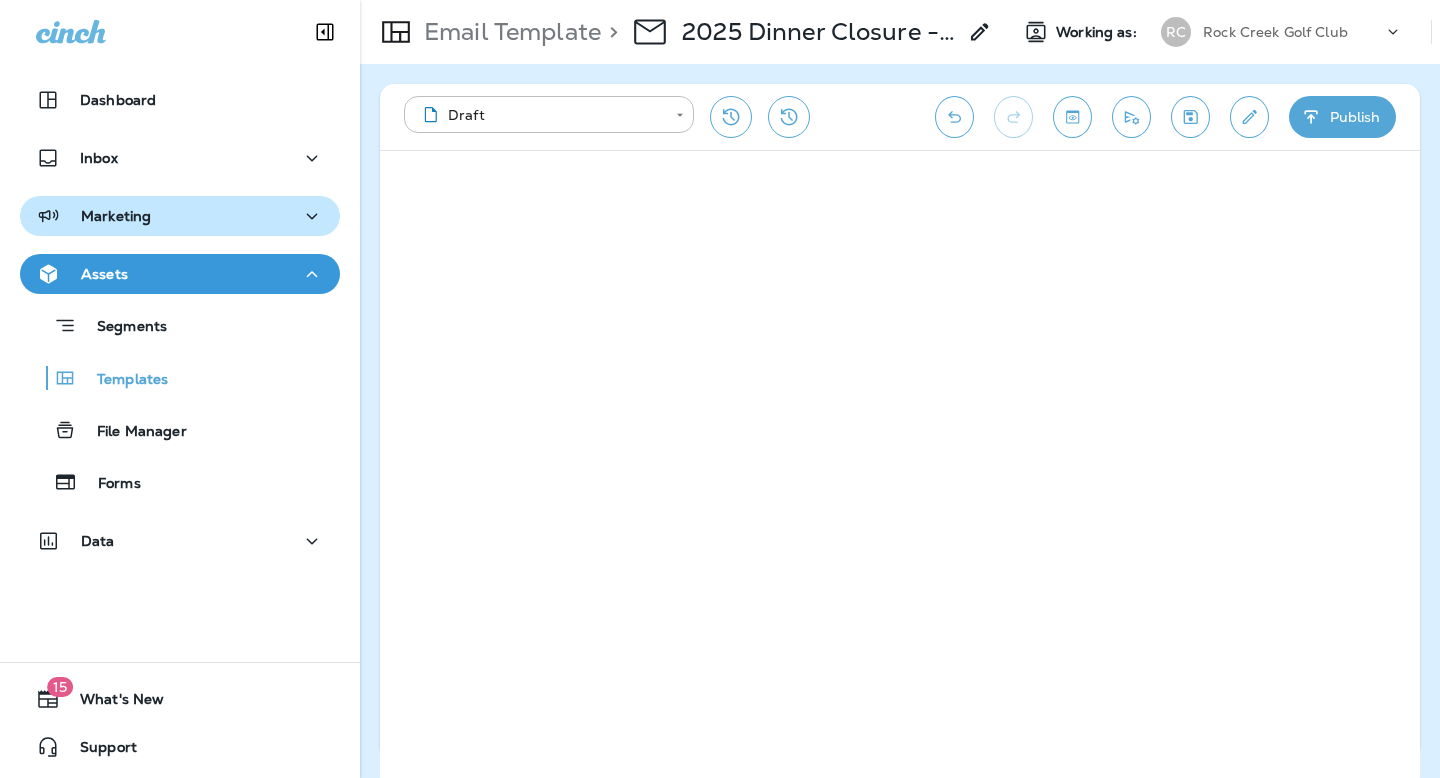 click on "Marketing" at bounding box center (180, 216) 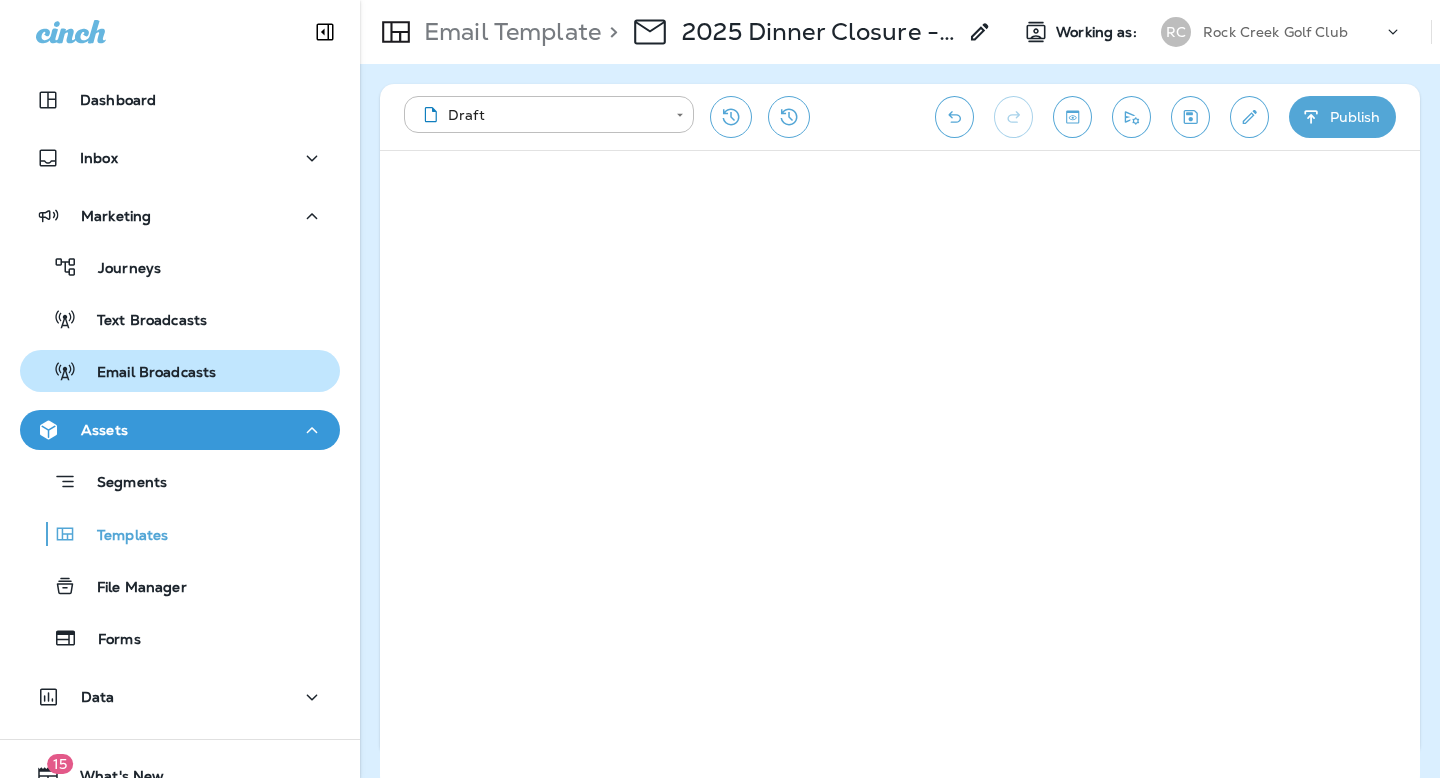click on "Email Broadcasts" at bounding box center [146, 373] 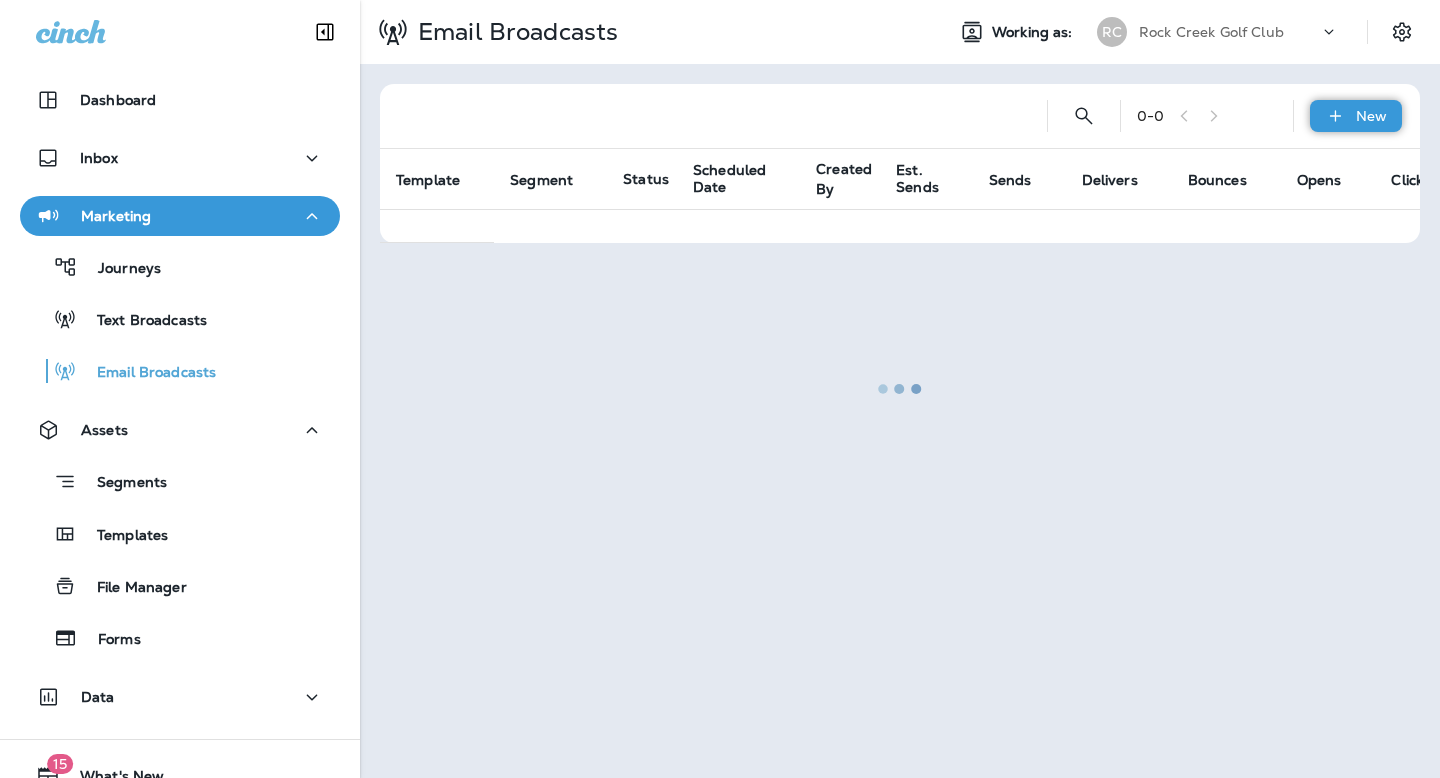 click on "New" at bounding box center (1356, 116) 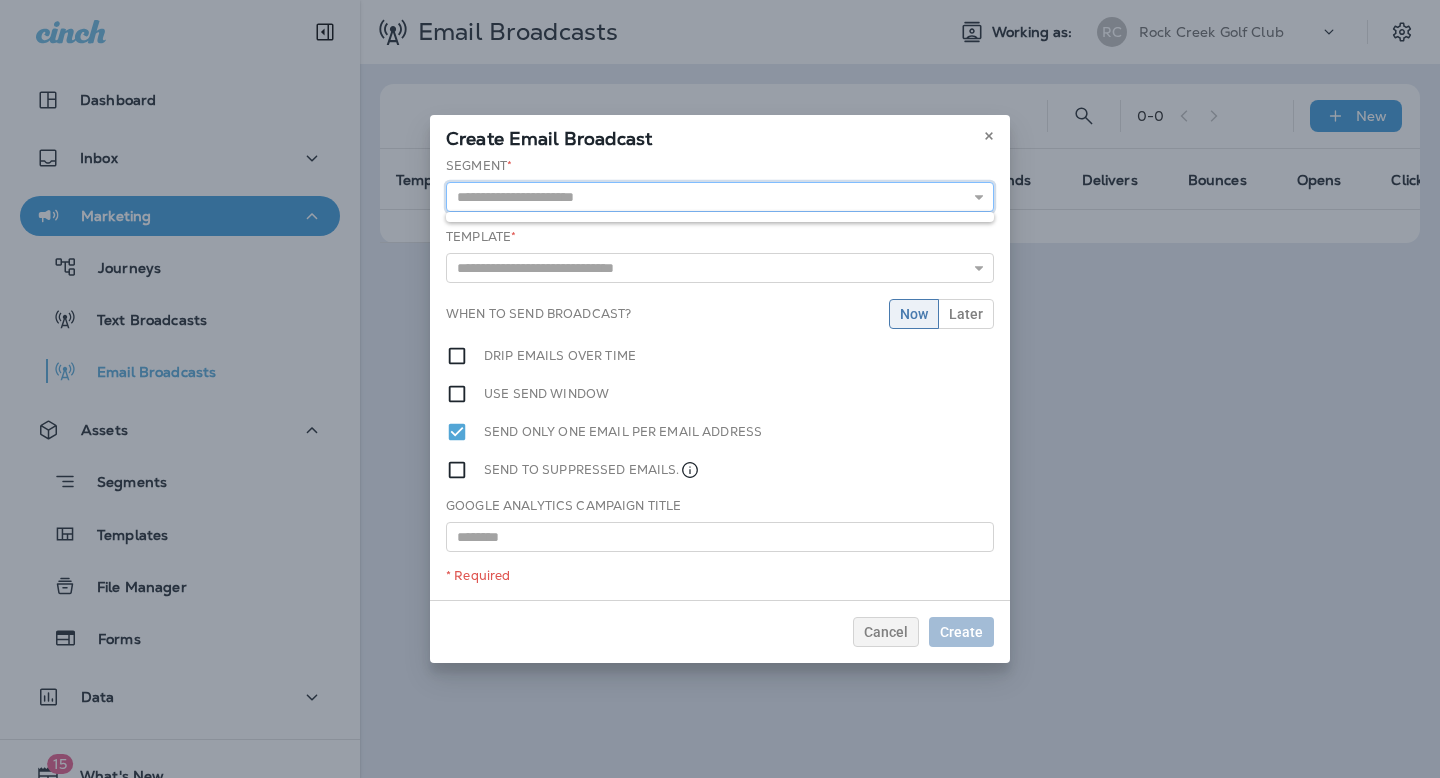 click at bounding box center (720, 197) 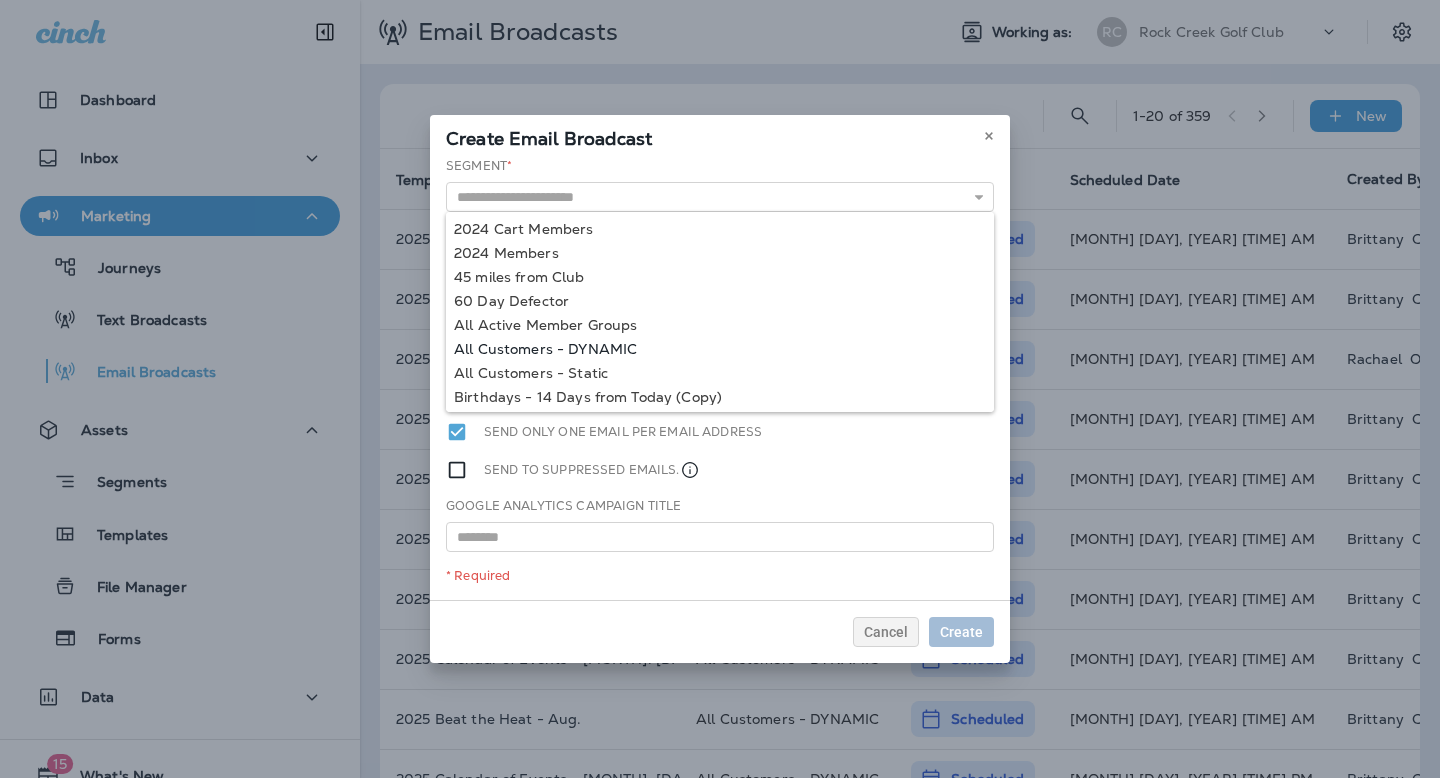 type on "**********" 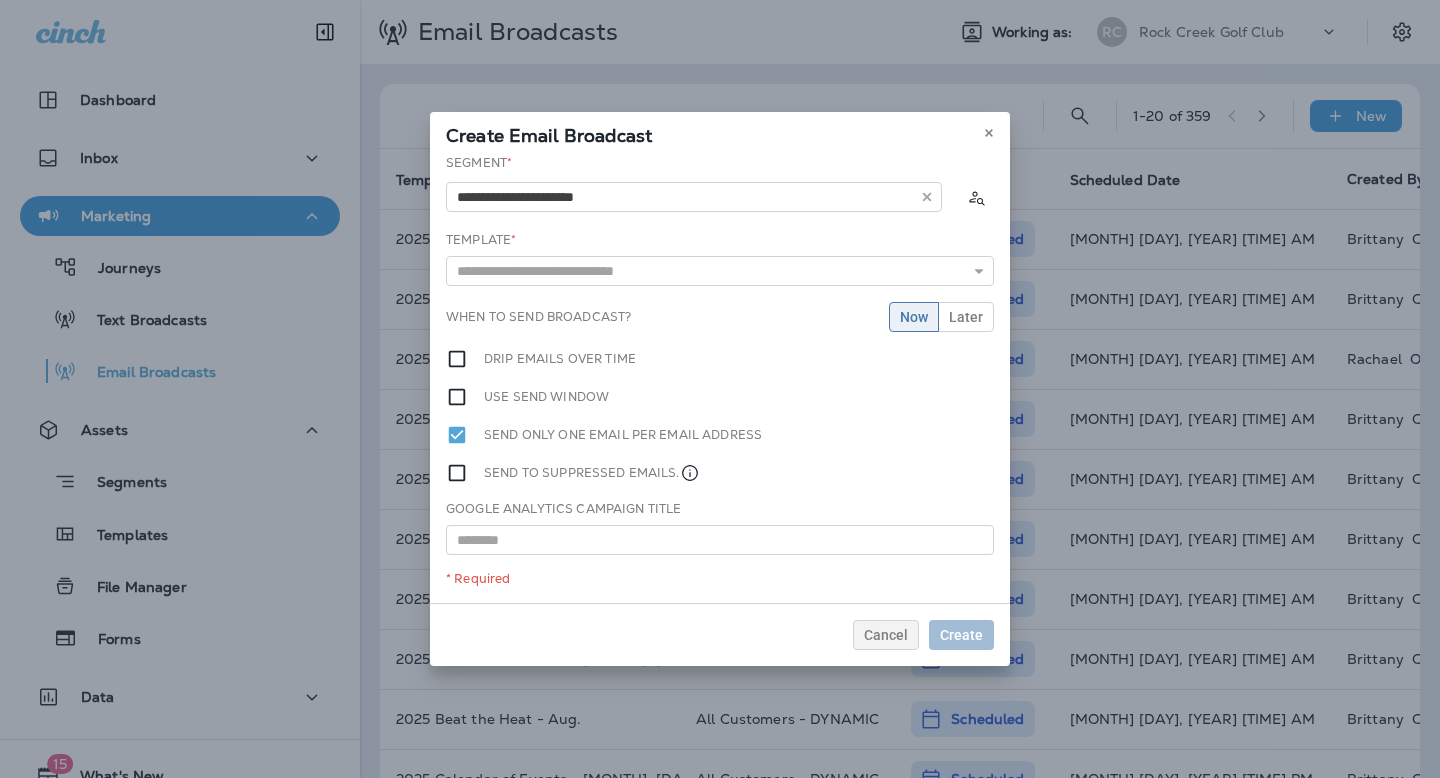 click on "**********" at bounding box center (720, 378) 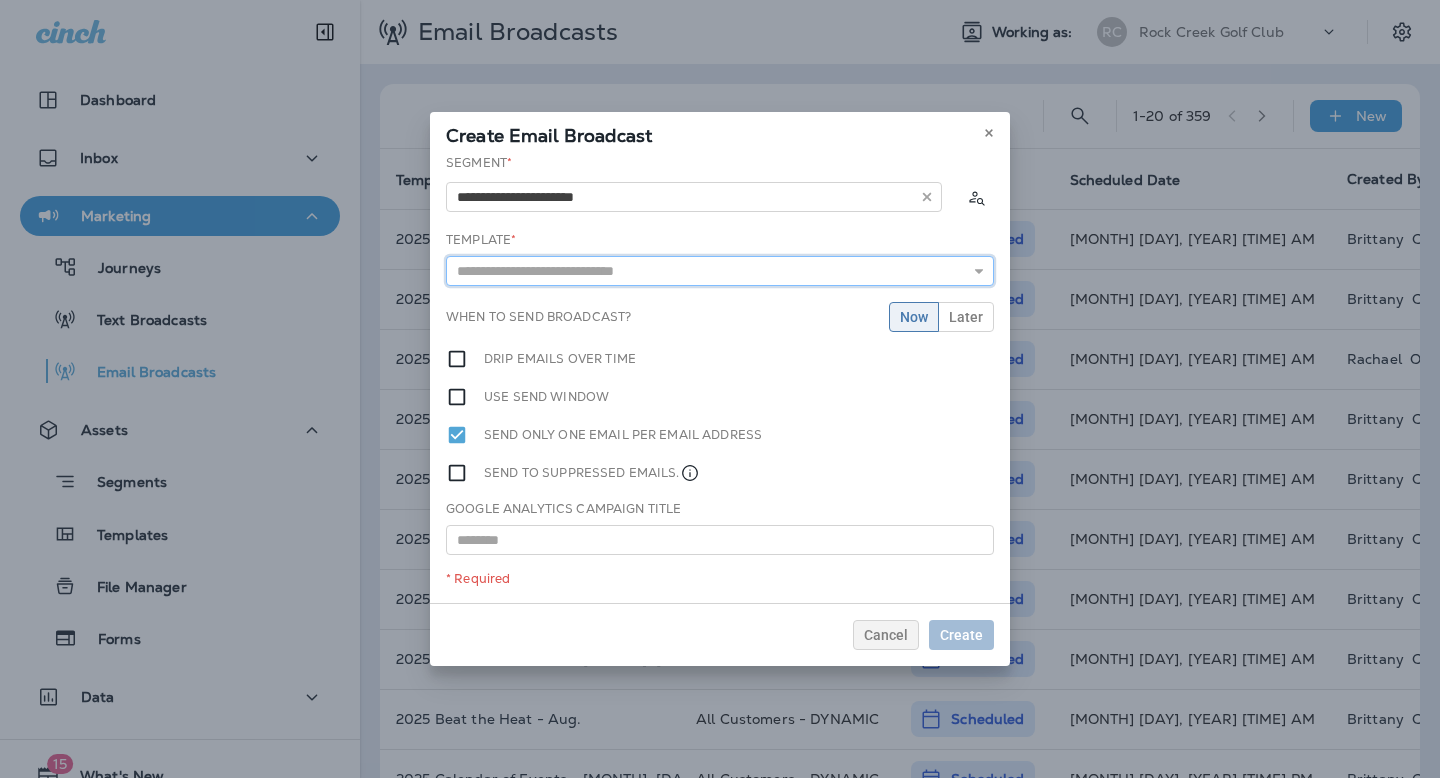click at bounding box center (720, 271) 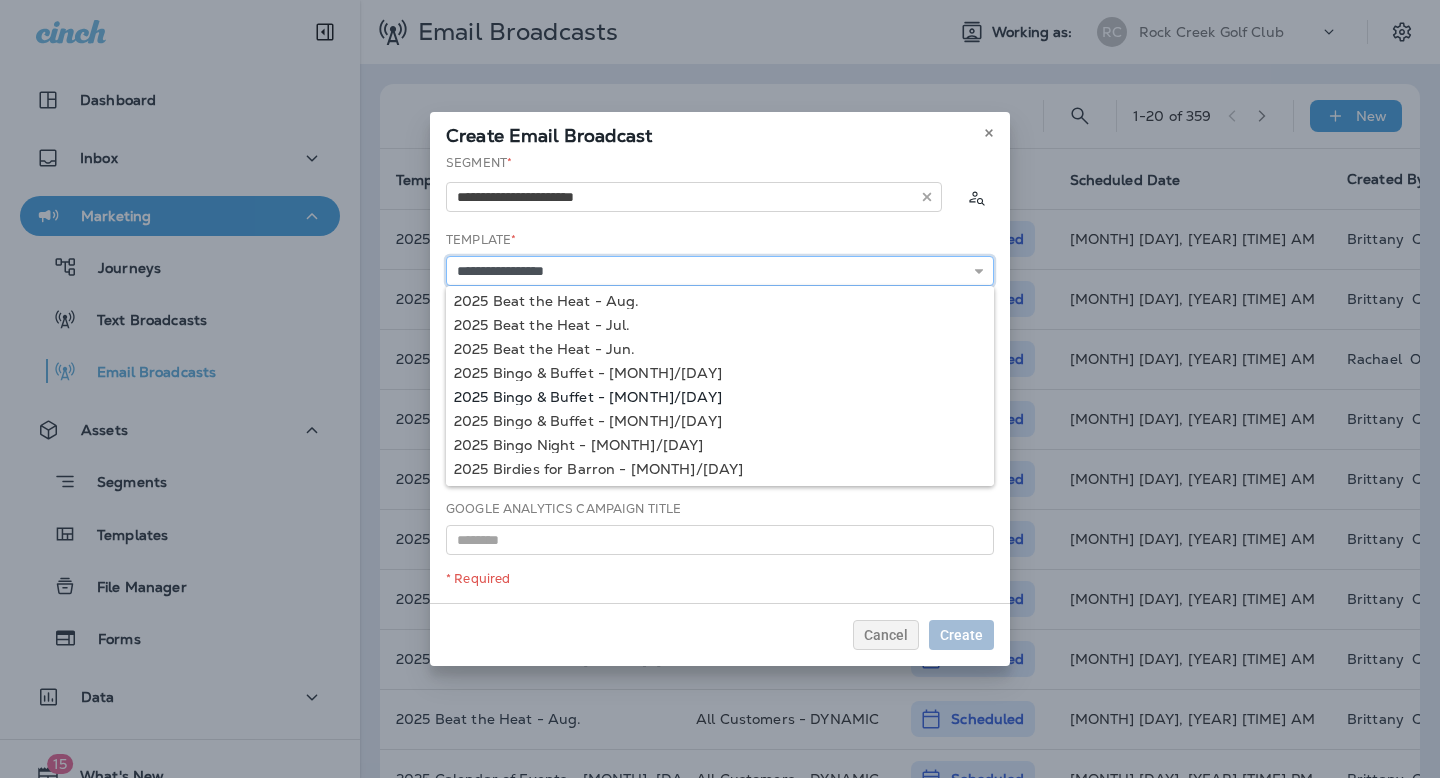 scroll, scrollTop: 0, scrollLeft: 0, axis: both 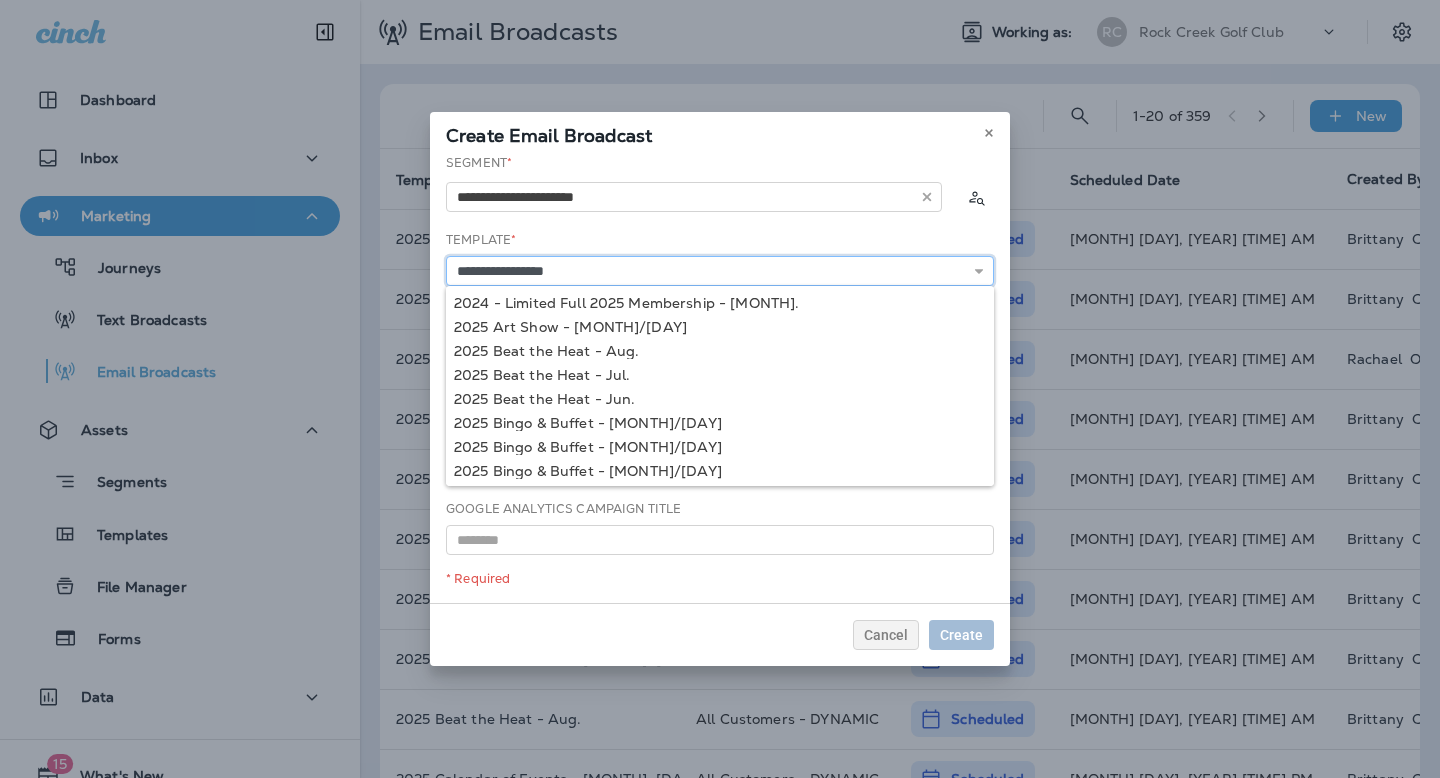 drag, startPoint x: 584, startPoint y: 275, endPoint x: 503, endPoint y: 272, distance: 81.055534 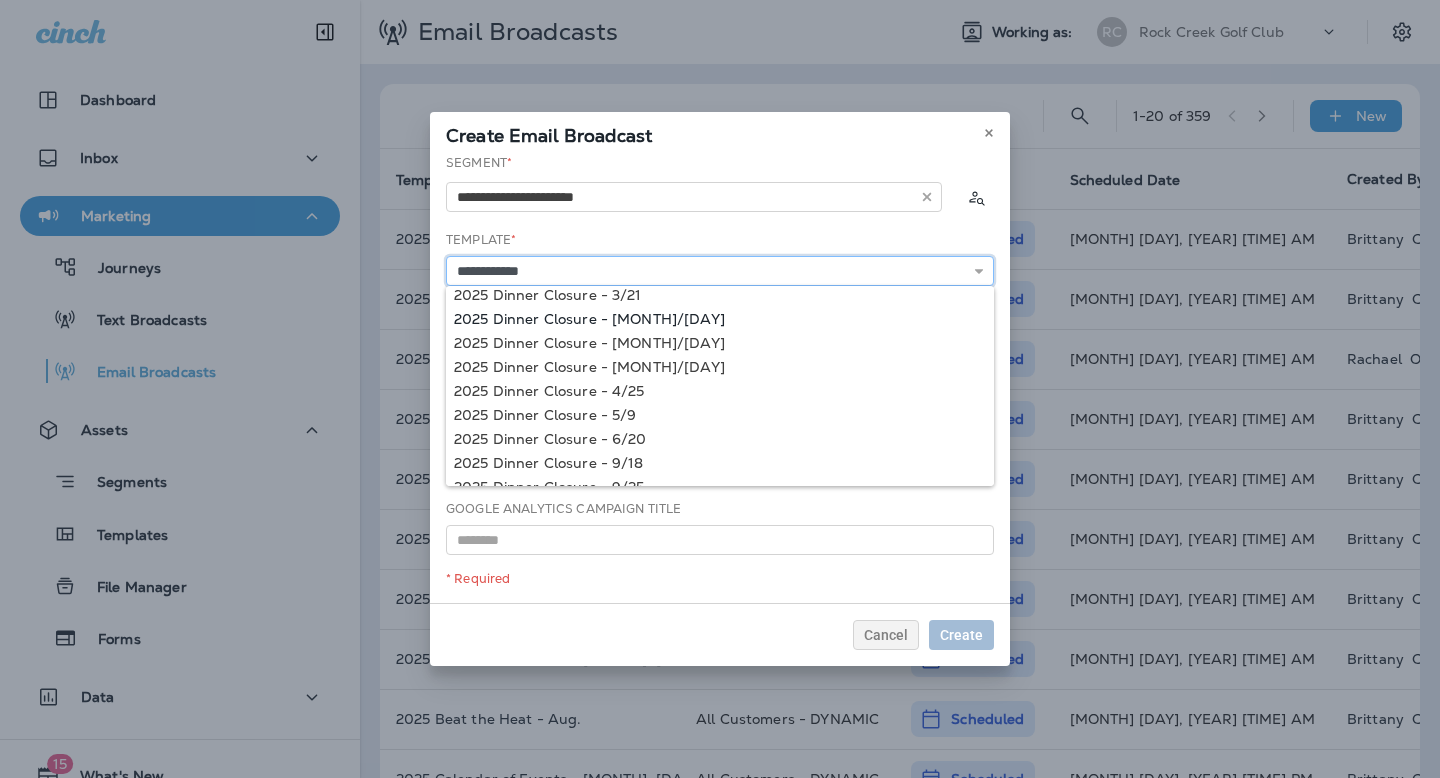 scroll, scrollTop: 218, scrollLeft: 0, axis: vertical 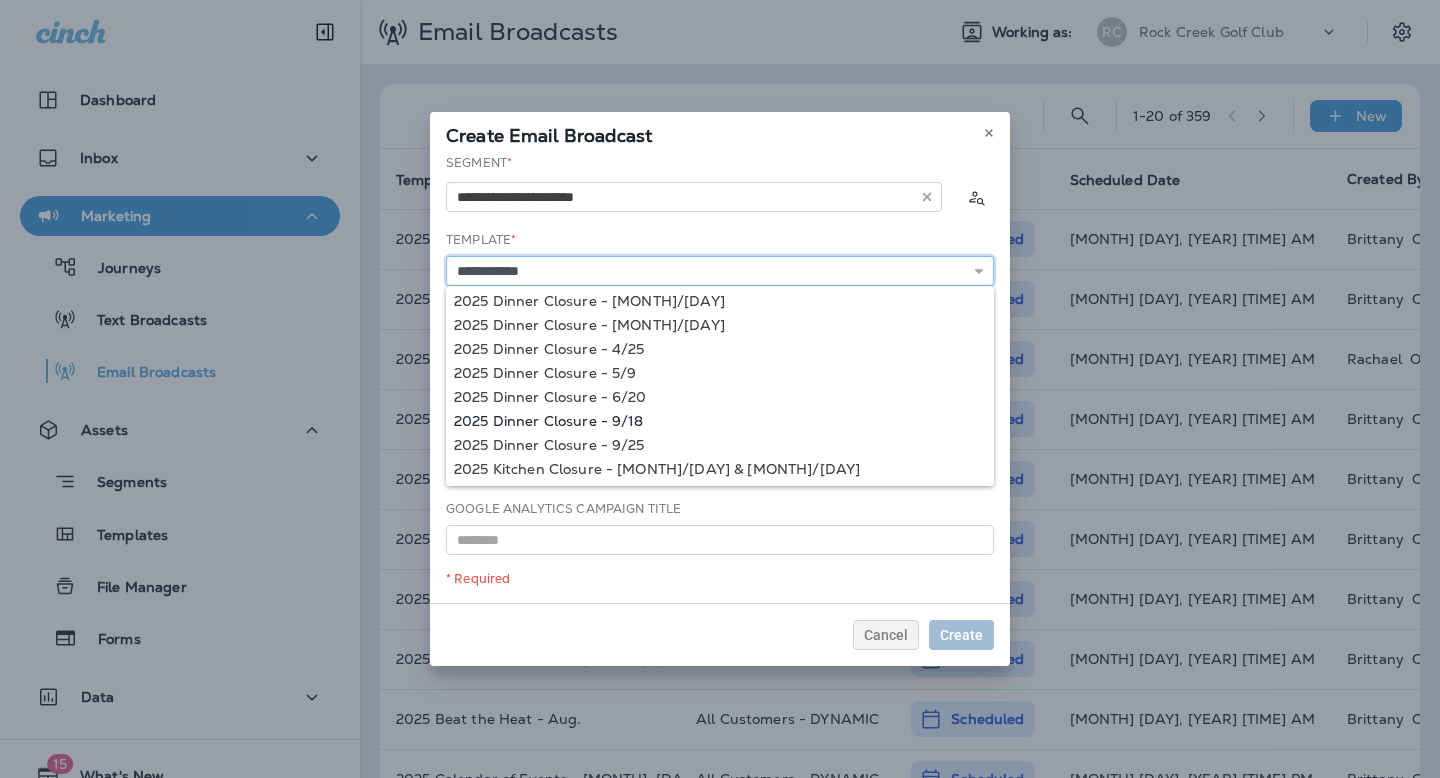 type on "**********" 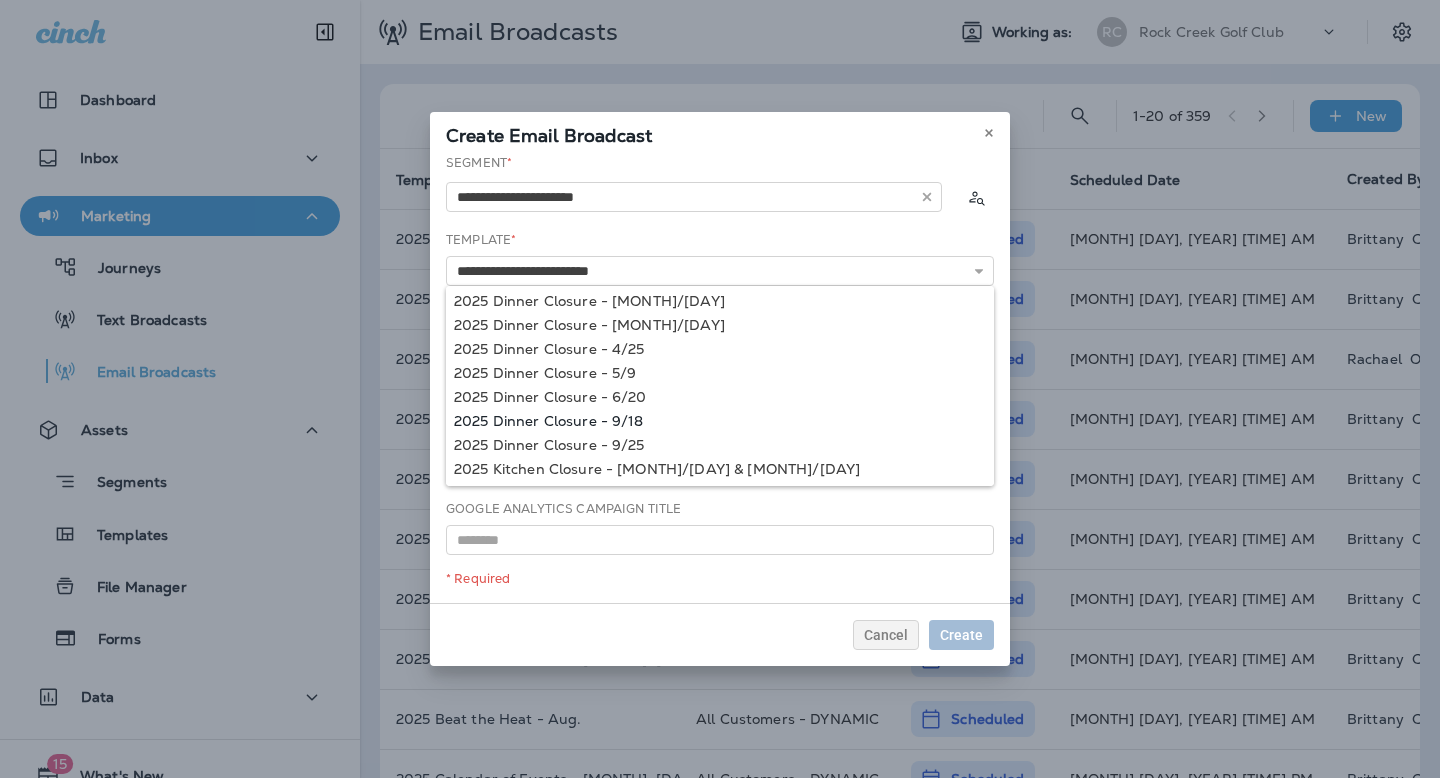 click on "**********" at bounding box center (720, 378) 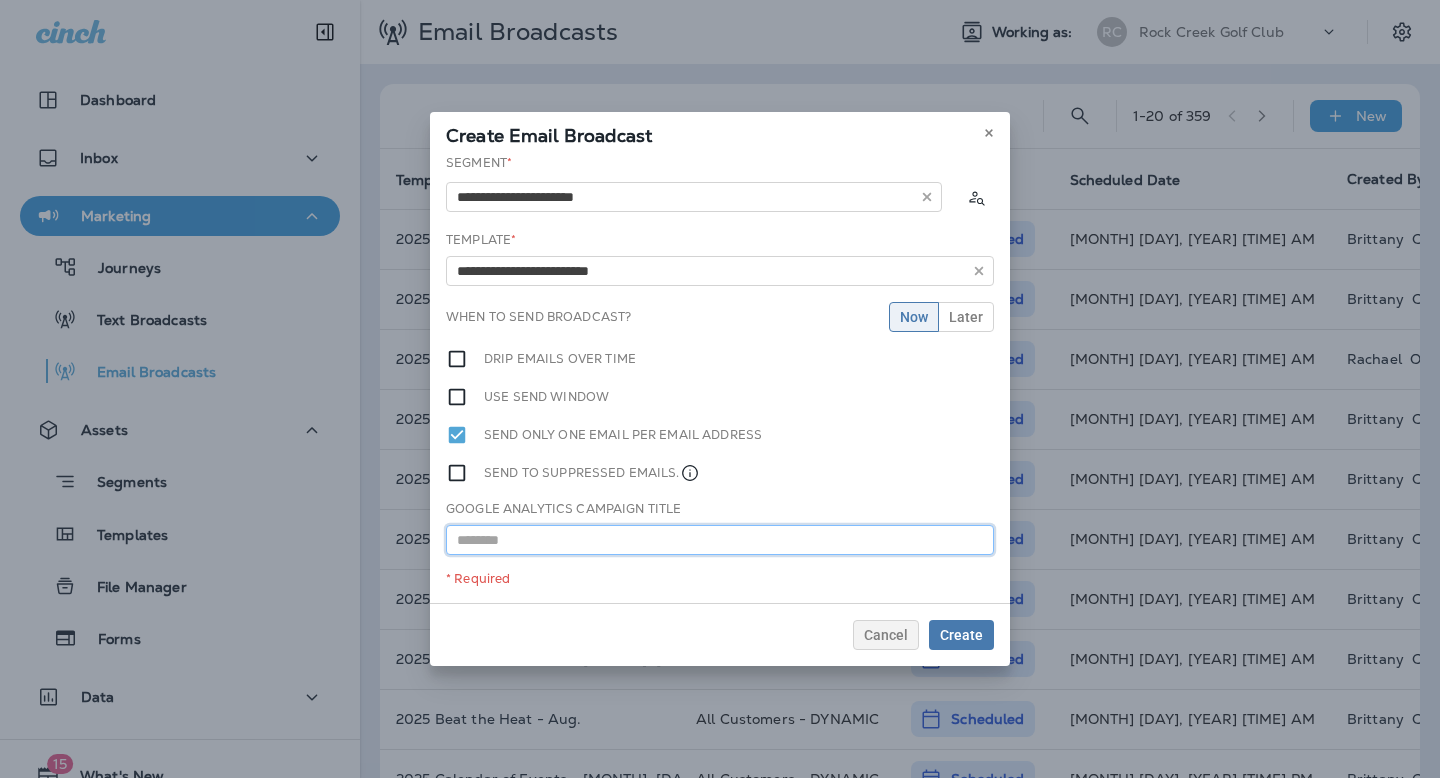 click at bounding box center [720, 540] 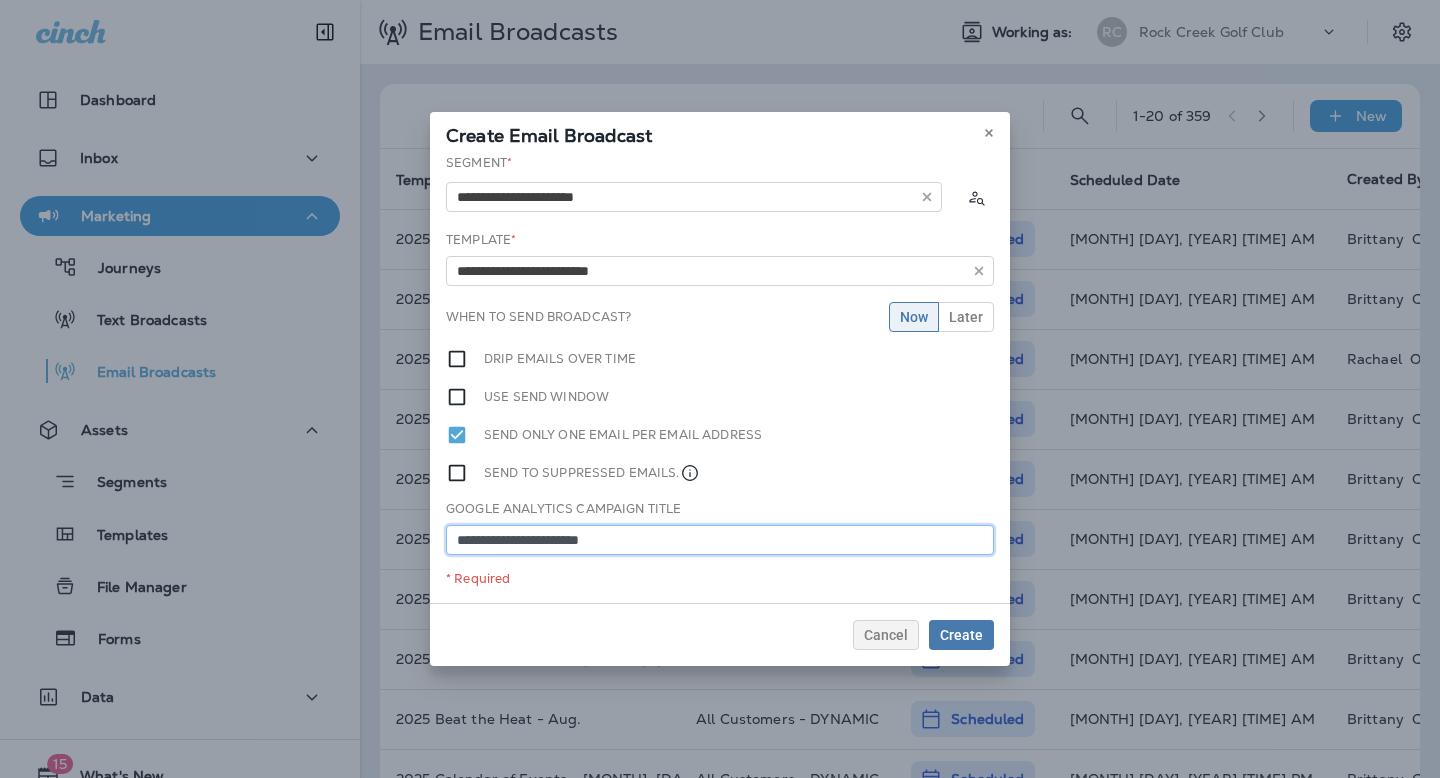type on "**********" 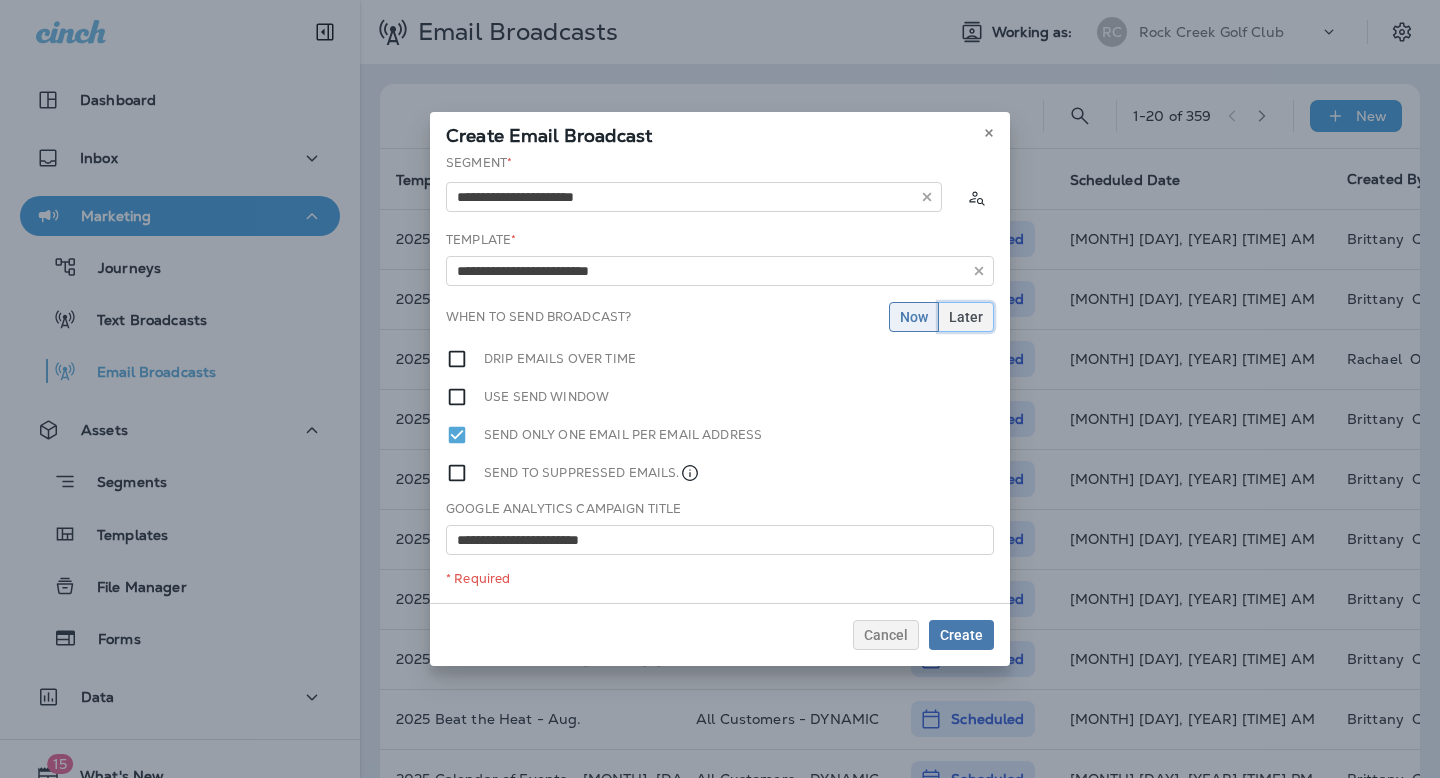 click on "Later" at bounding box center (966, 317) 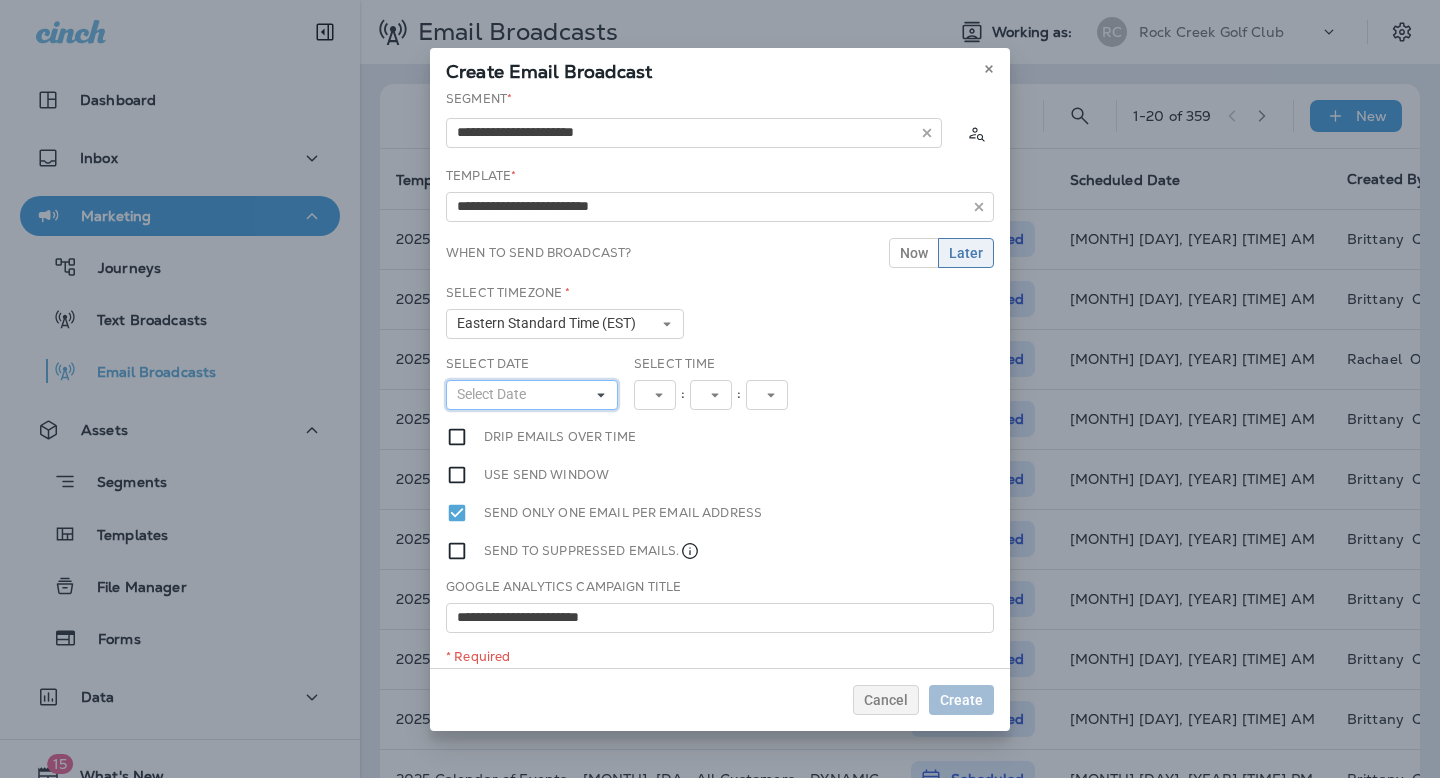 click on "Select Date" at bounding box center [532, 395] 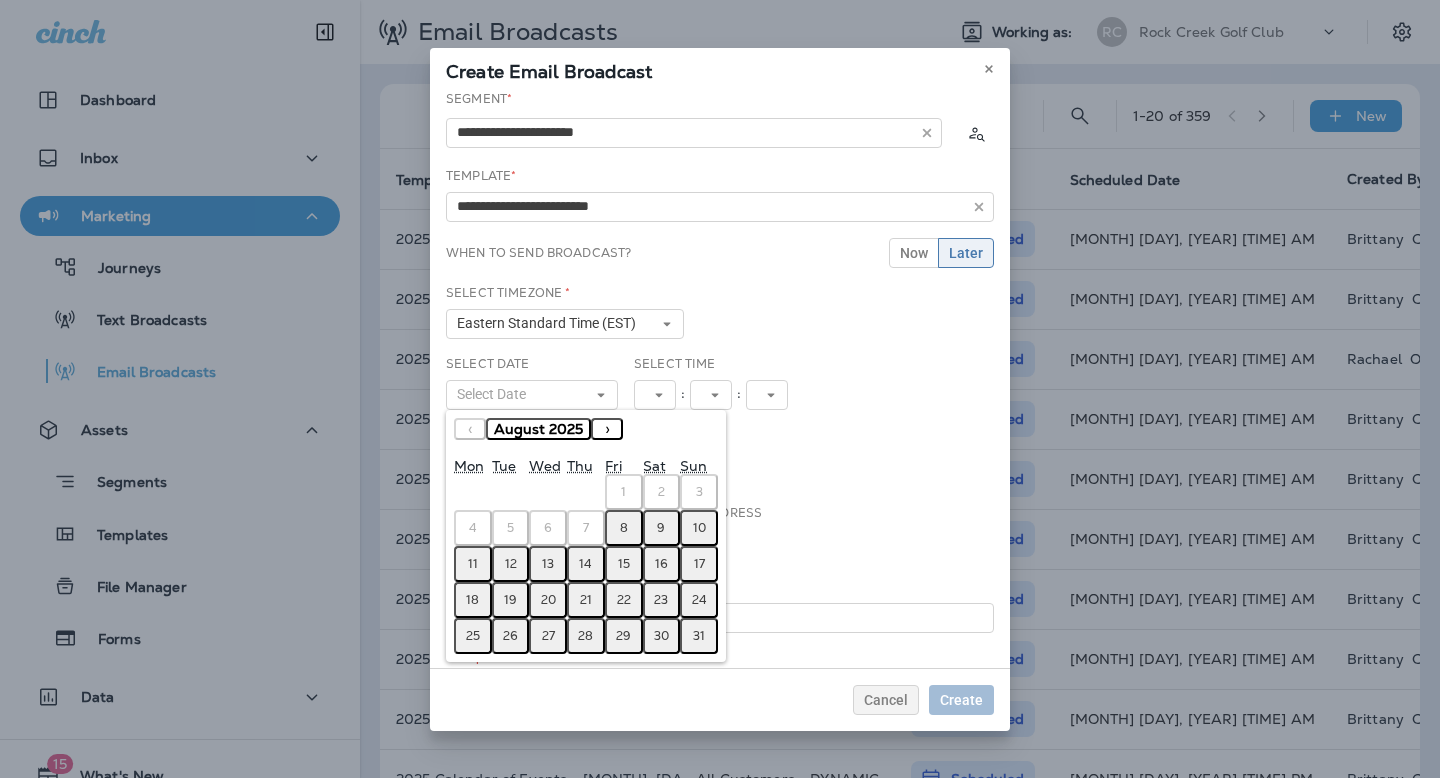 click on "›" at bounding box center (607, 429) 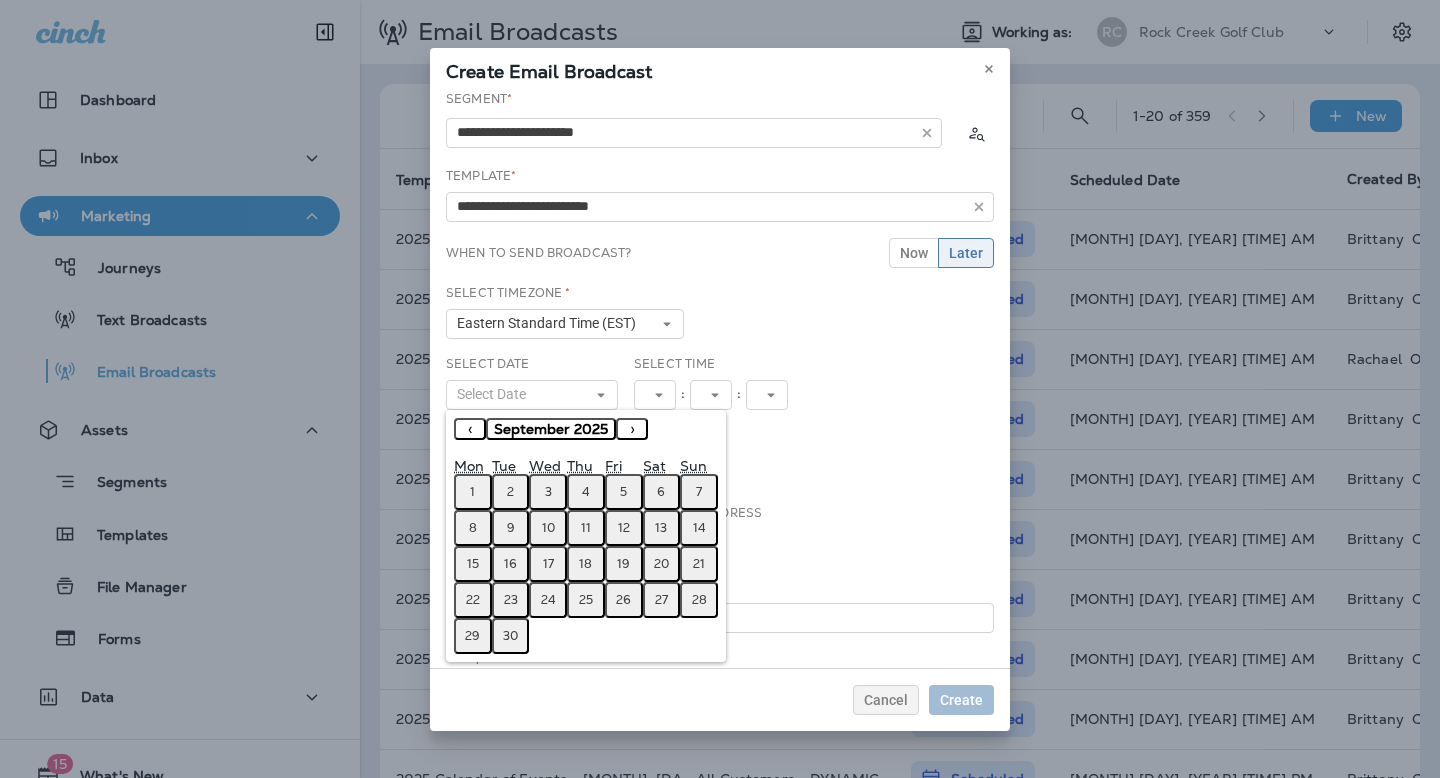 click on "15" at bounding box center [473, 564] 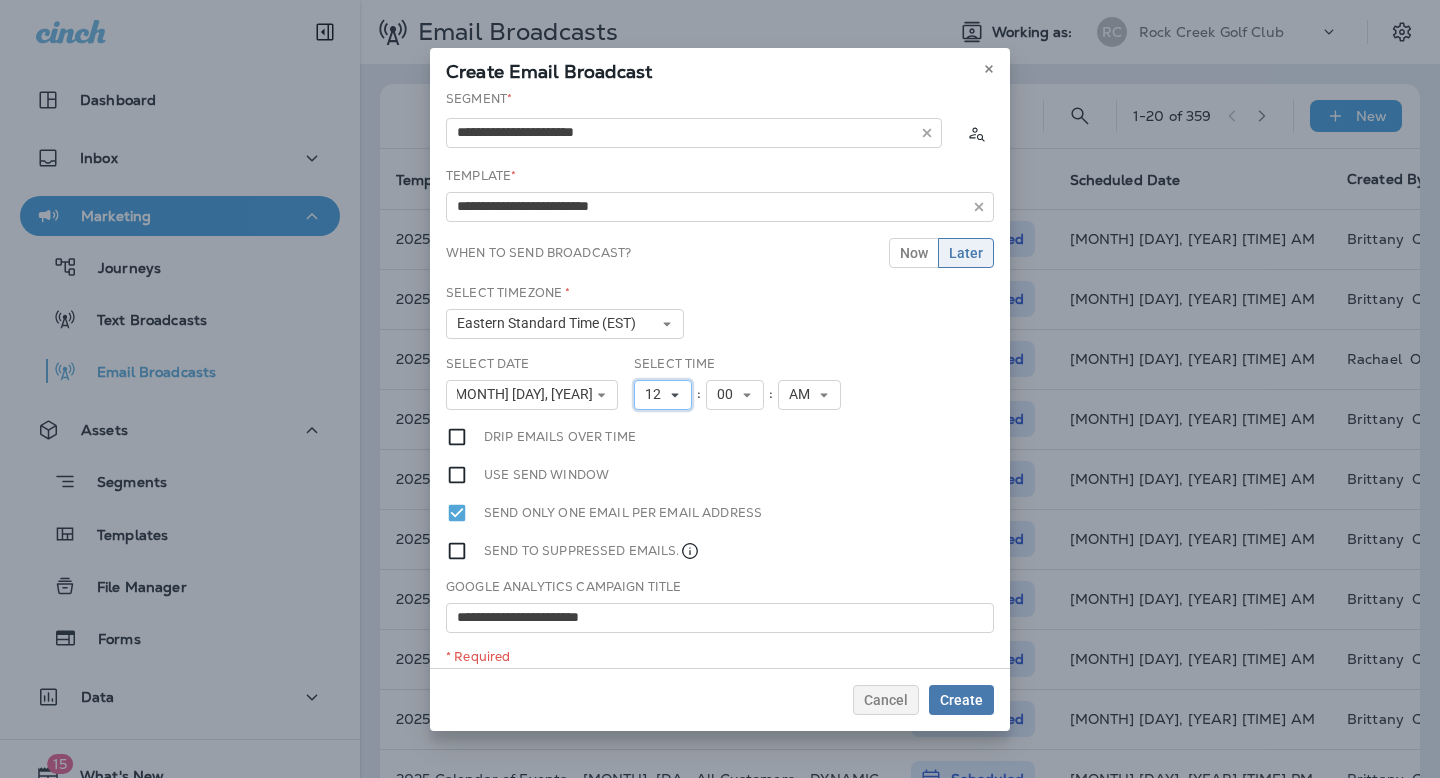 click on "12" at bounding box center [663, 395] 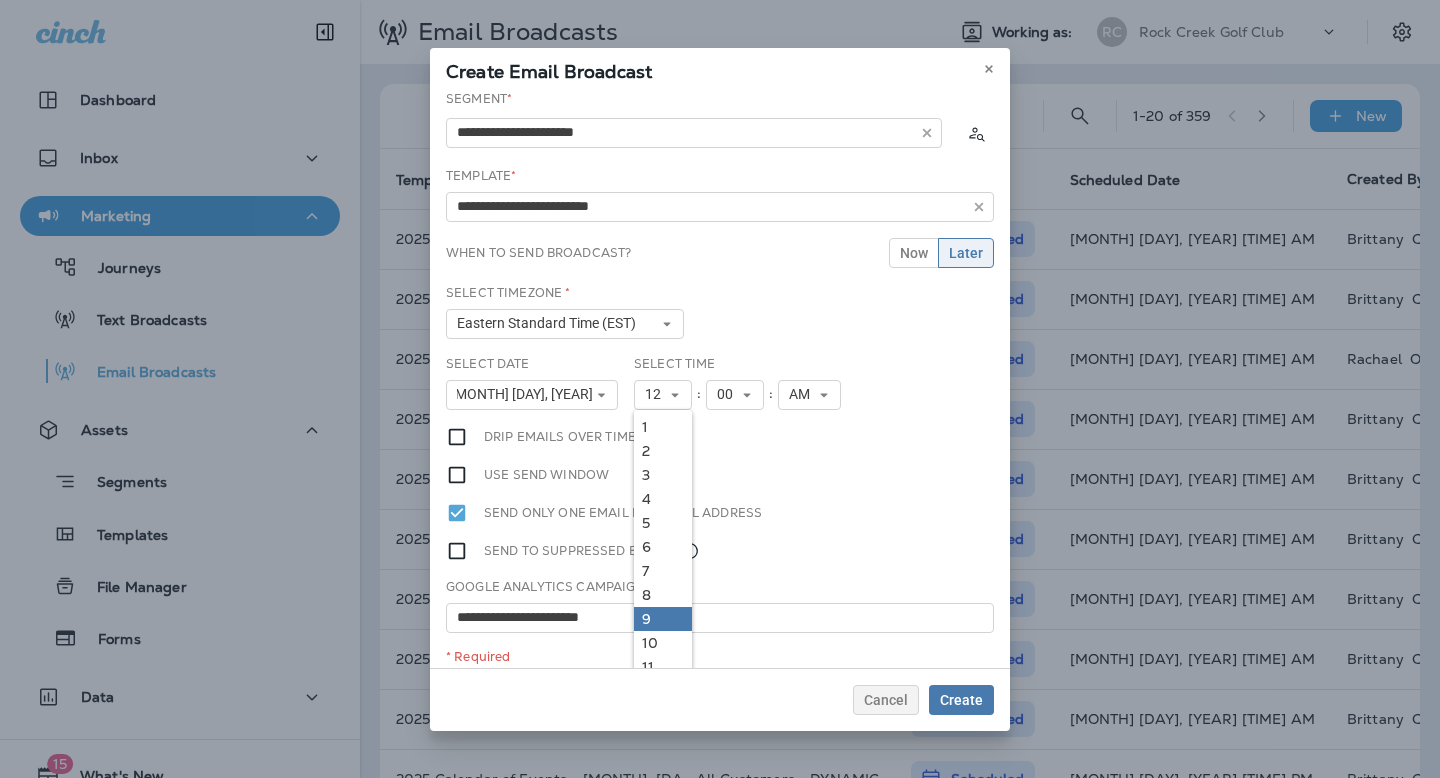 click on "9" at bounding box center [663, 619] 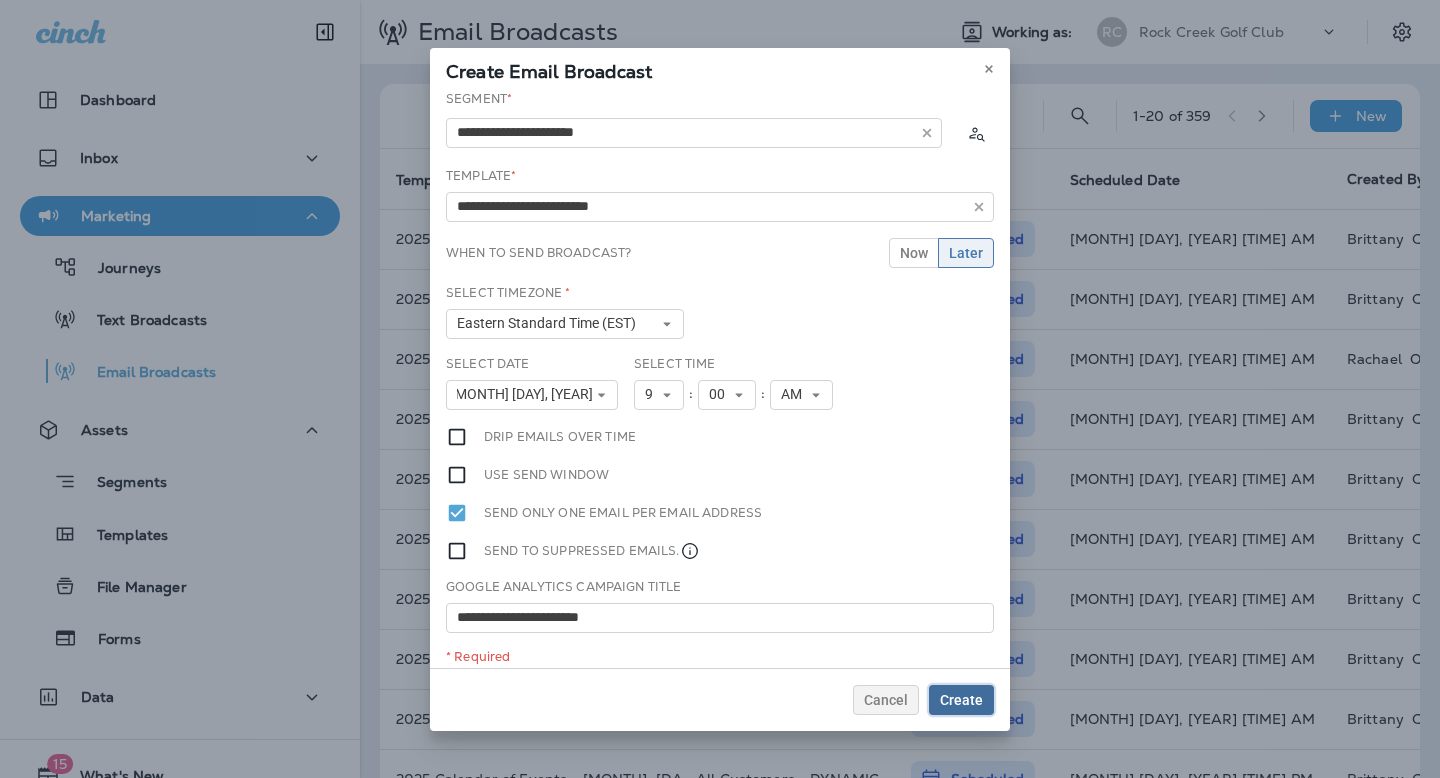 click on "Create" at bounding box center [961, 700] 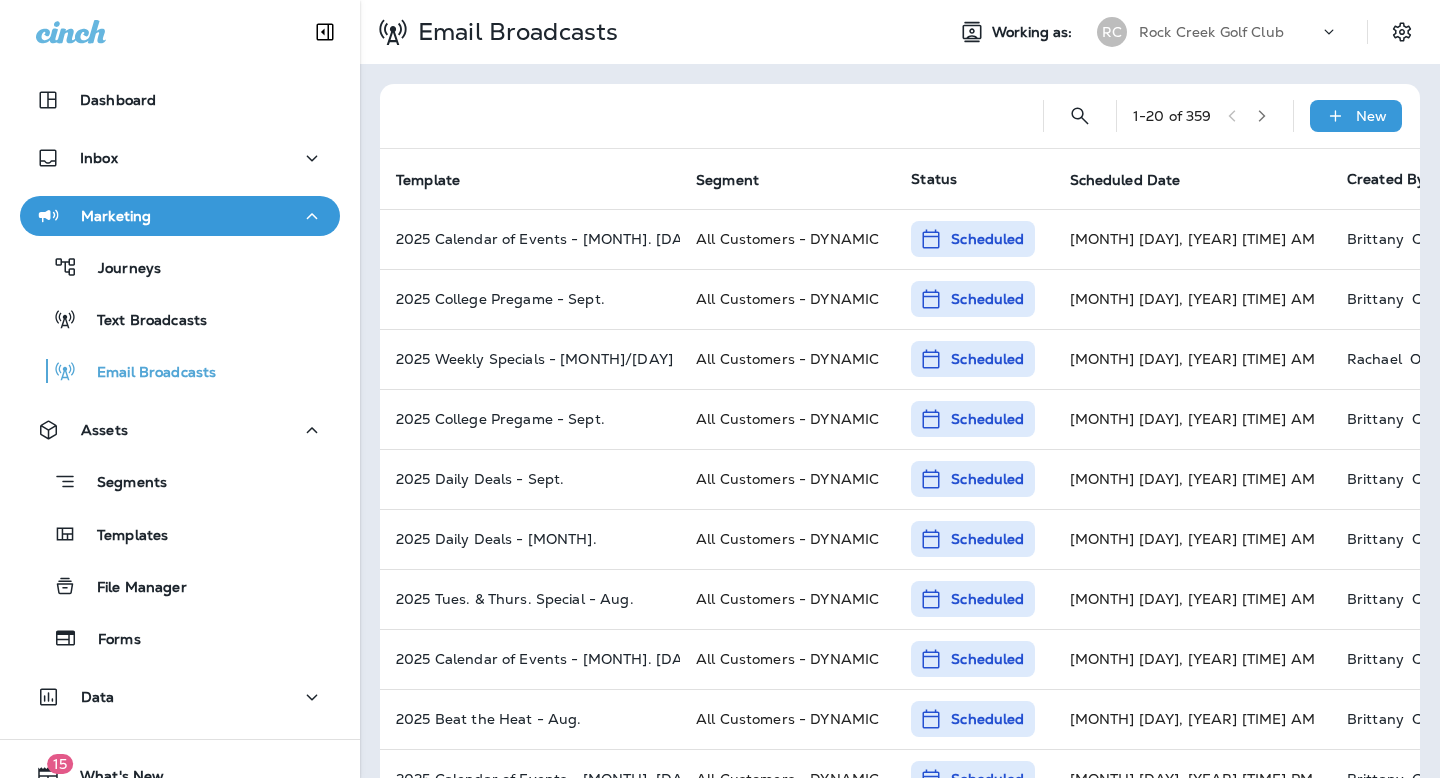 click on "1 - 20 of 359 New" at bounding box center (904, 116) 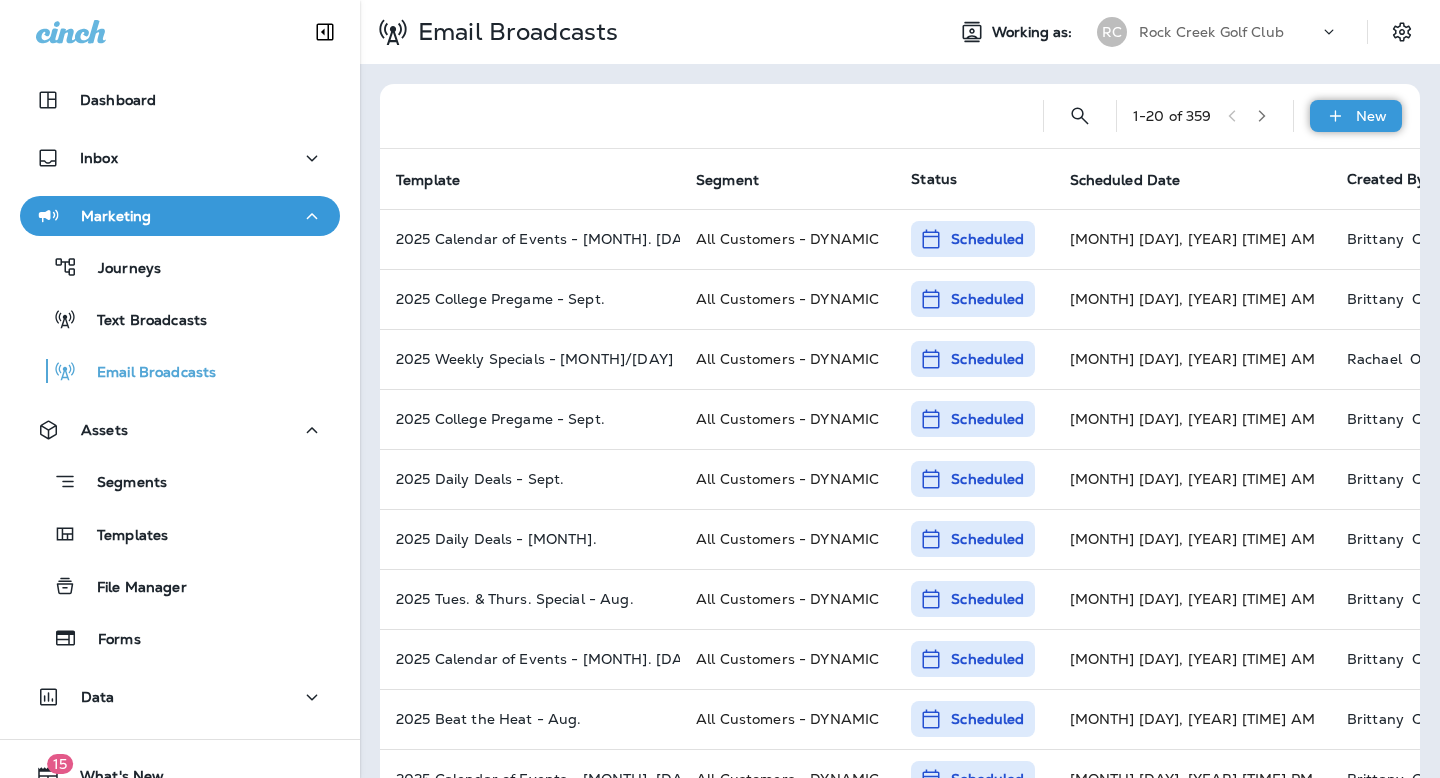 click 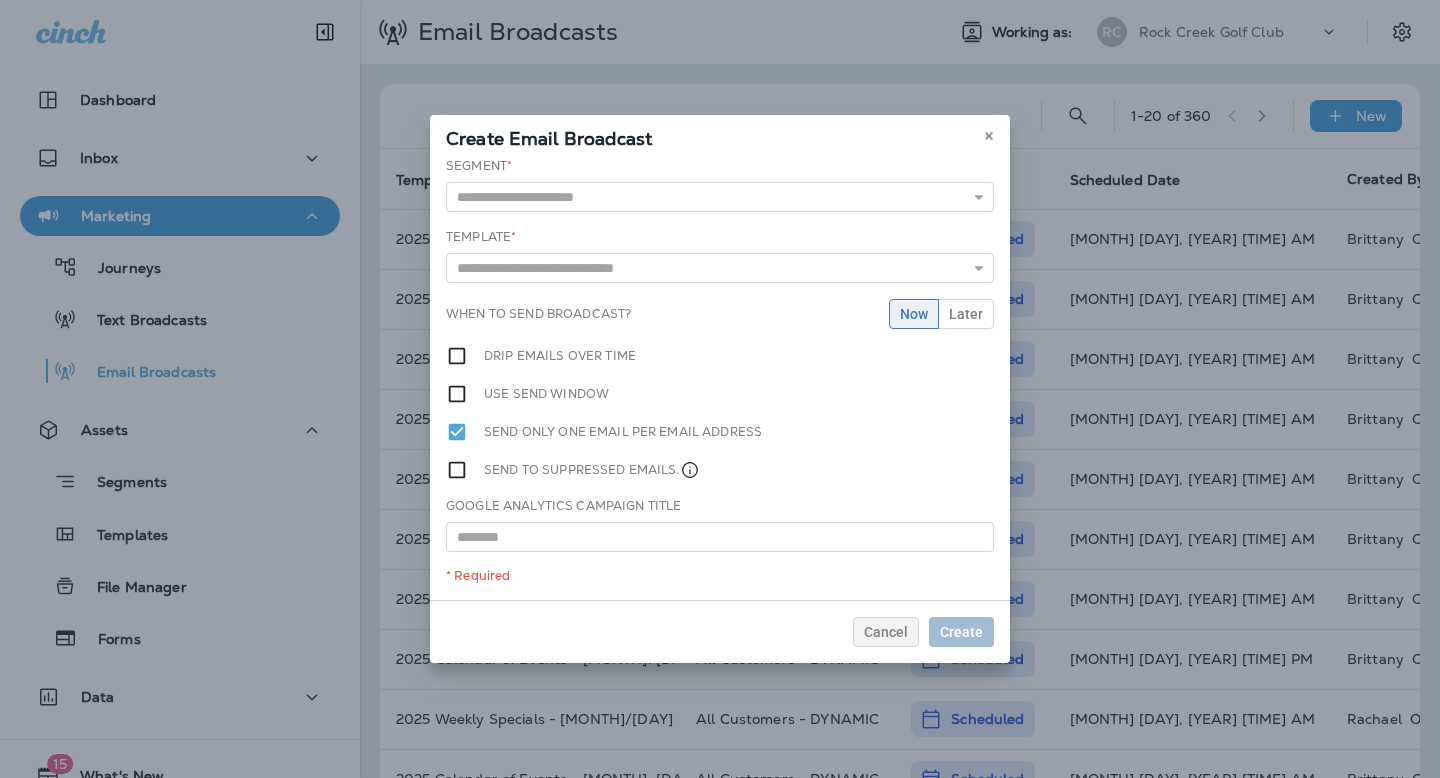 click on "Segment *" at bounding box center (720, 184) 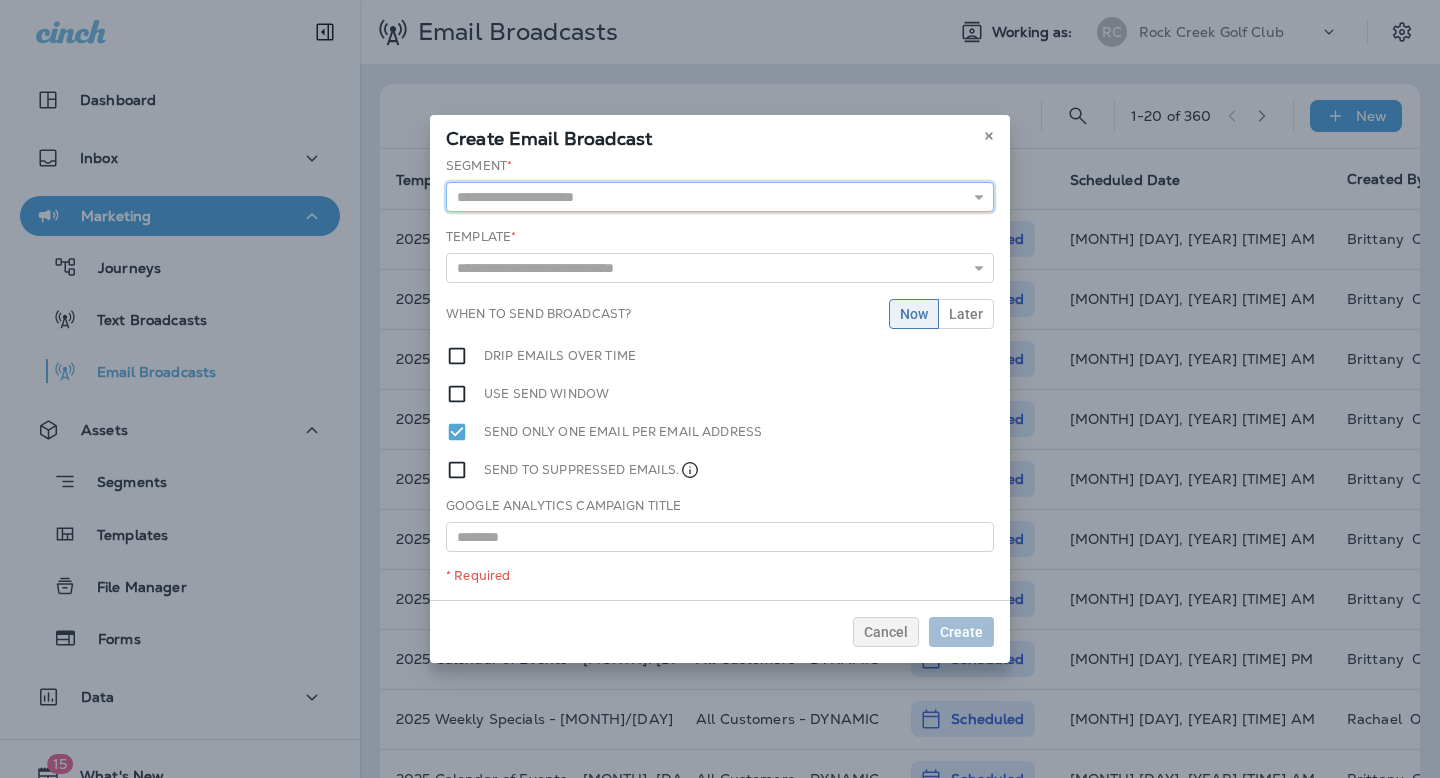 click at bounding box center (720, 197) 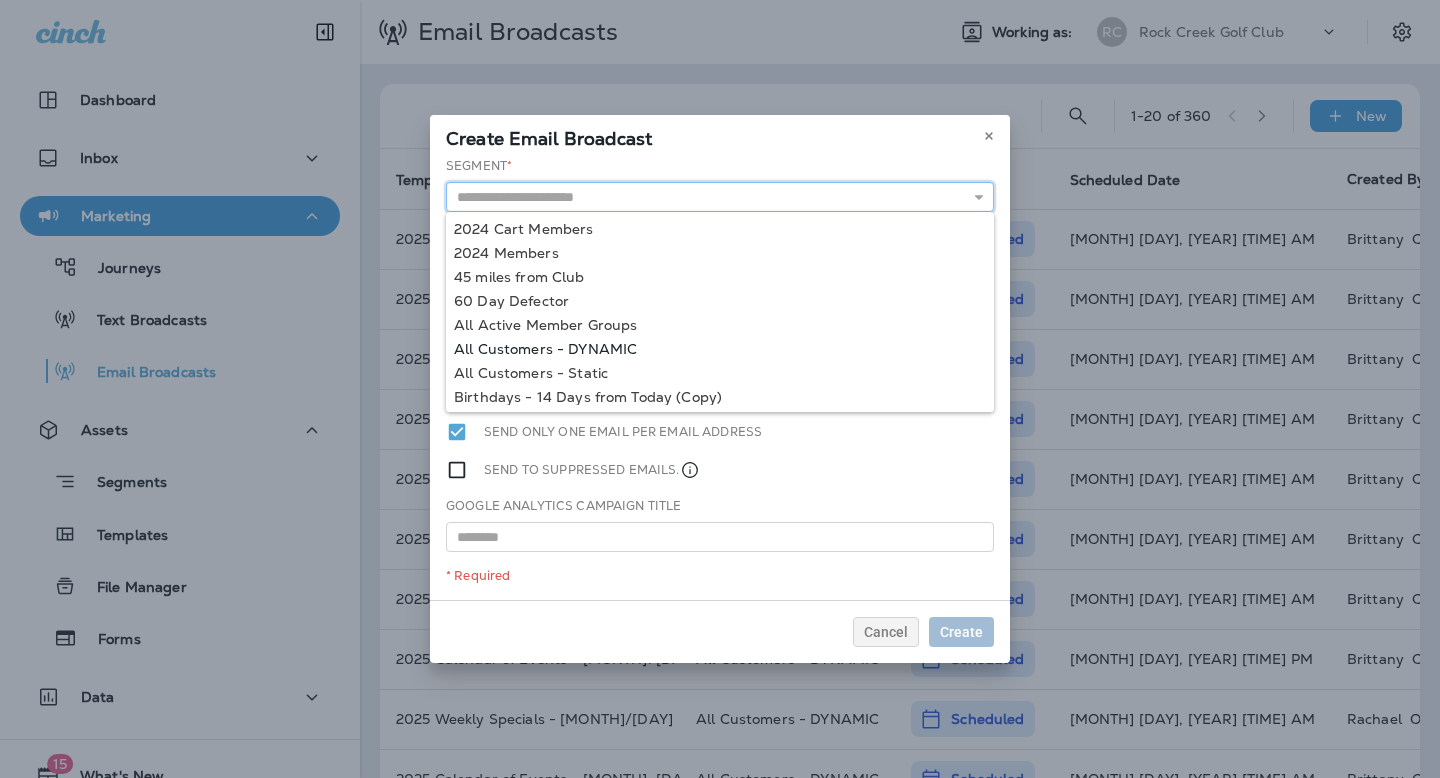 type on "**********" 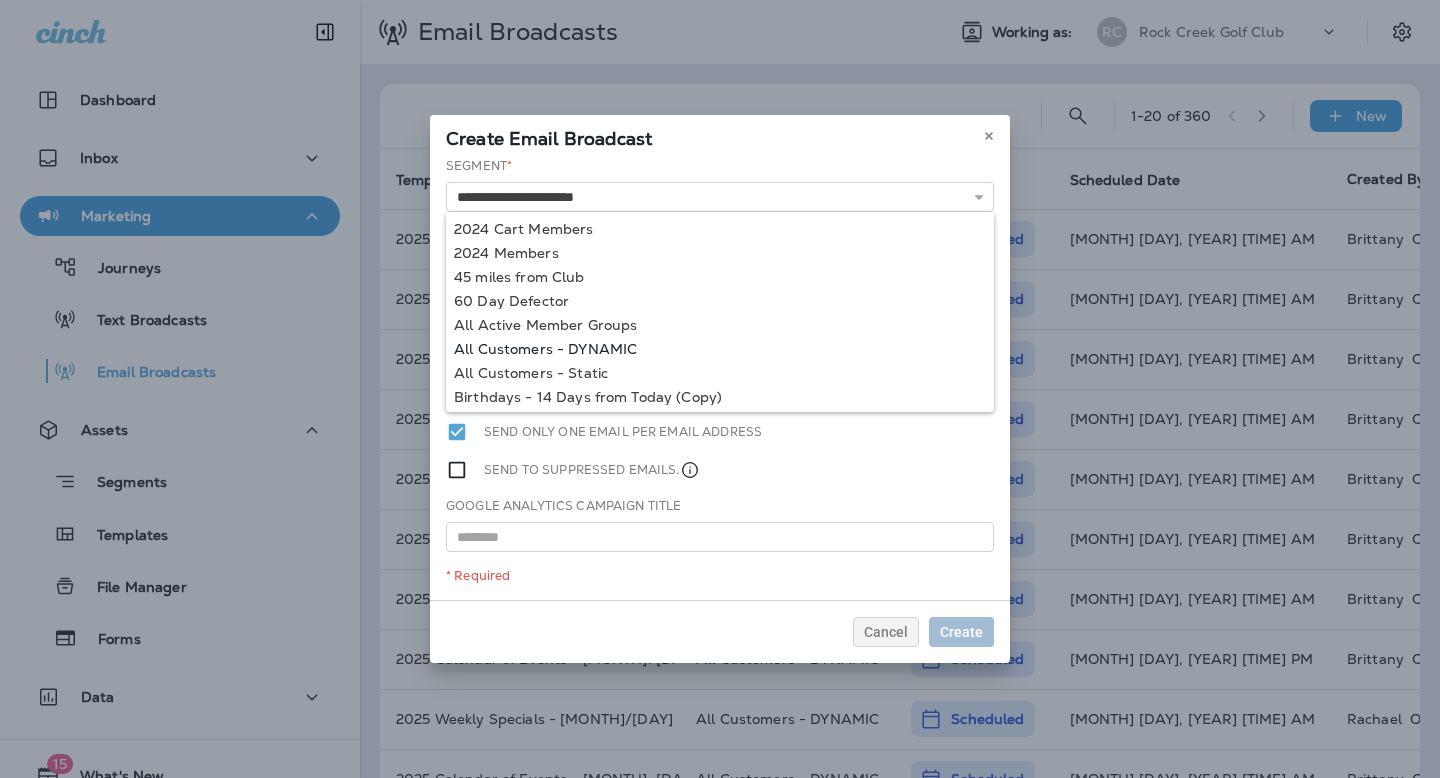 click on "**********" at bounding box center (720, 378) 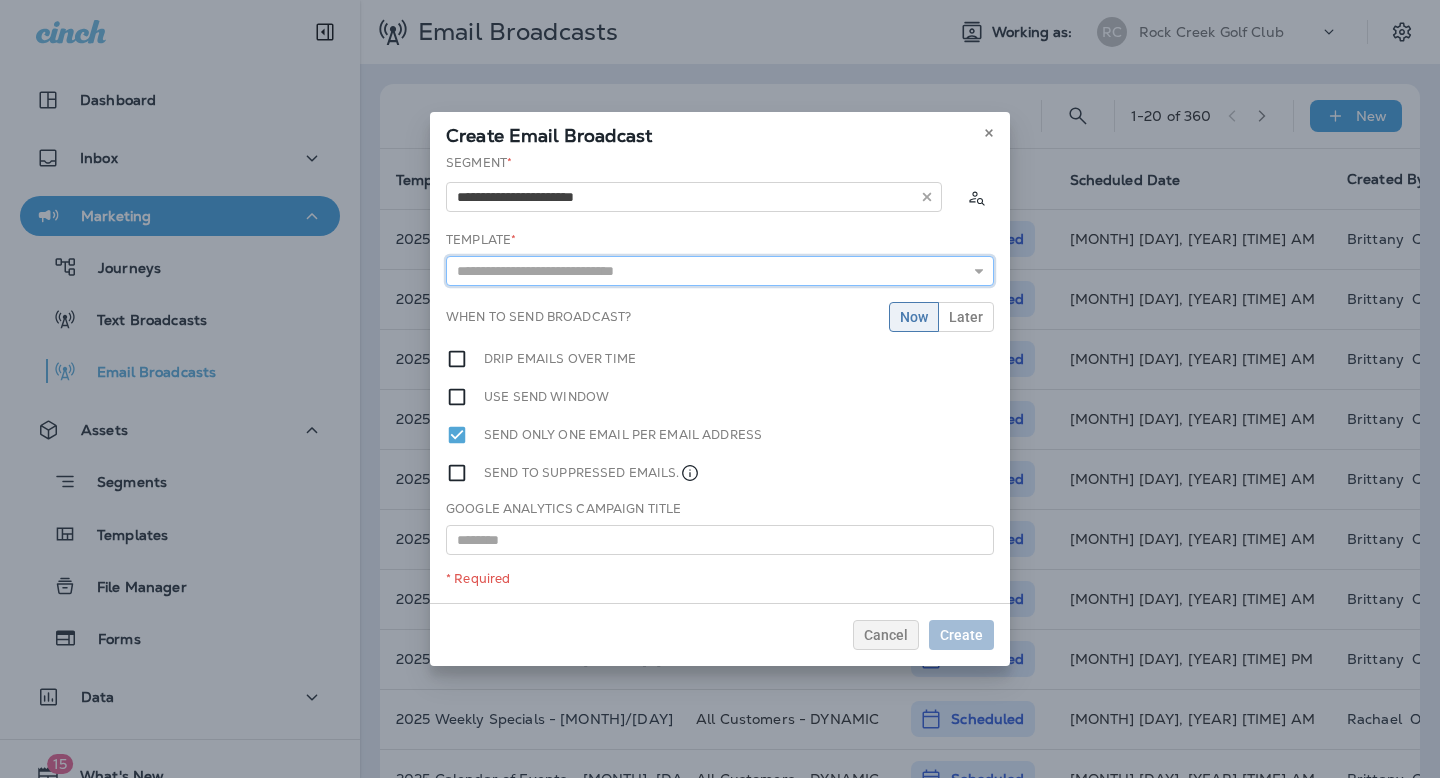 click at bounding box center [720, 271] 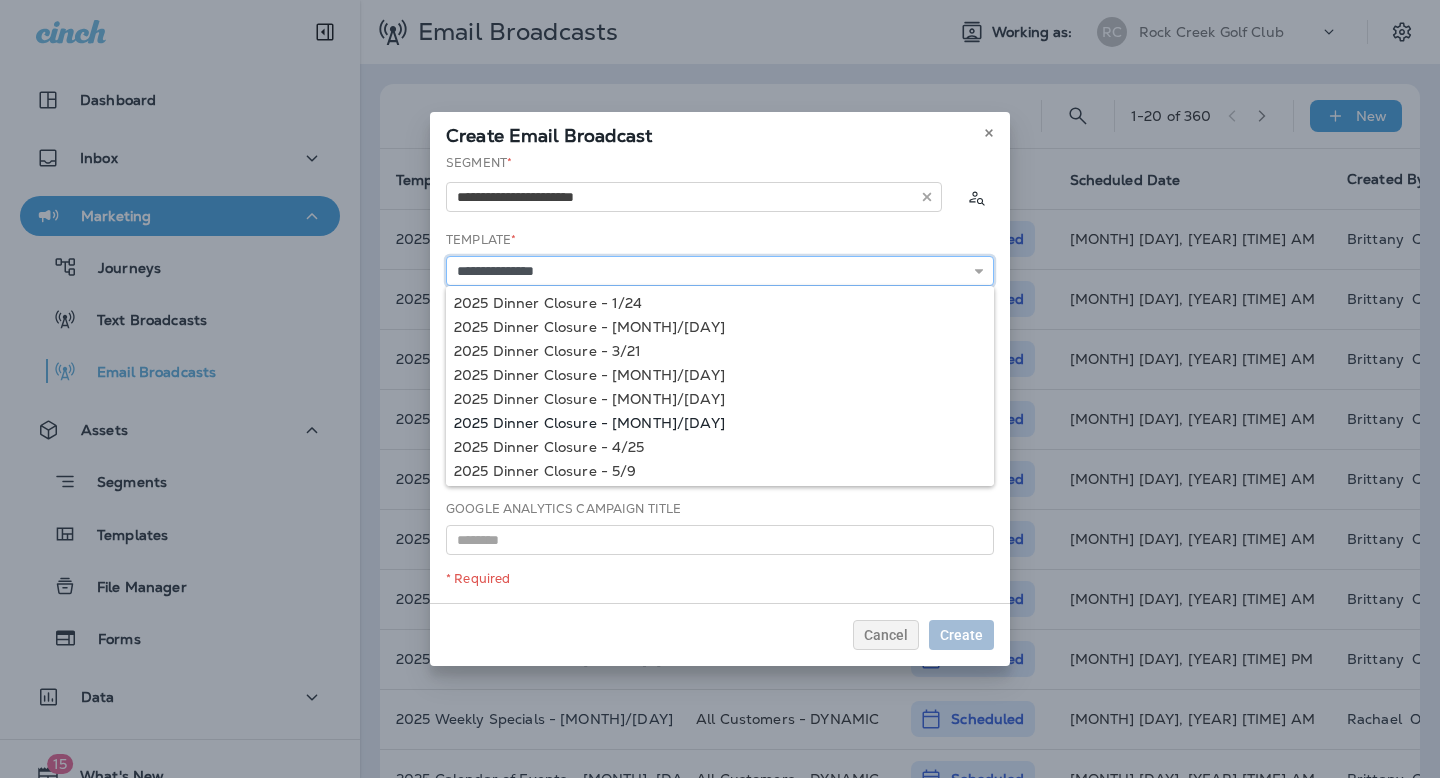 scroll, scrollTop: 50, scrollLeft: 0, axis: vertical 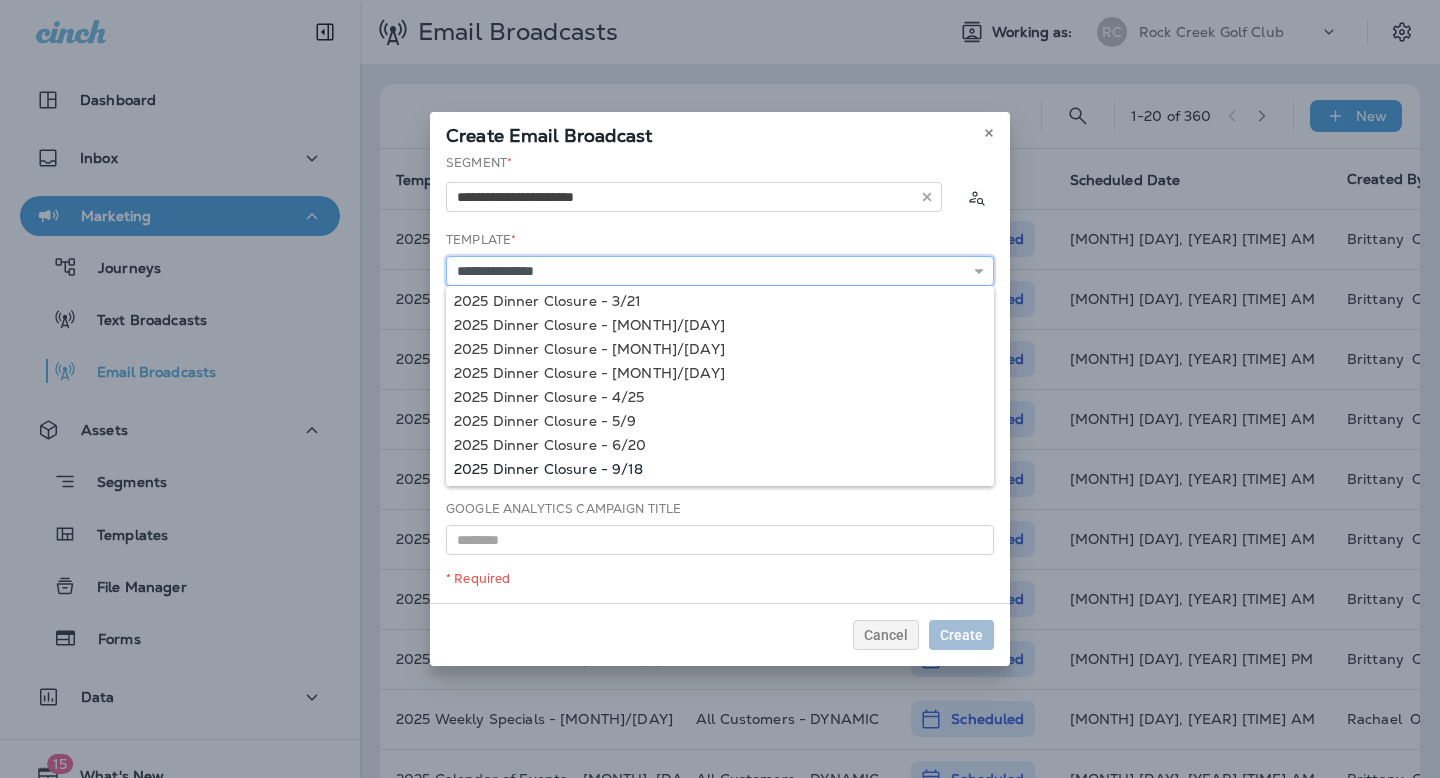 type on "**********" 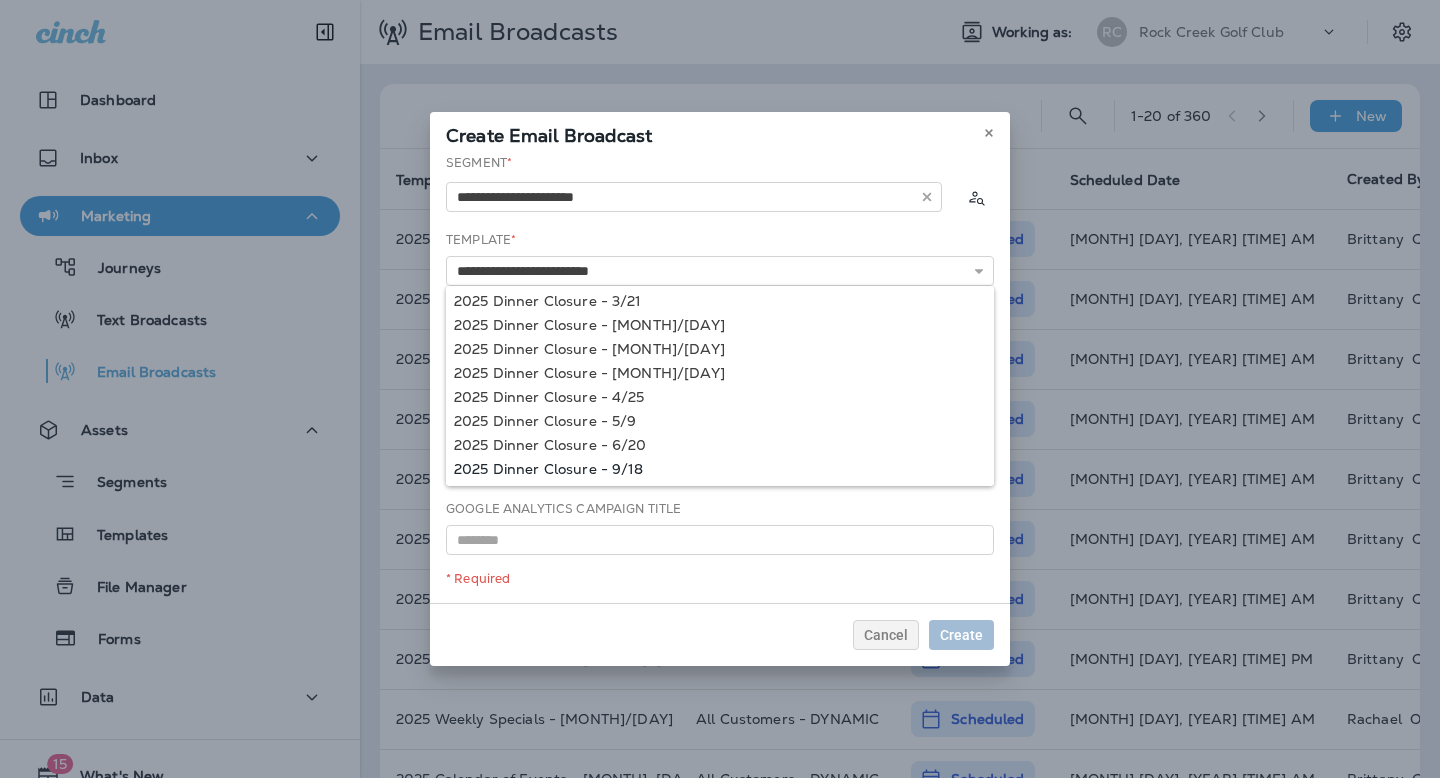 click on "**********" at bounding box center (720, 378) 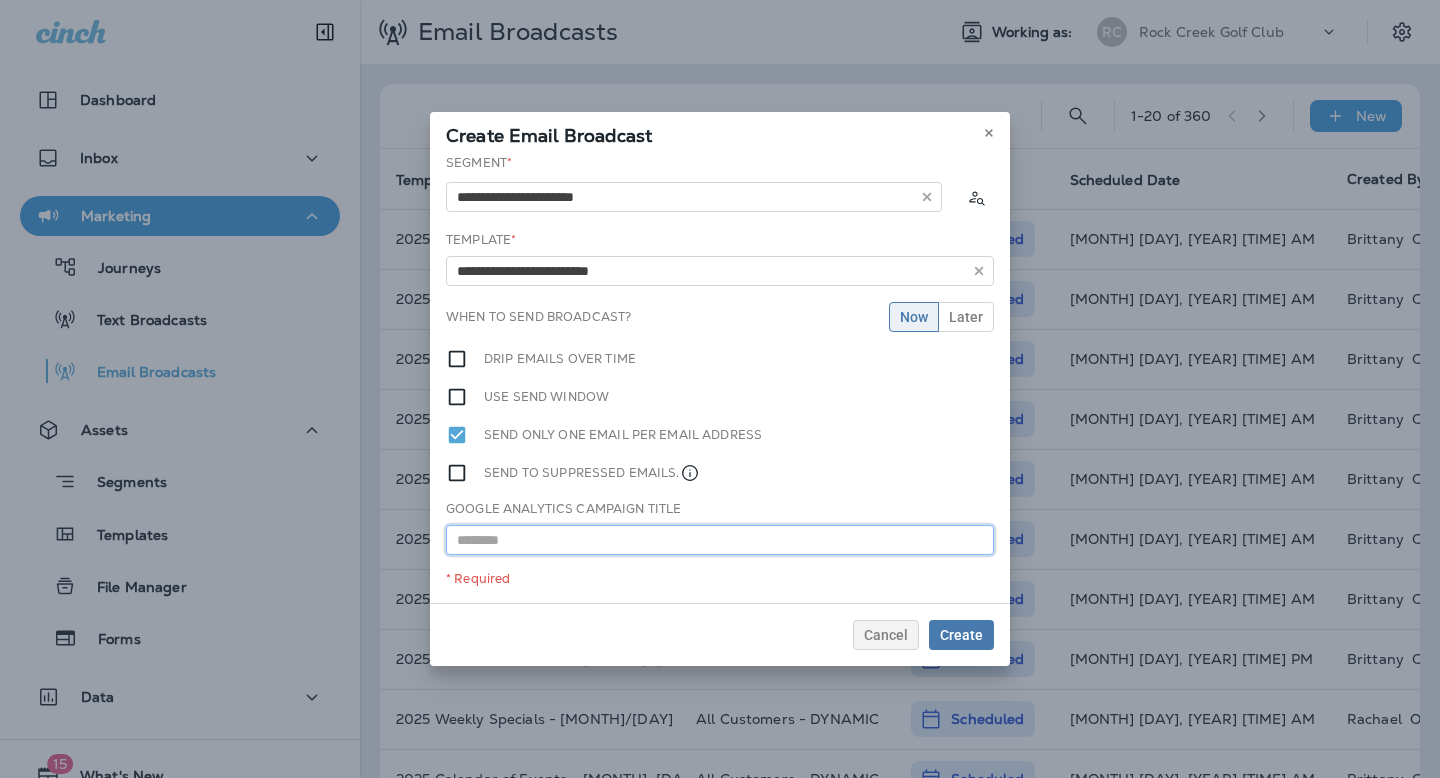 click at bounding box center (720, 540) 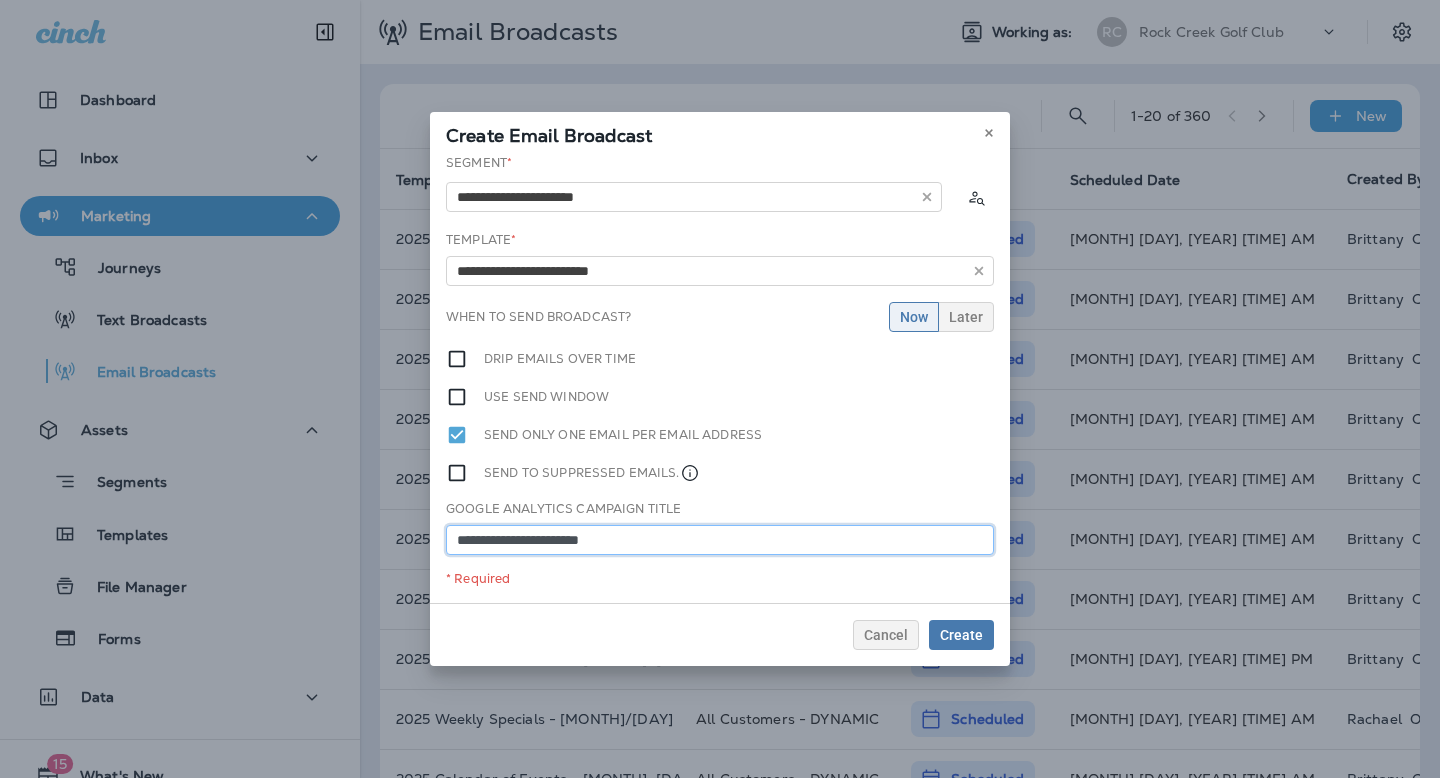 type on "**********" 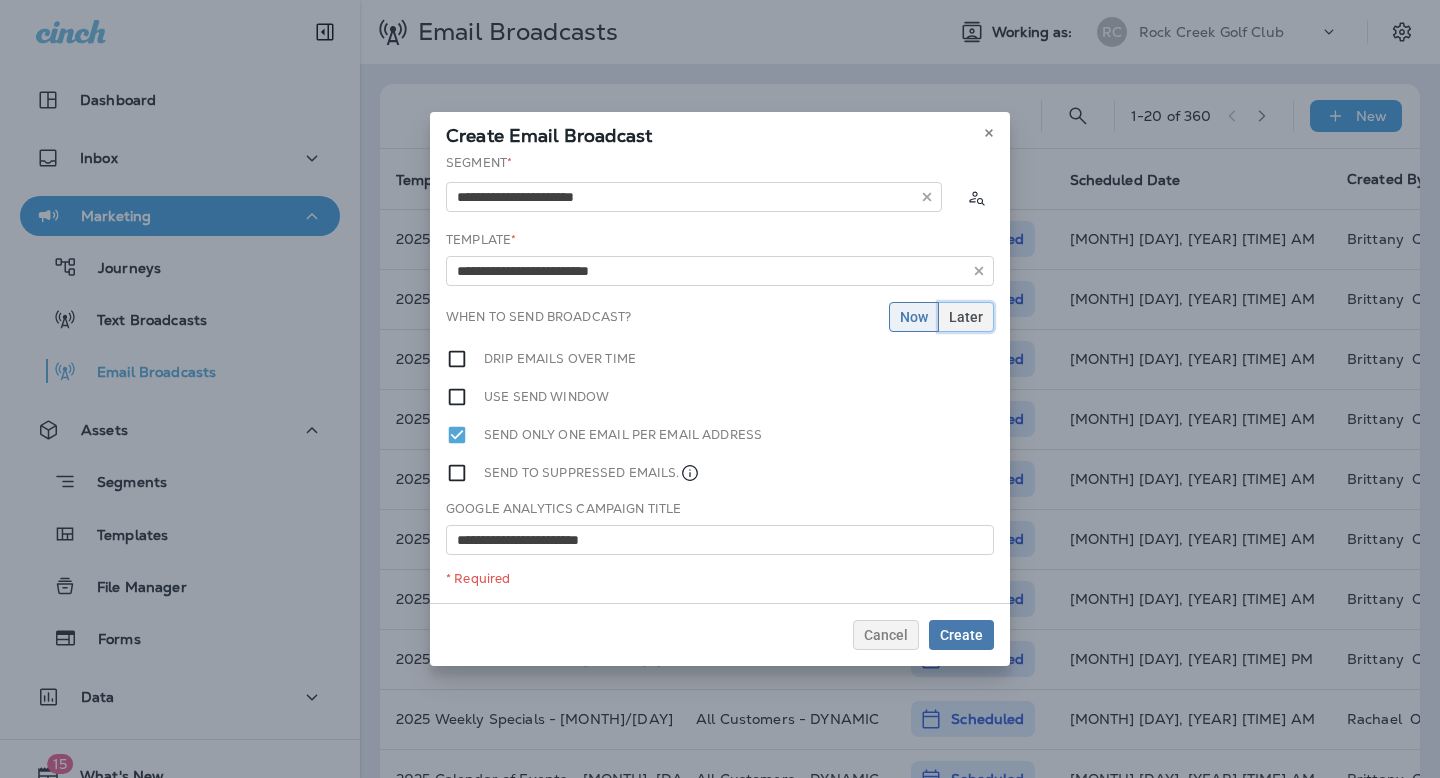 click on "Later" at bounding box center [966, 317] 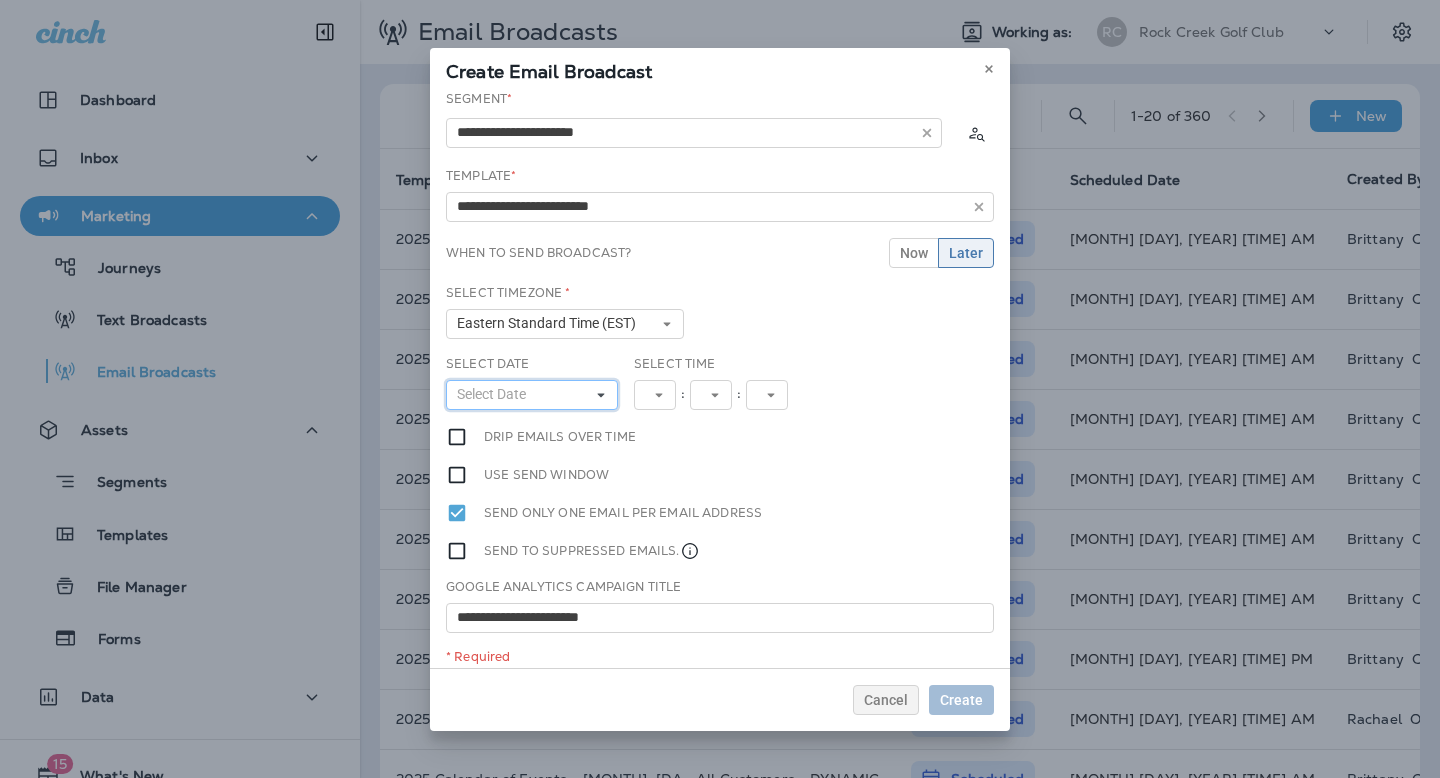 click on "Select Date" at bounding box center (532, 395) 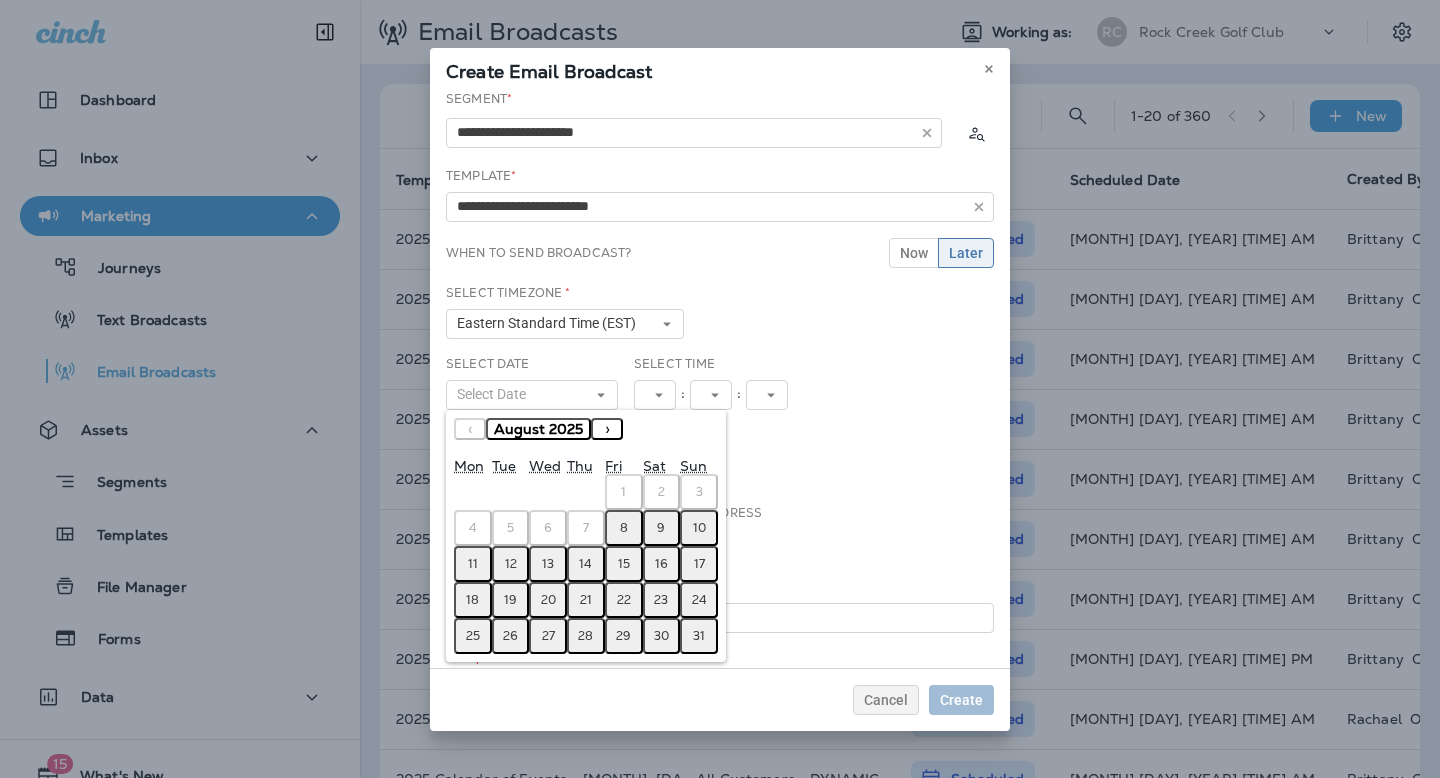 click on "›" at bounding box center (607, 429) 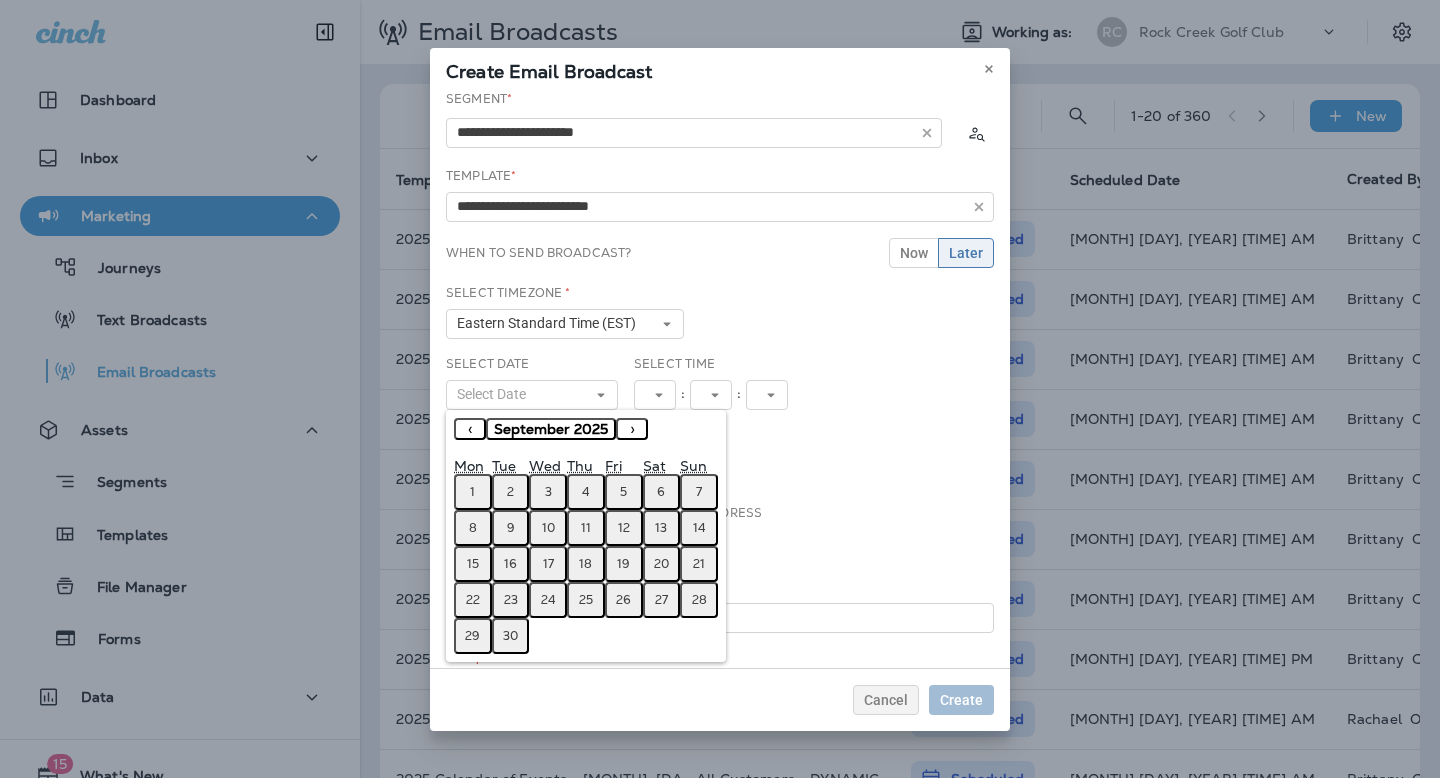 click on "18" at bounding box center [586, 564] 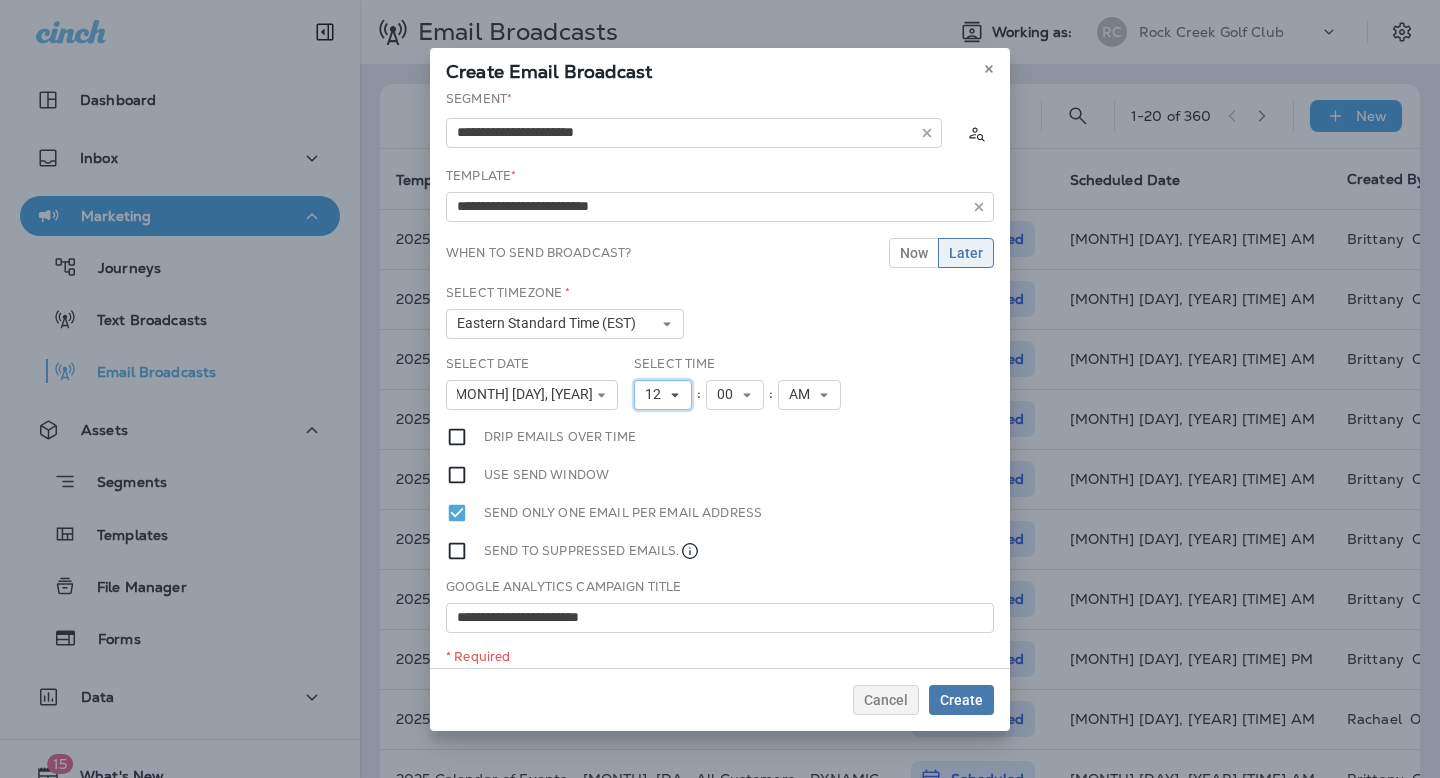 click 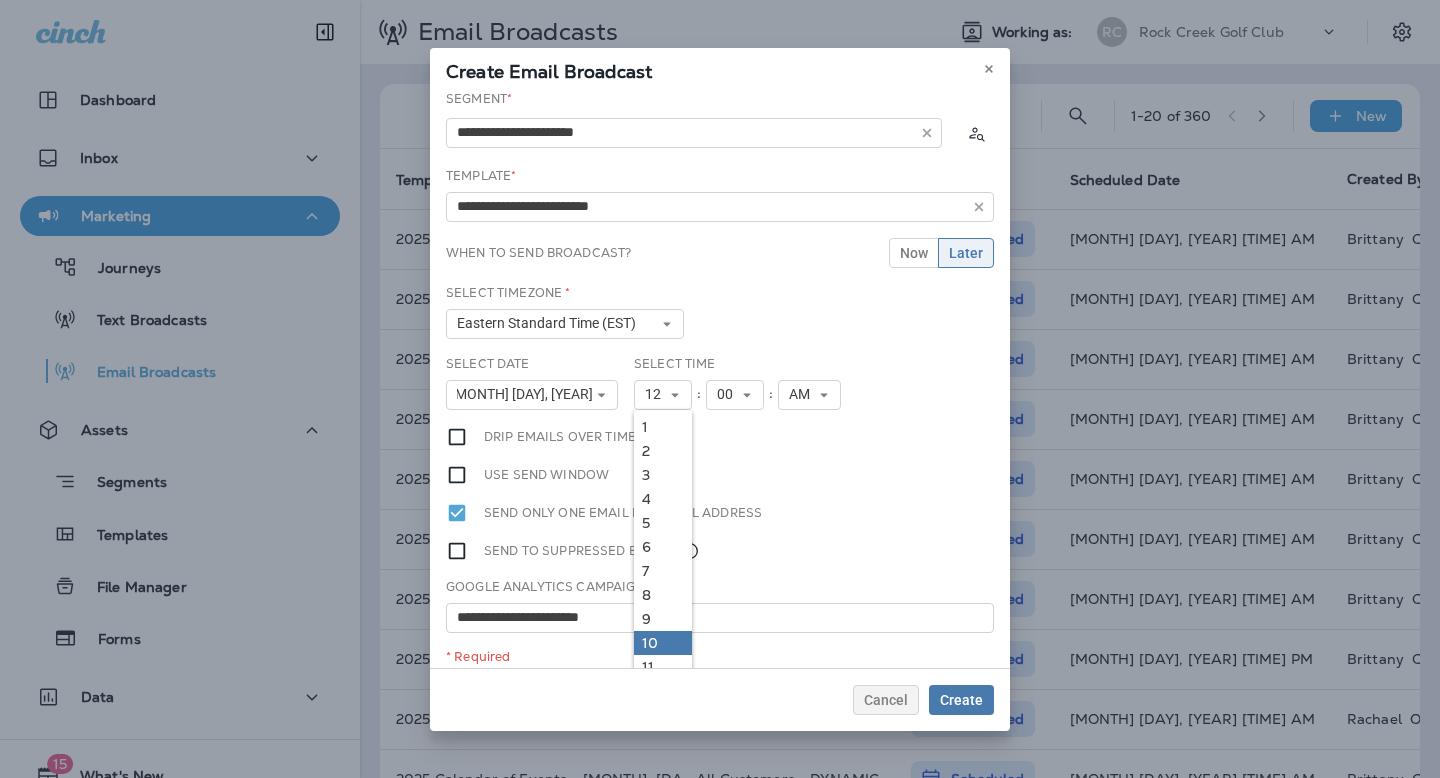 click on "10" at bounding box center (663, 643) 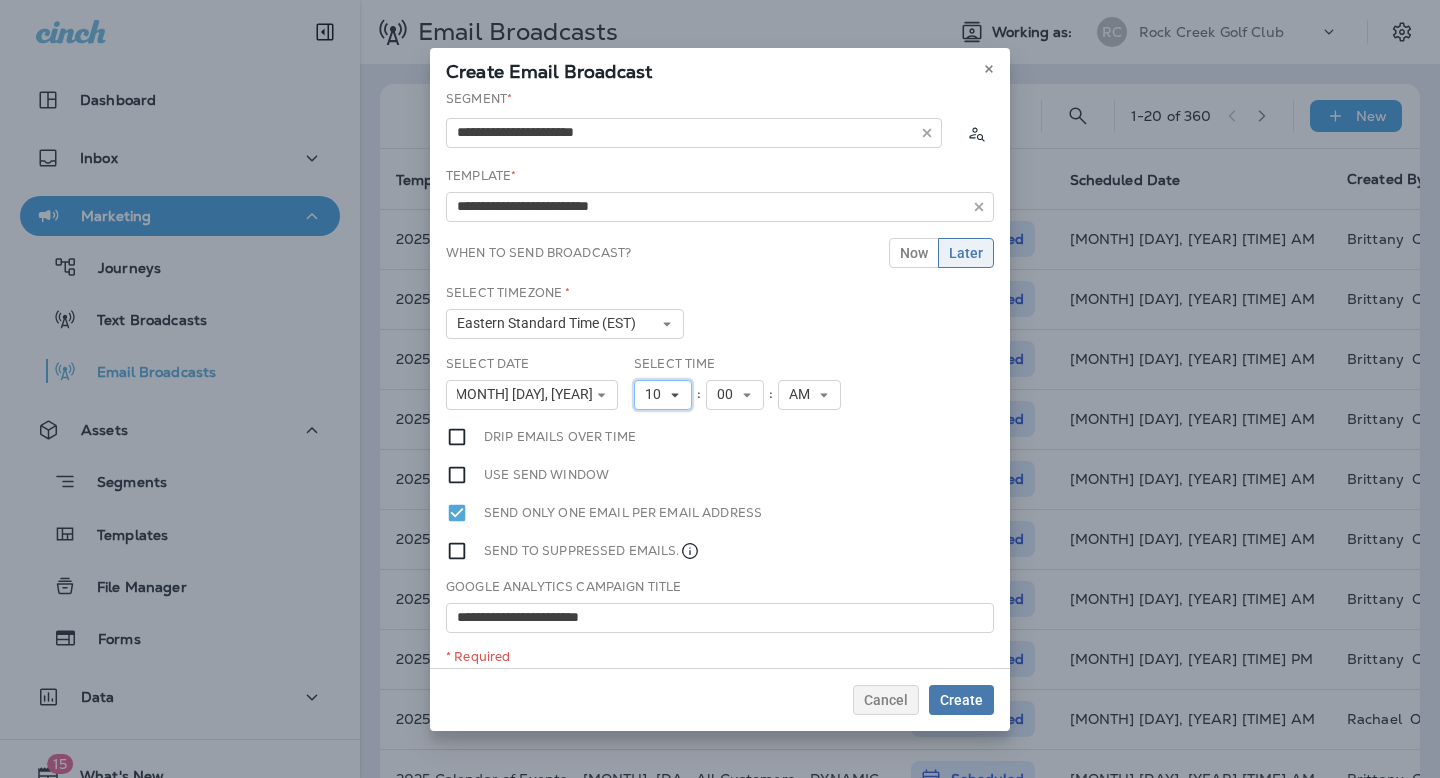 click on "10" at bounding box center [657, 394] 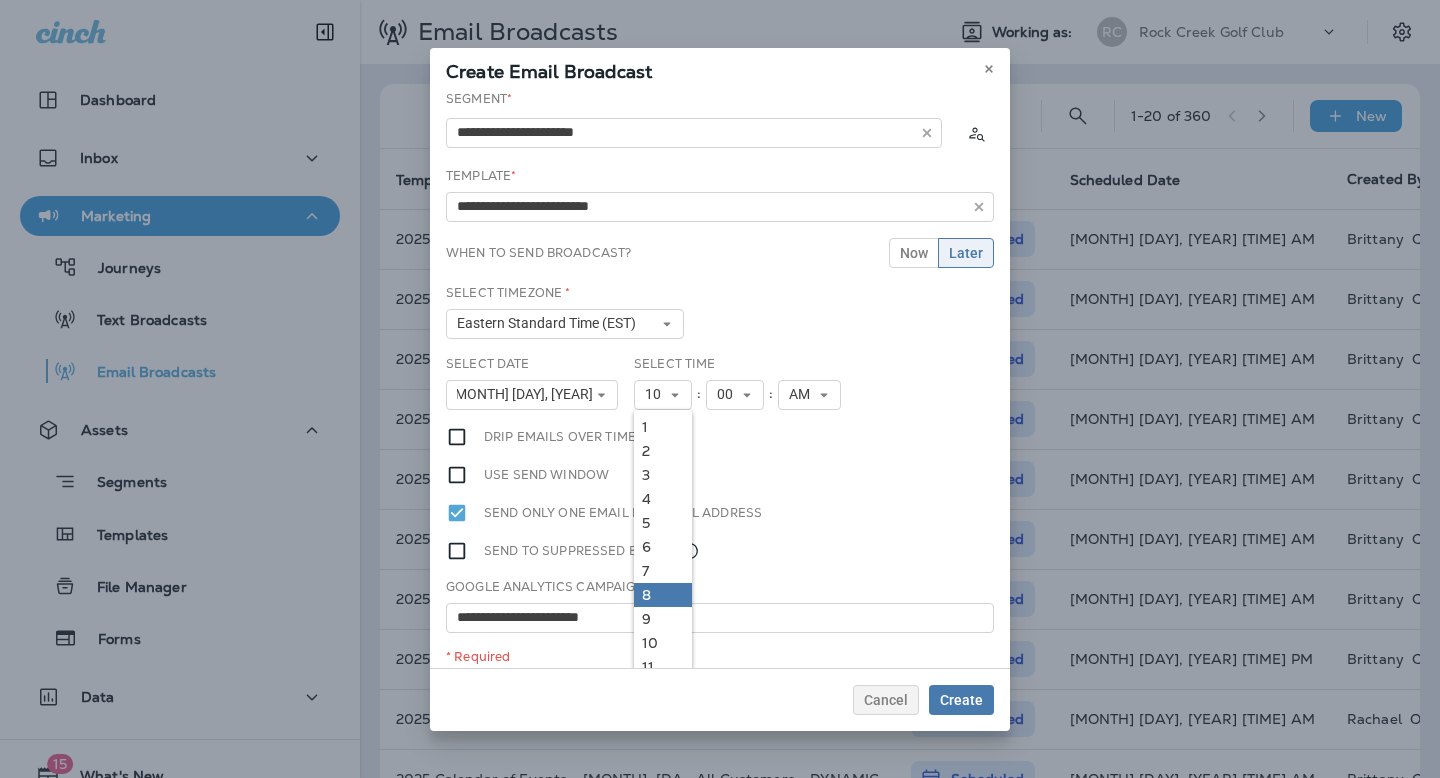 click on "8" at bounding box center [663, 595] 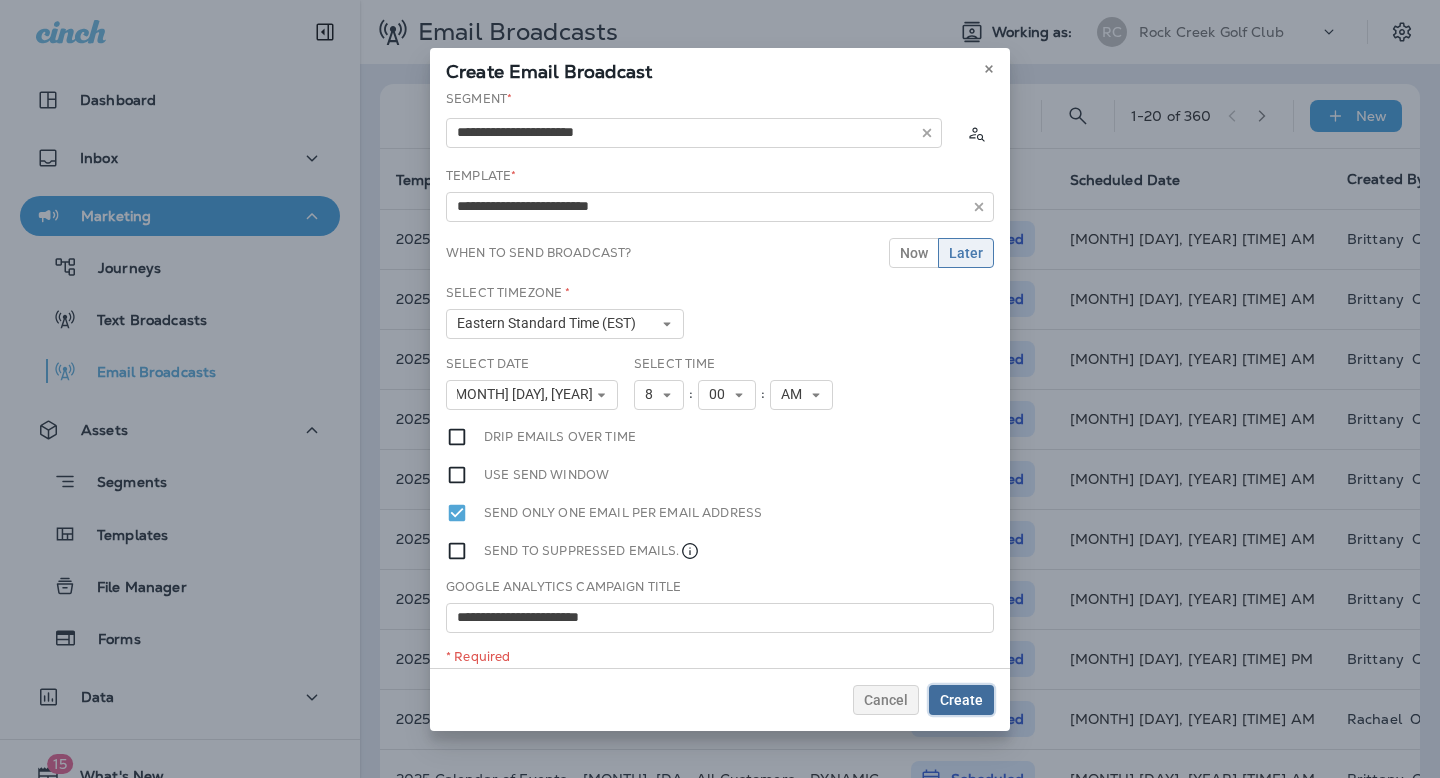 click on "Create" at bounding box center [961, 700] 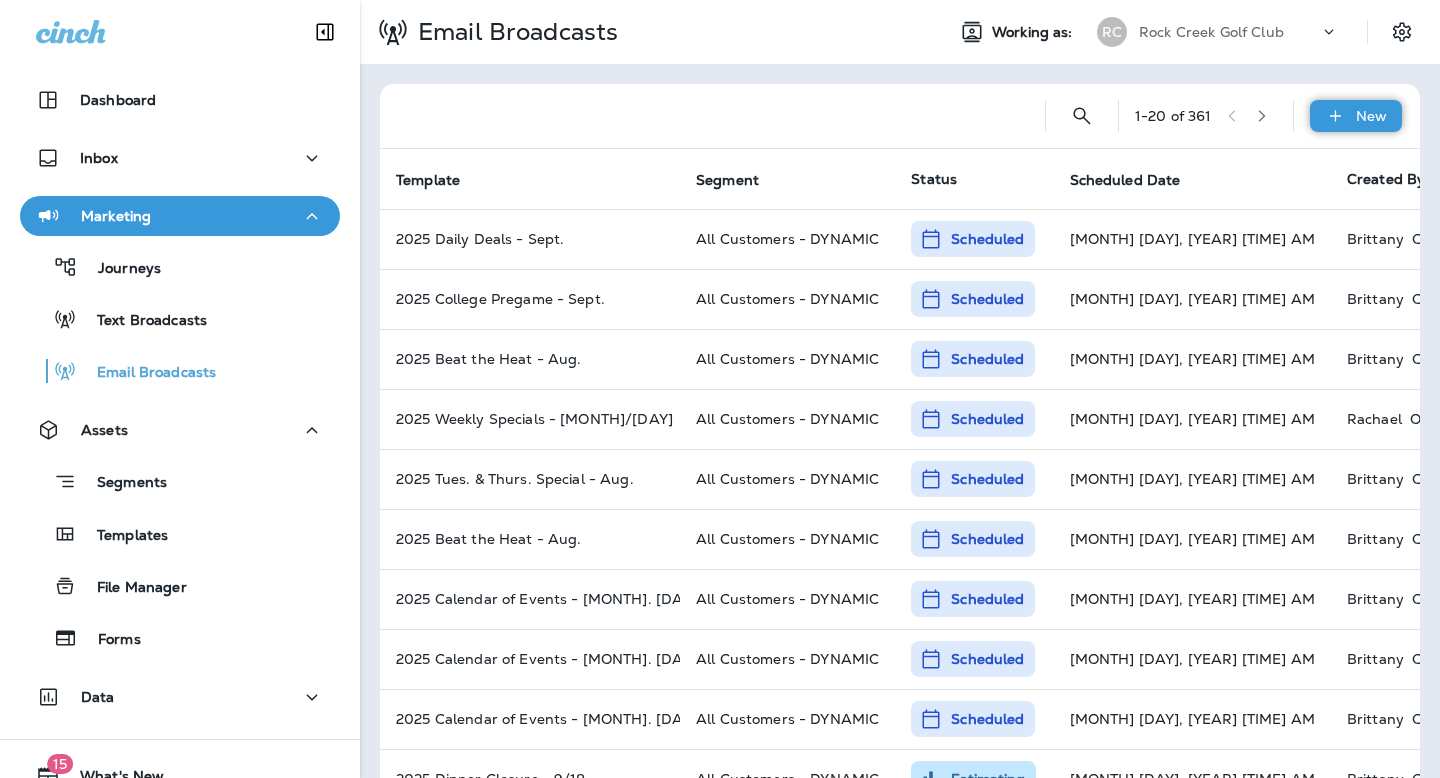 click 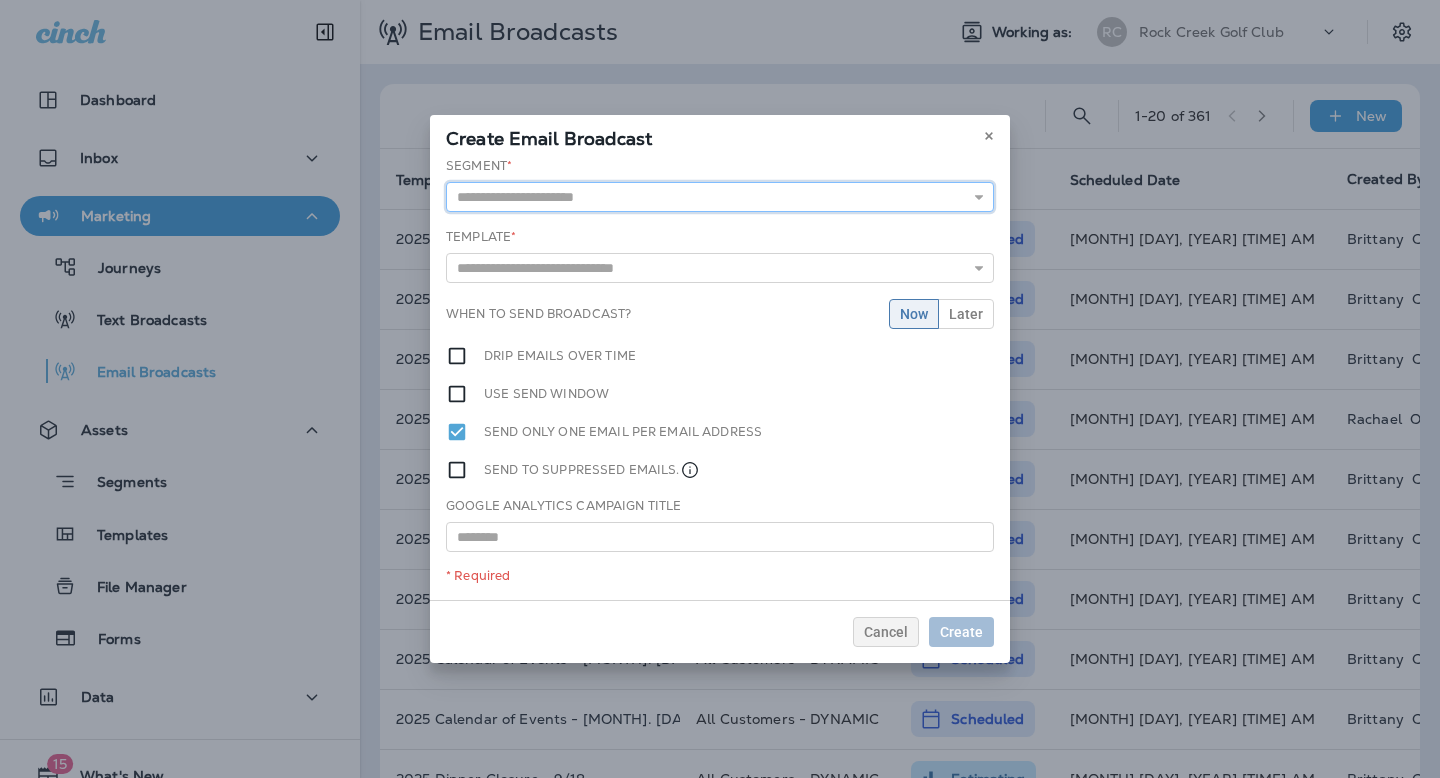 click at bounding box center (720, 197) 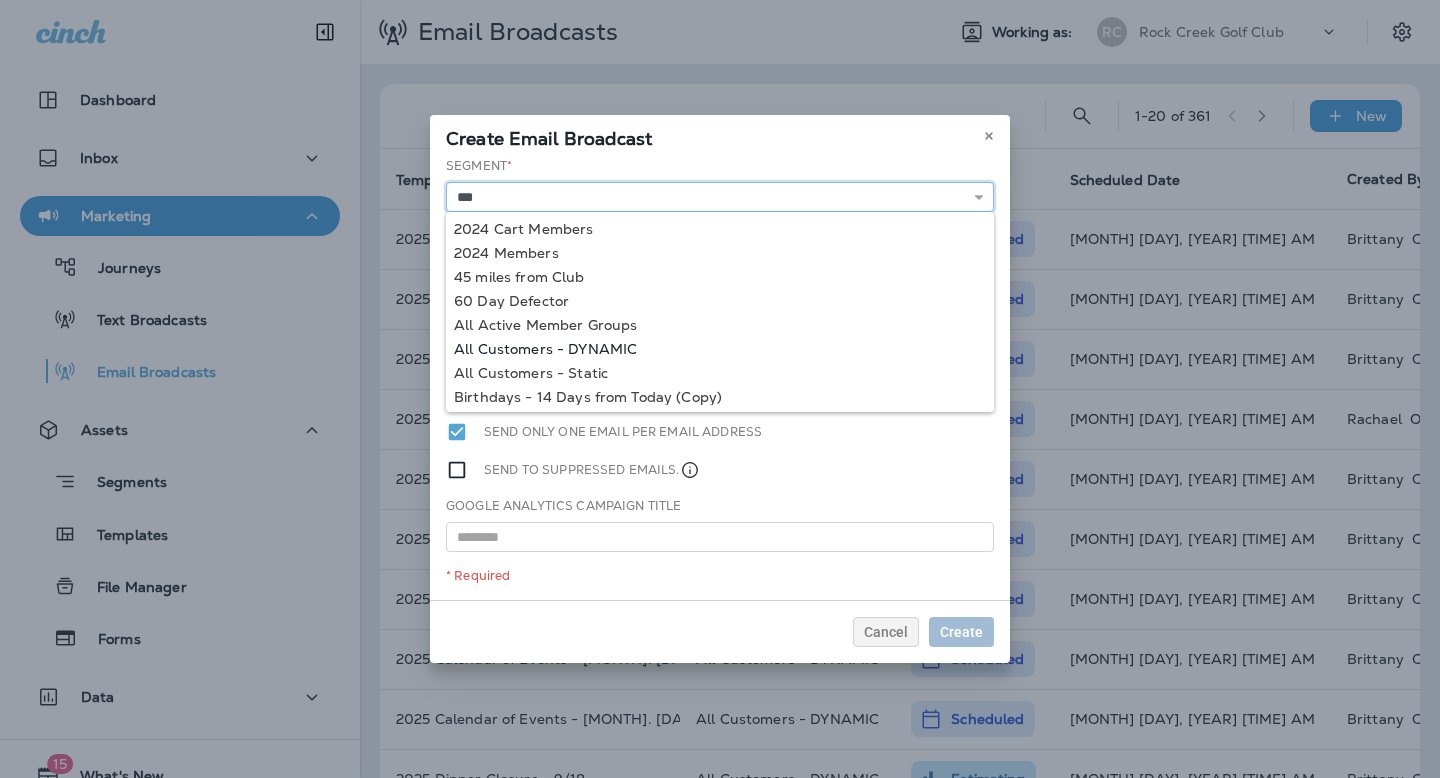 type on "**********" 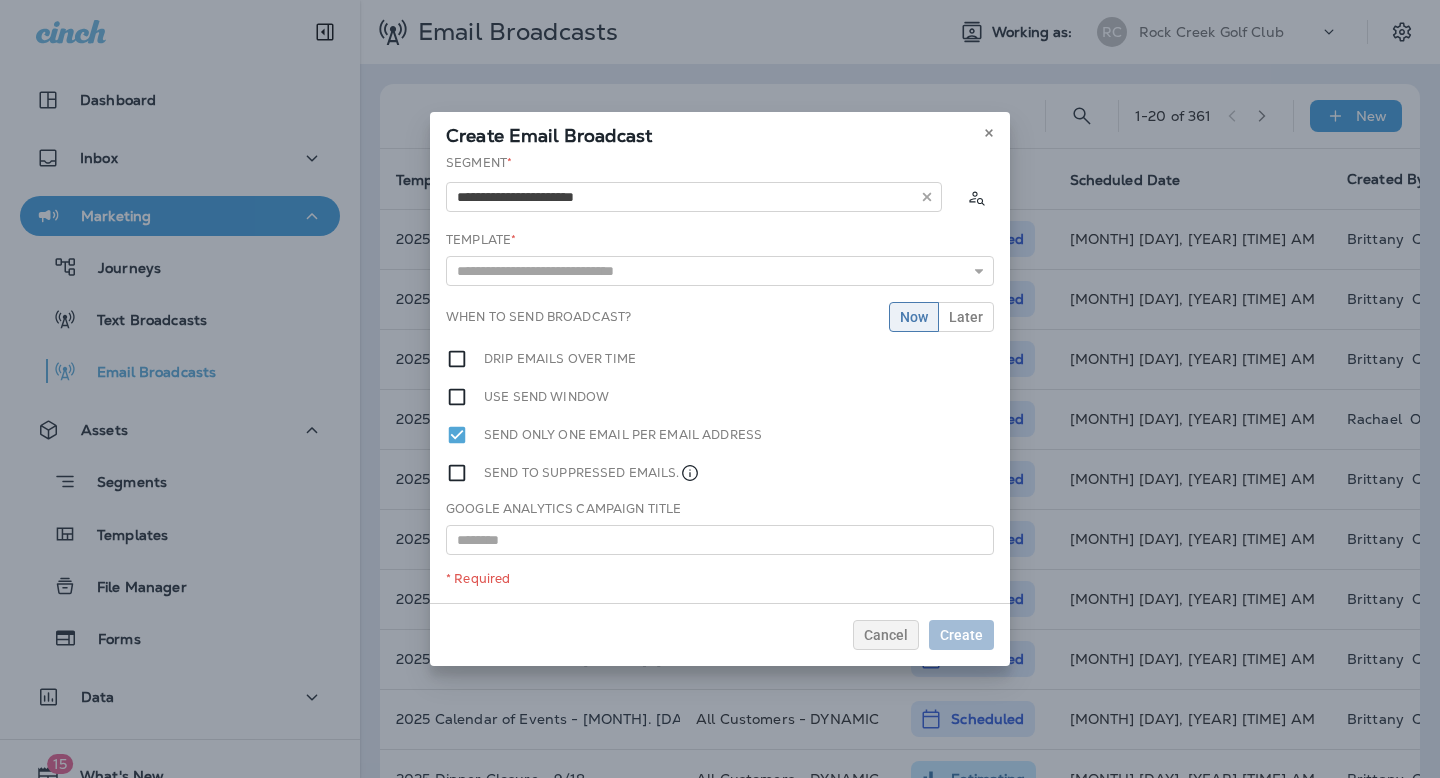 click on "**********" at bounding box center (720, 378) 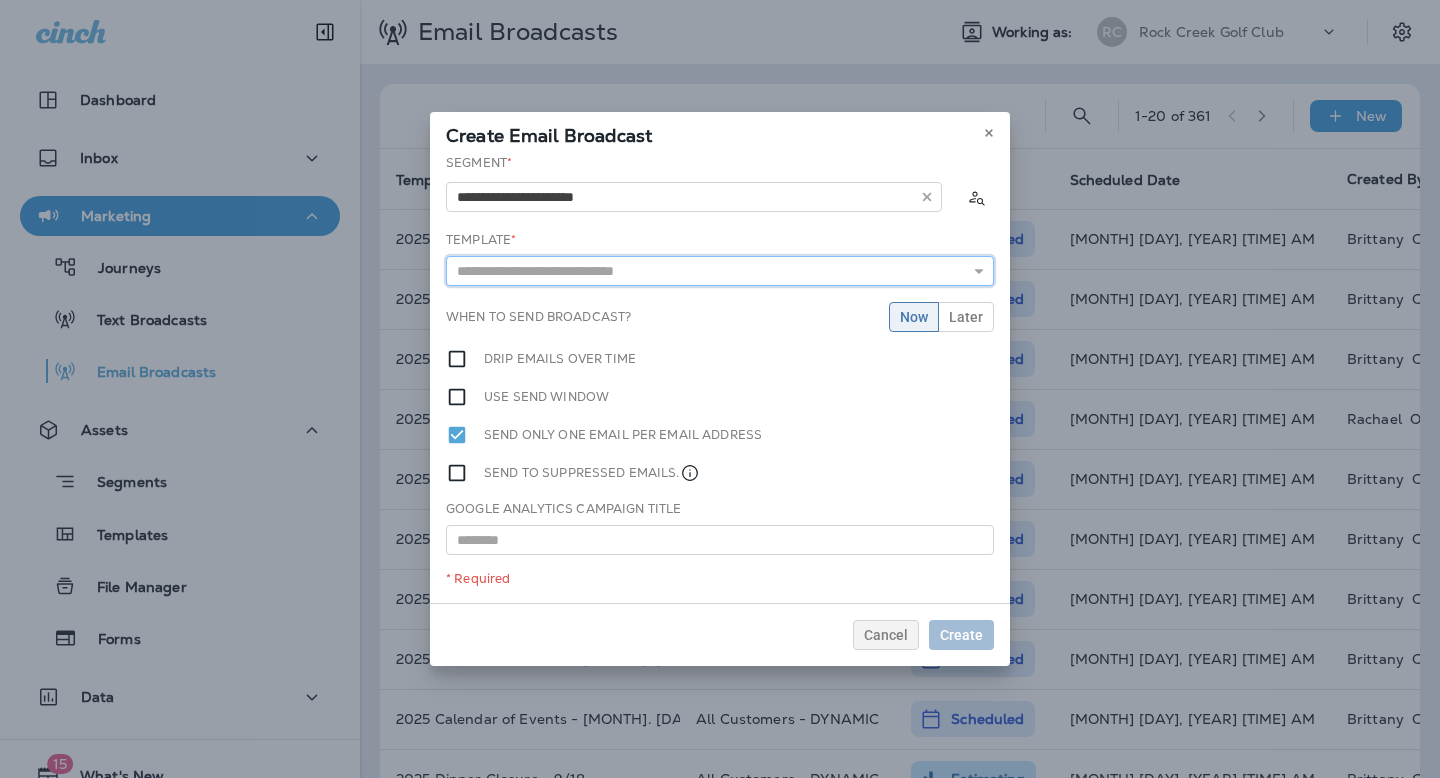 click at bounding box center (720, 271) 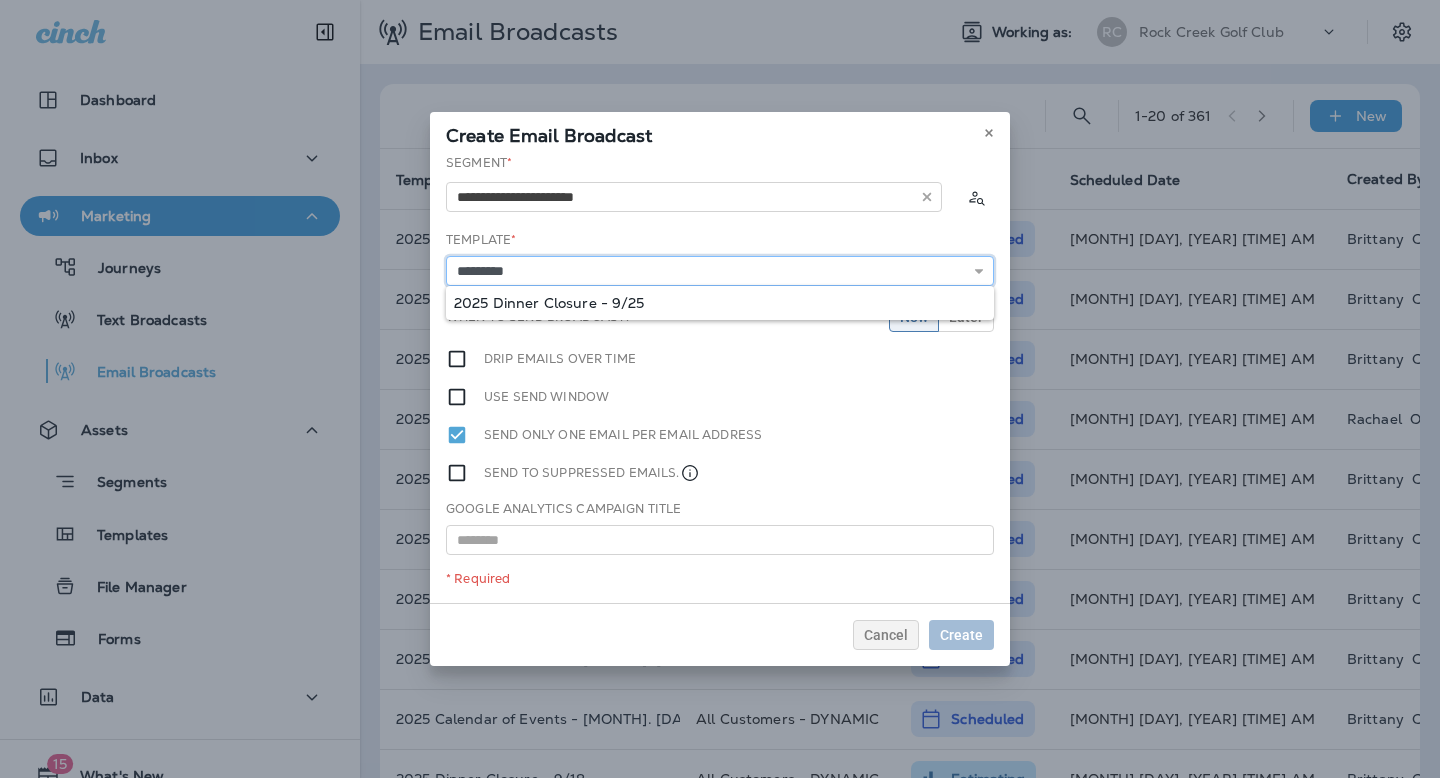 type on "**********" 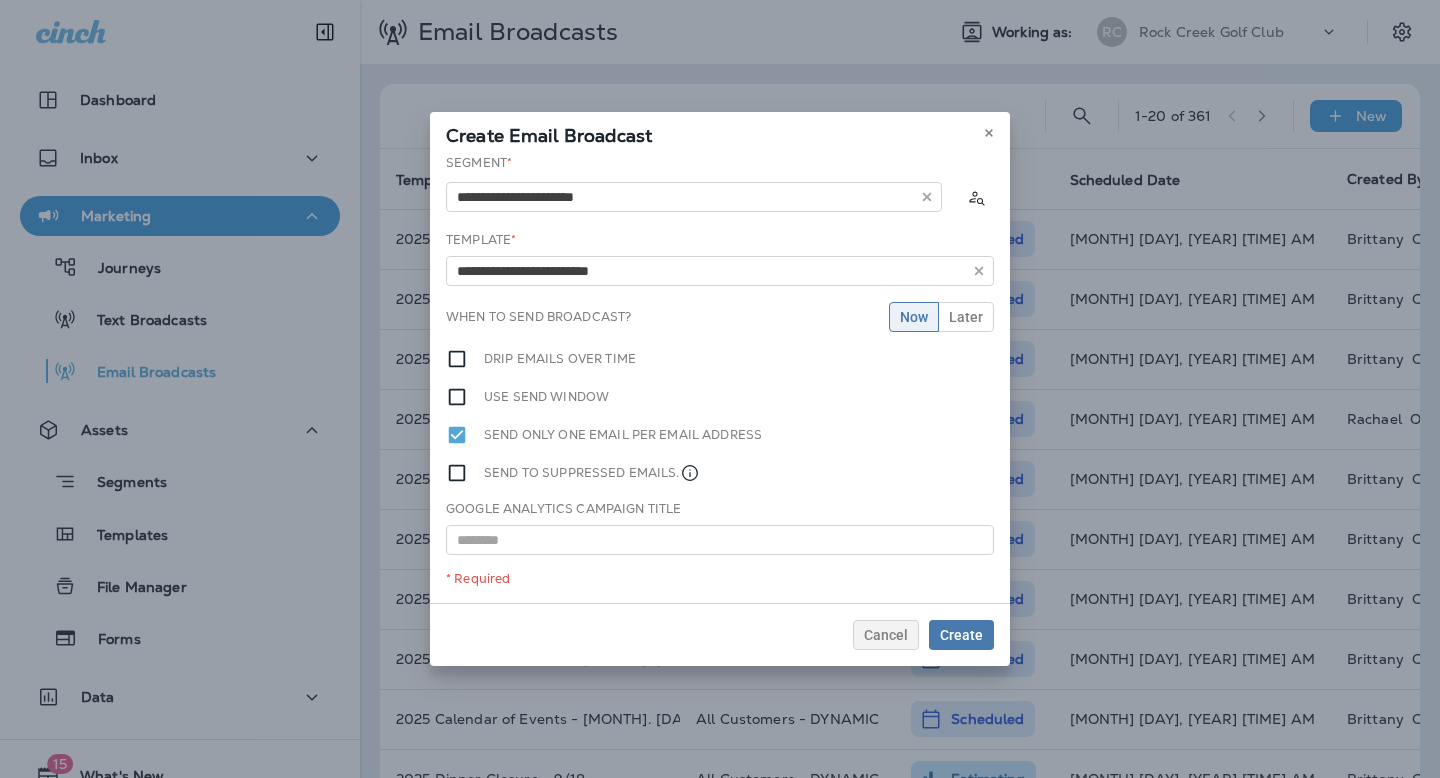 click on "**********" at bounding box center (720, 378) 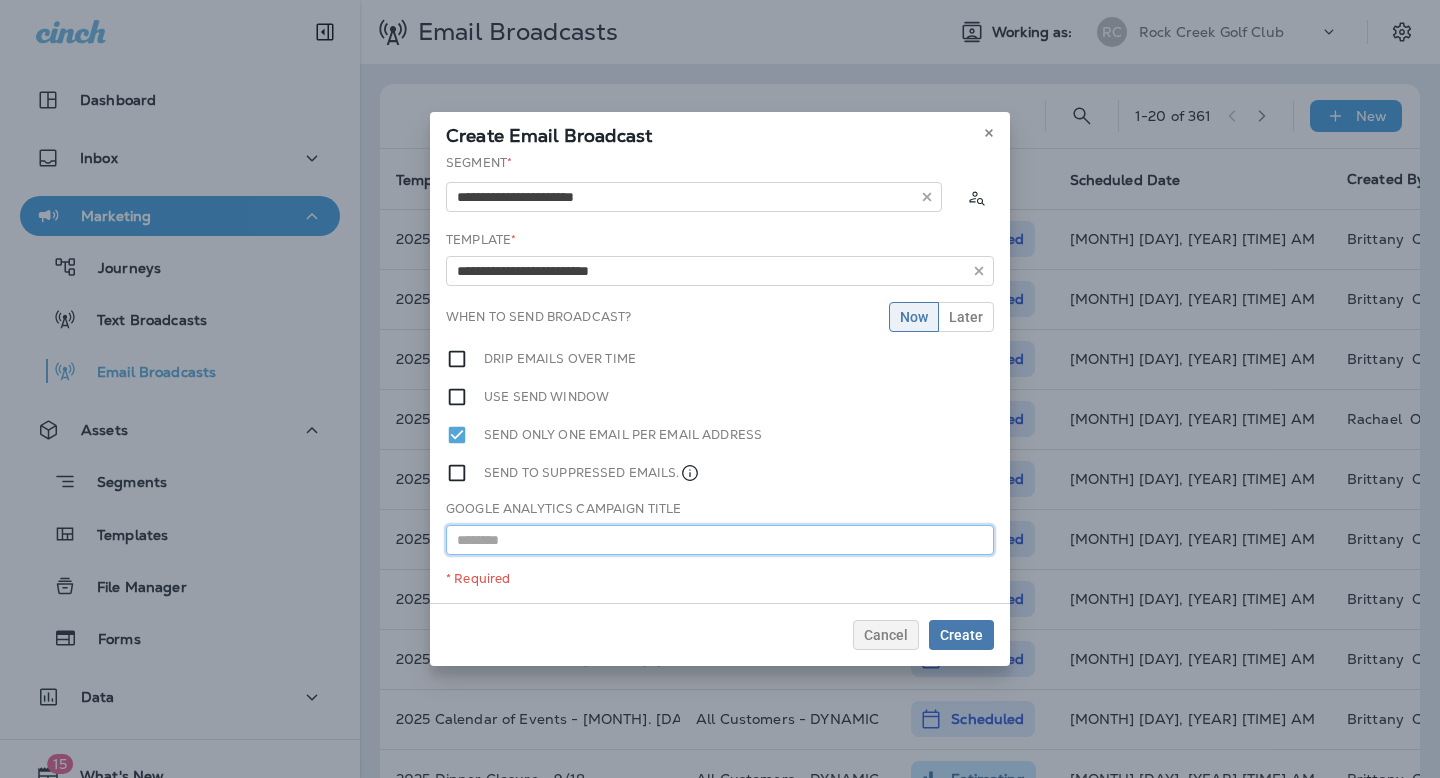 click at bounding box center [720, 540] 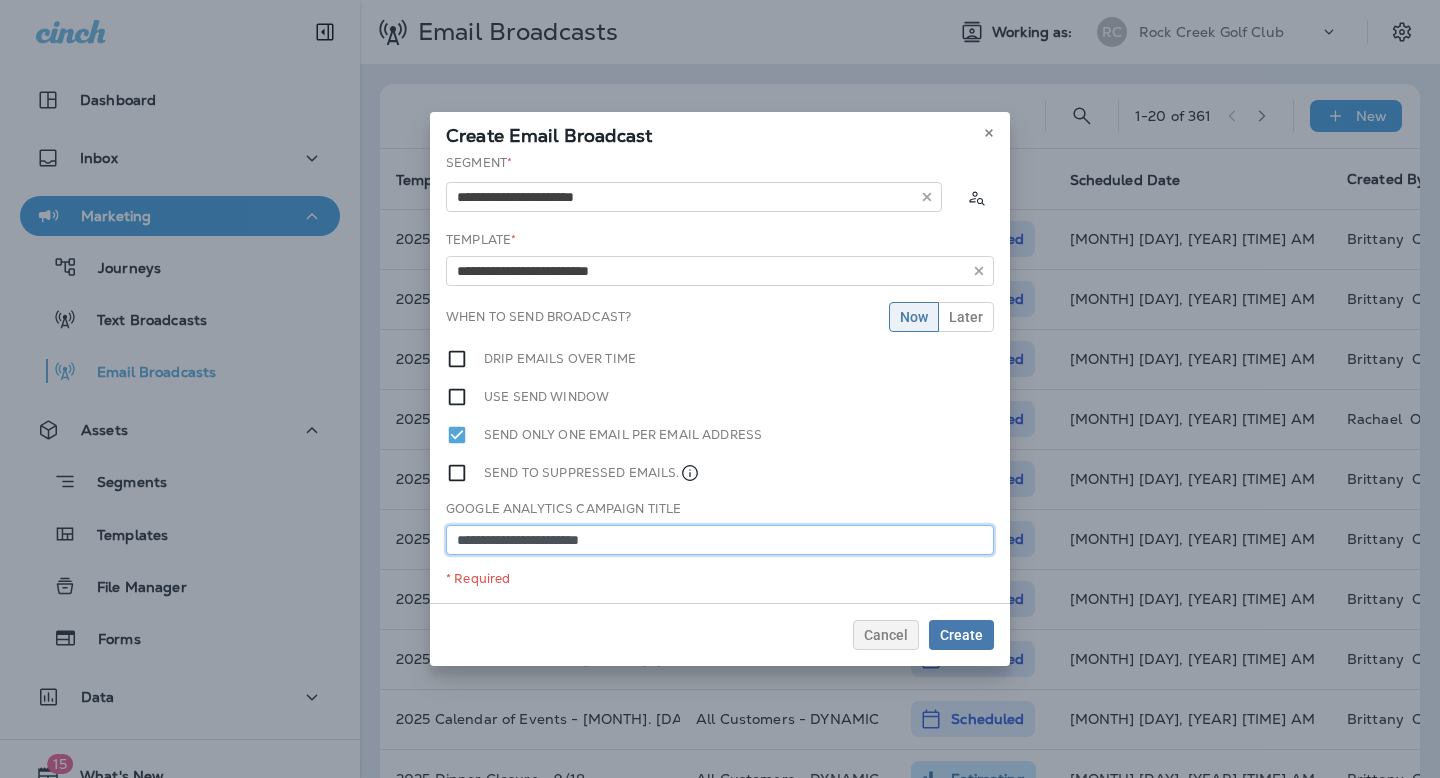 type on "**********" 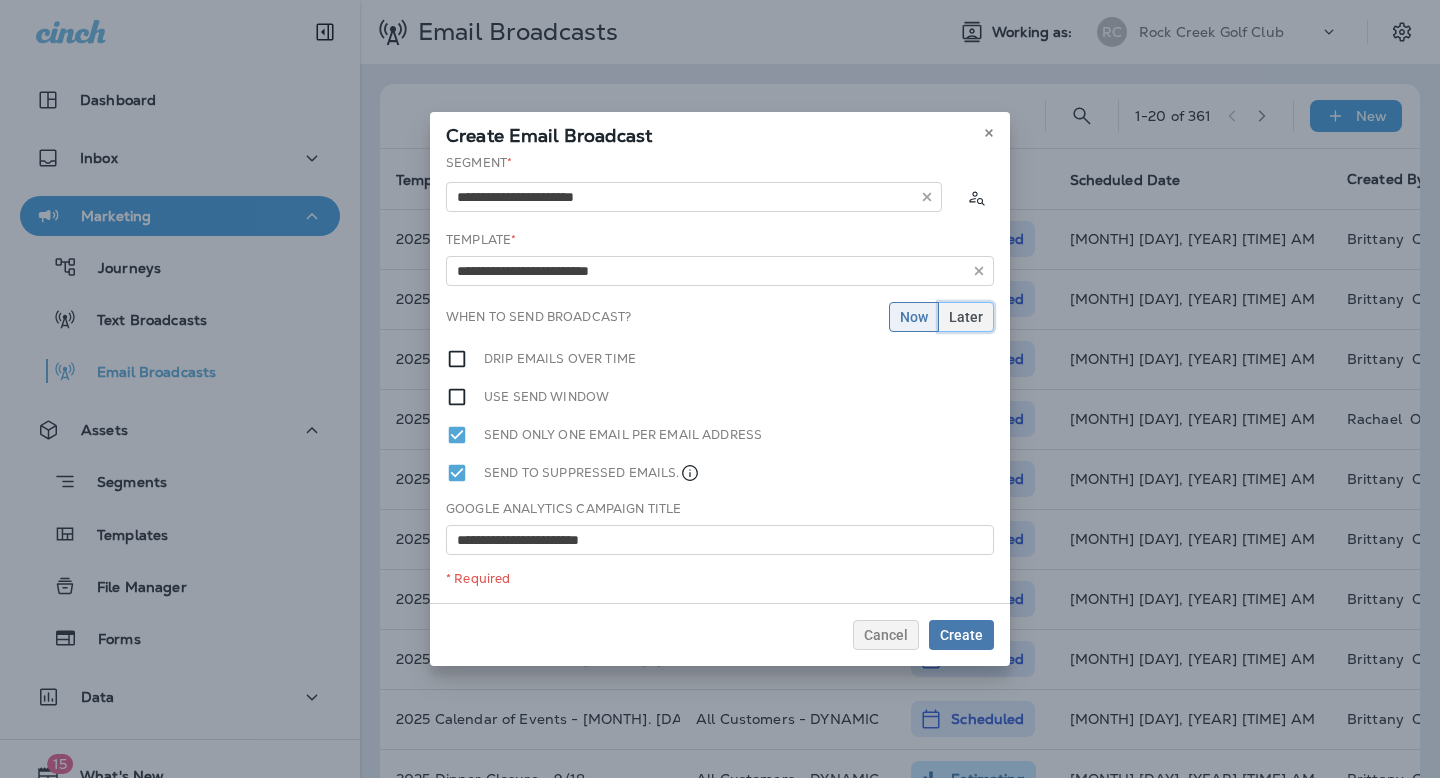 click on "Later" at bounding box center (966, 317) 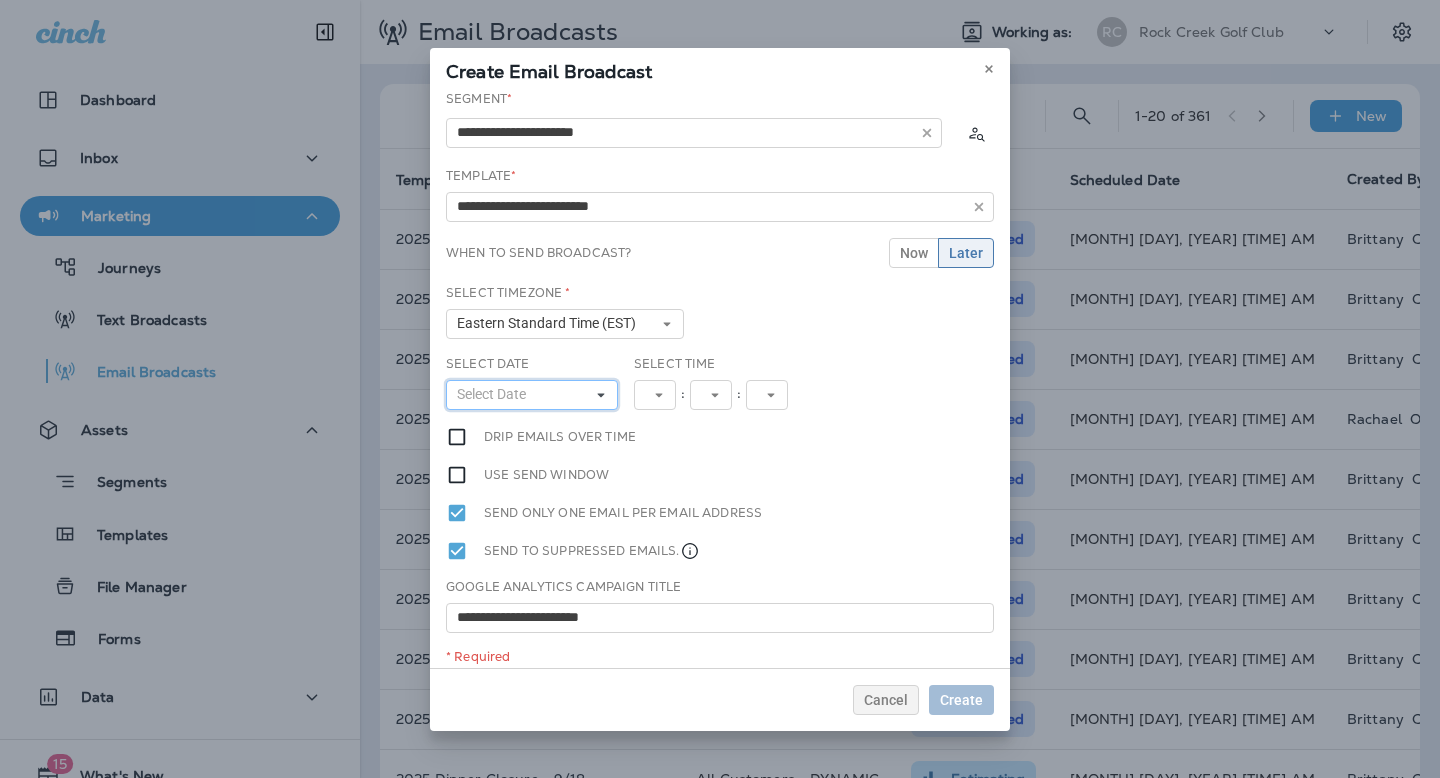 click on "Select Date" at bounding box center (532, 395) 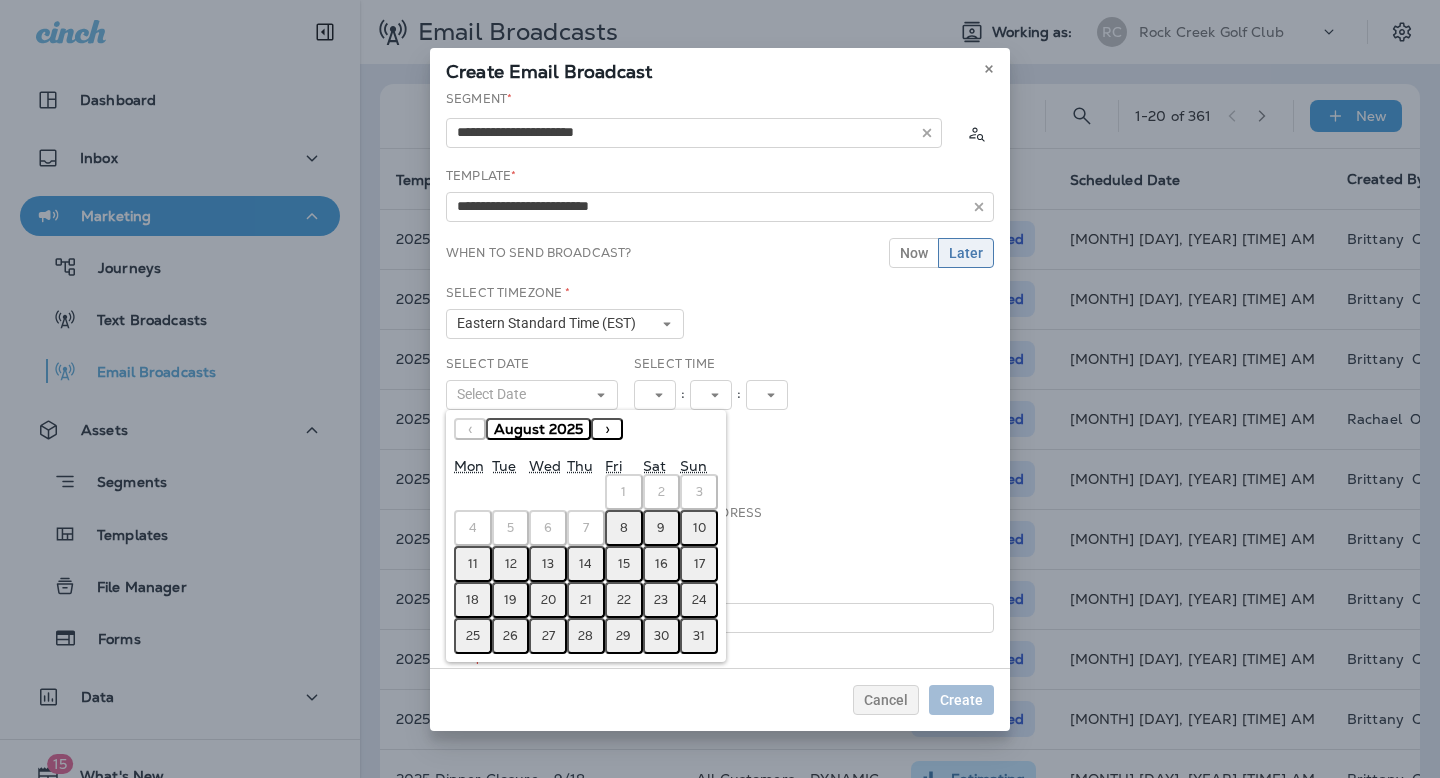 click on "›" at bounding box center (607, 429) 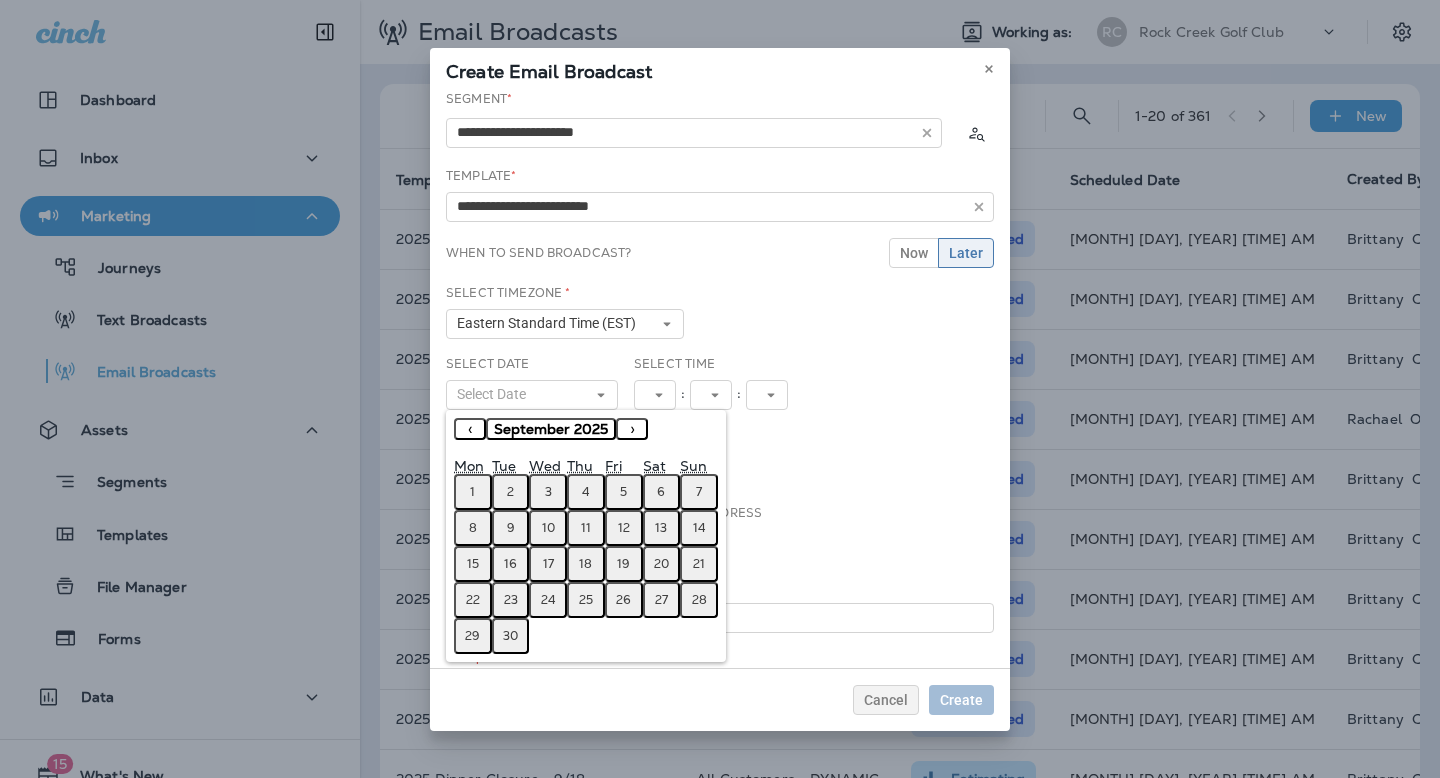 click on "21" at bounding box center [699, 564] 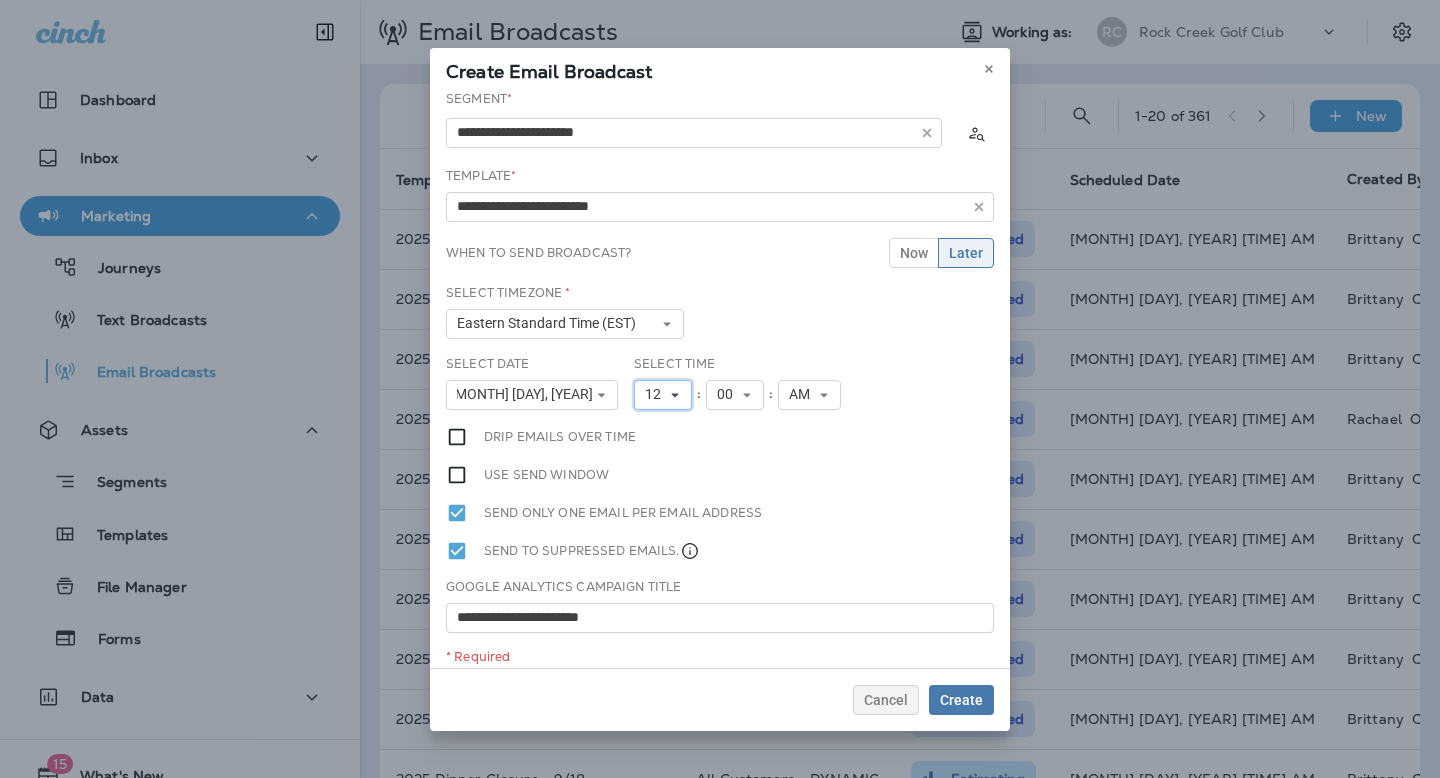 click 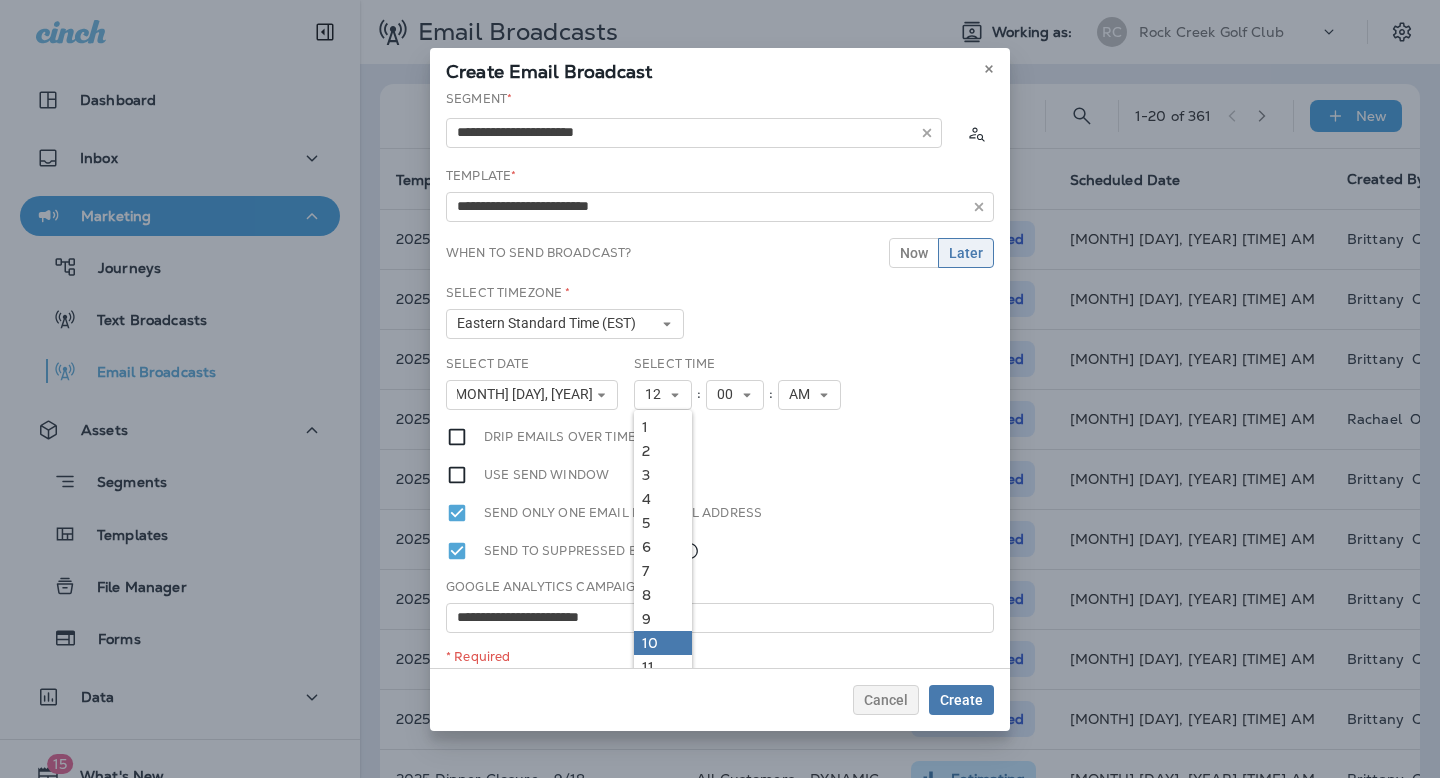 click on "10" at bounding box center (663, 643) 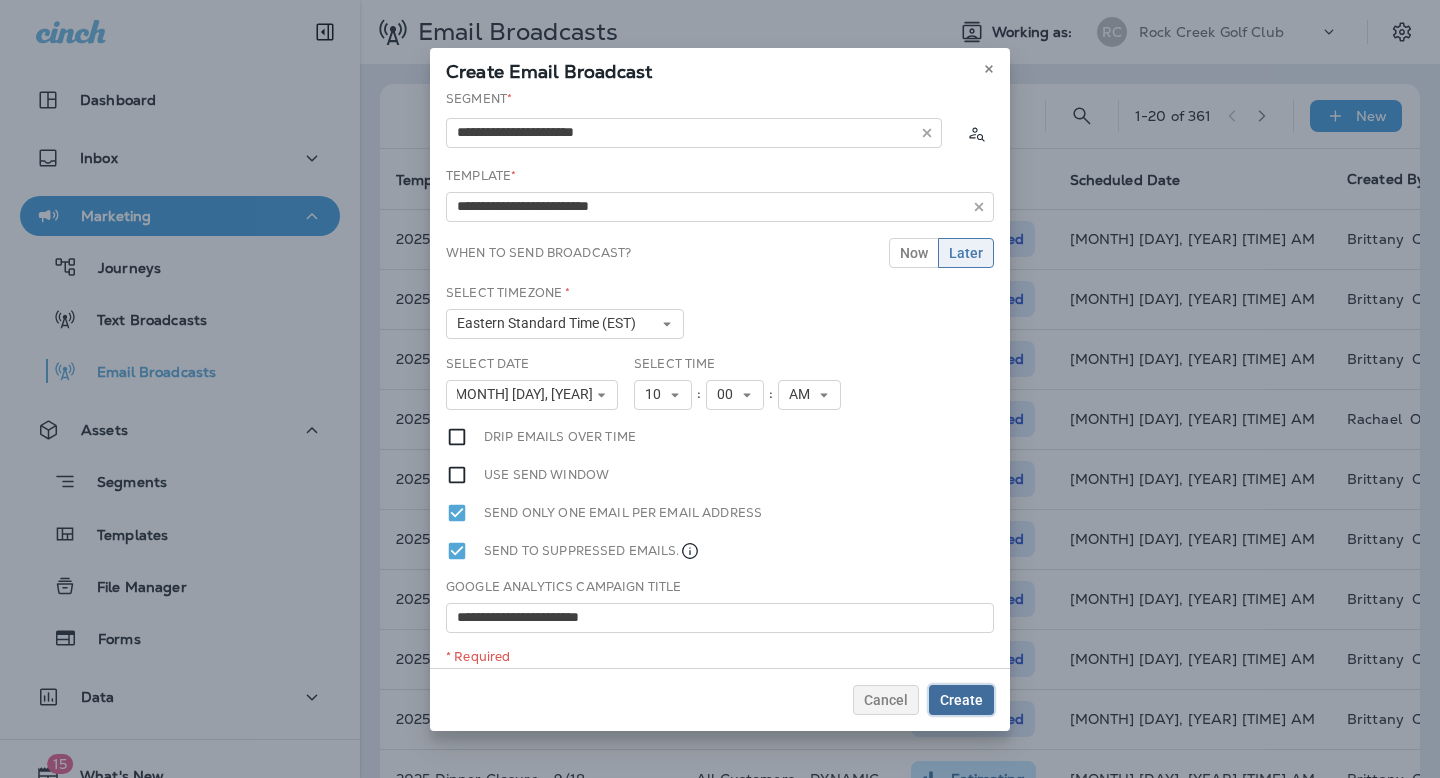 click on "Create" at bounding box center (961, 700) 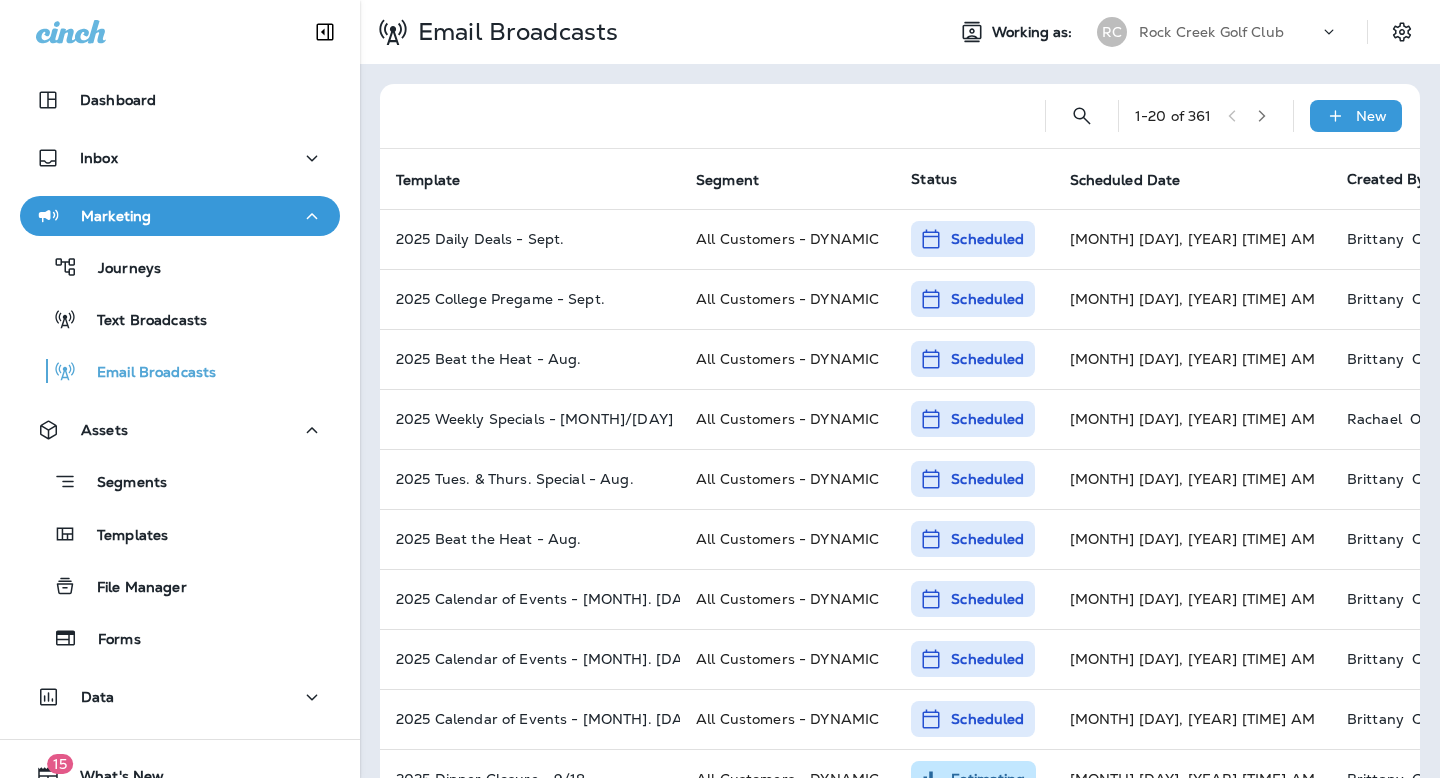 click on "New" at bounding box center (1371, 116) 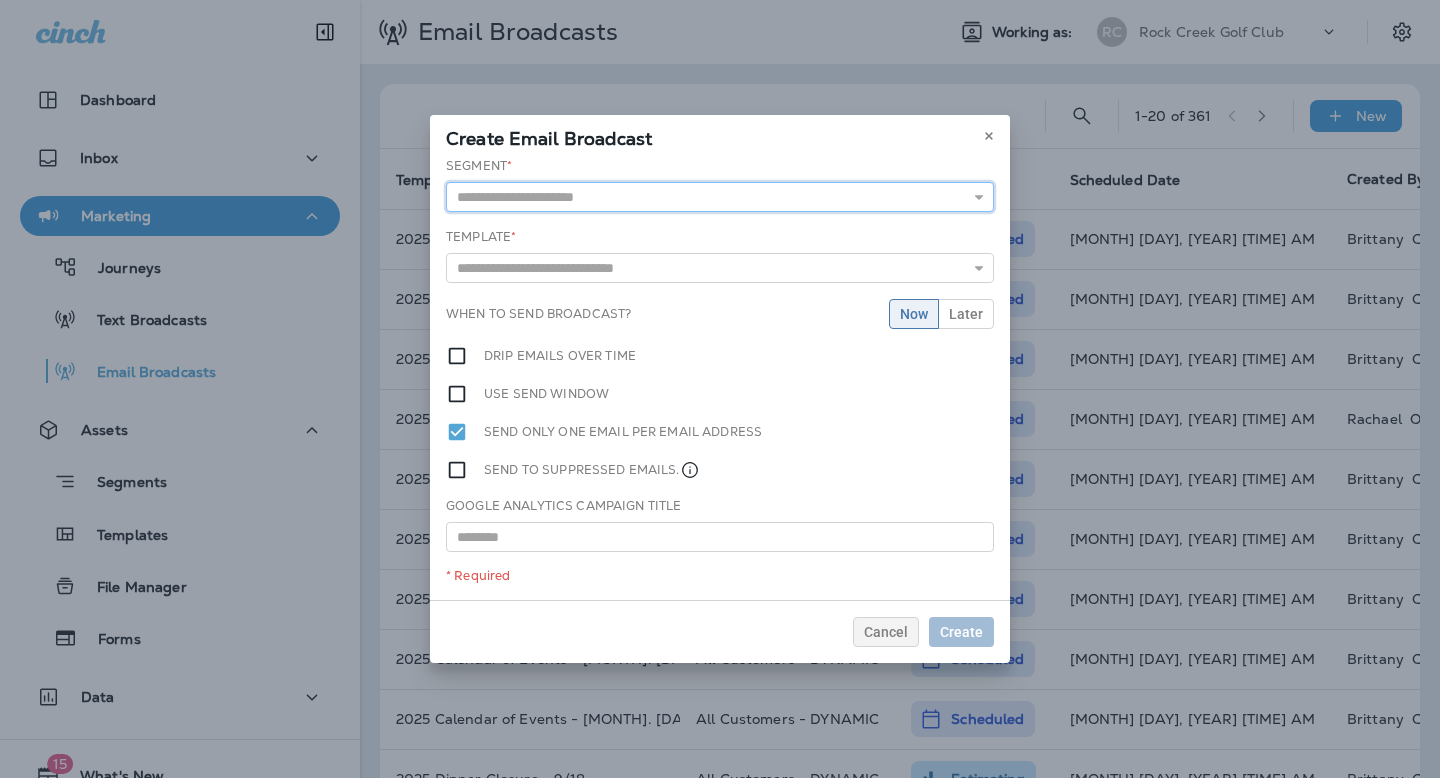 click at bounding box center (720, 197) 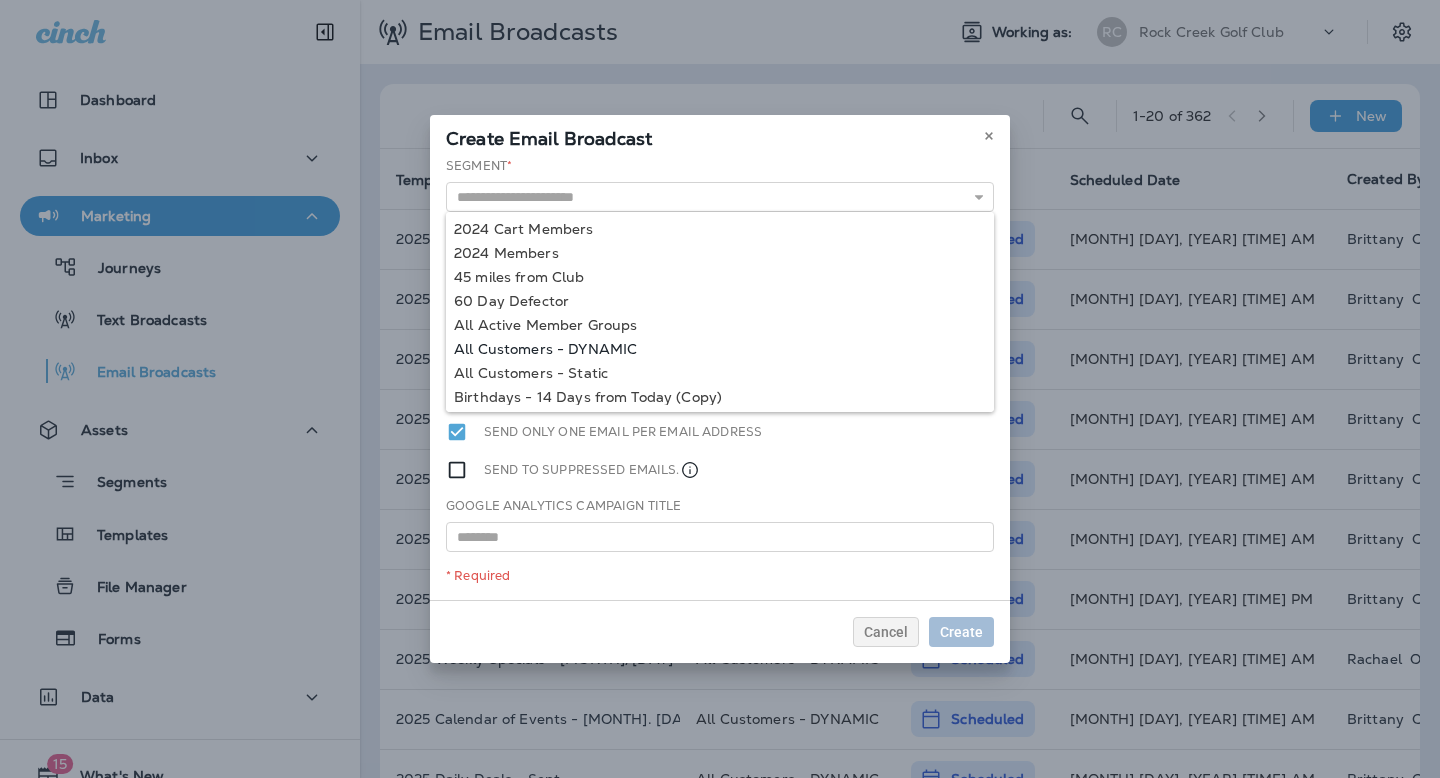 type on "**********" 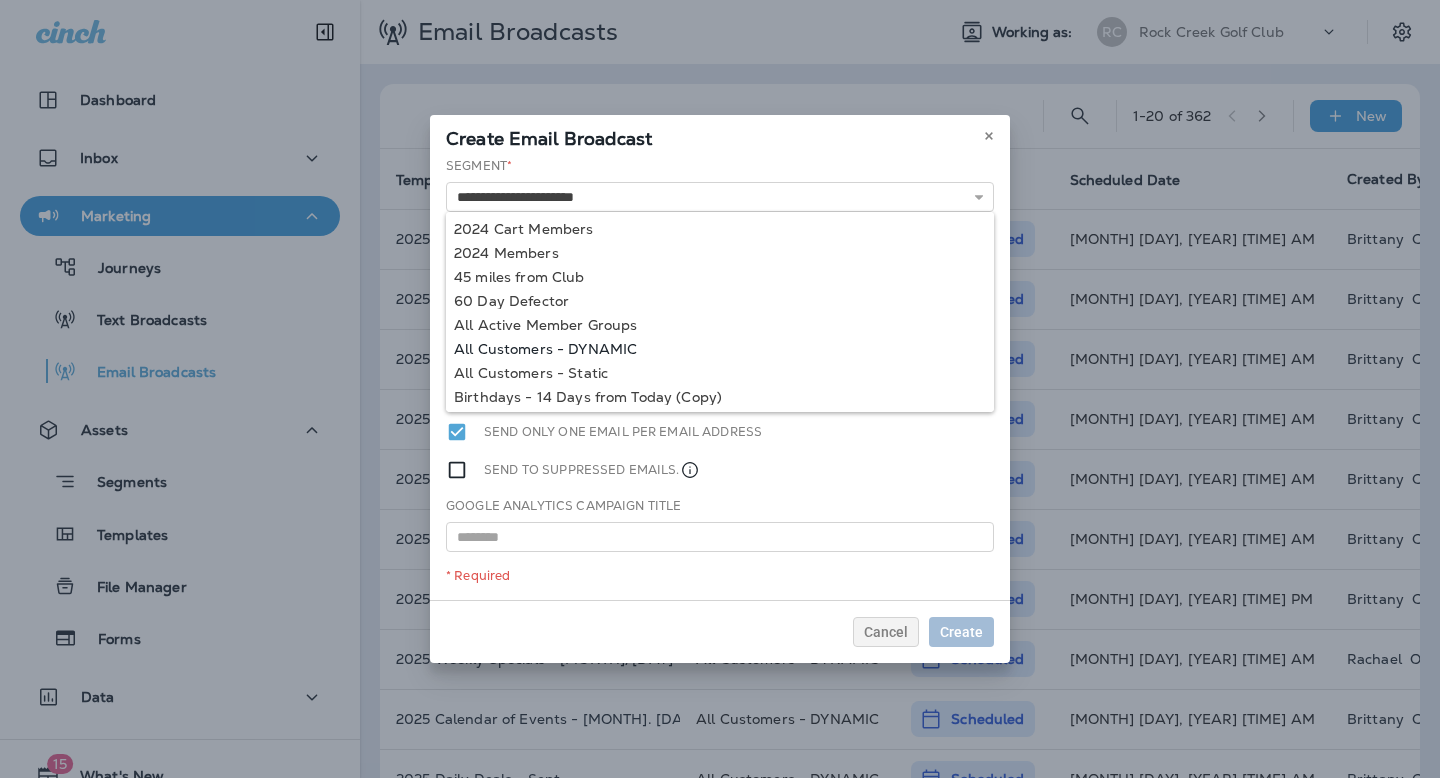 click on "**********" at bounding box center [720, 378] 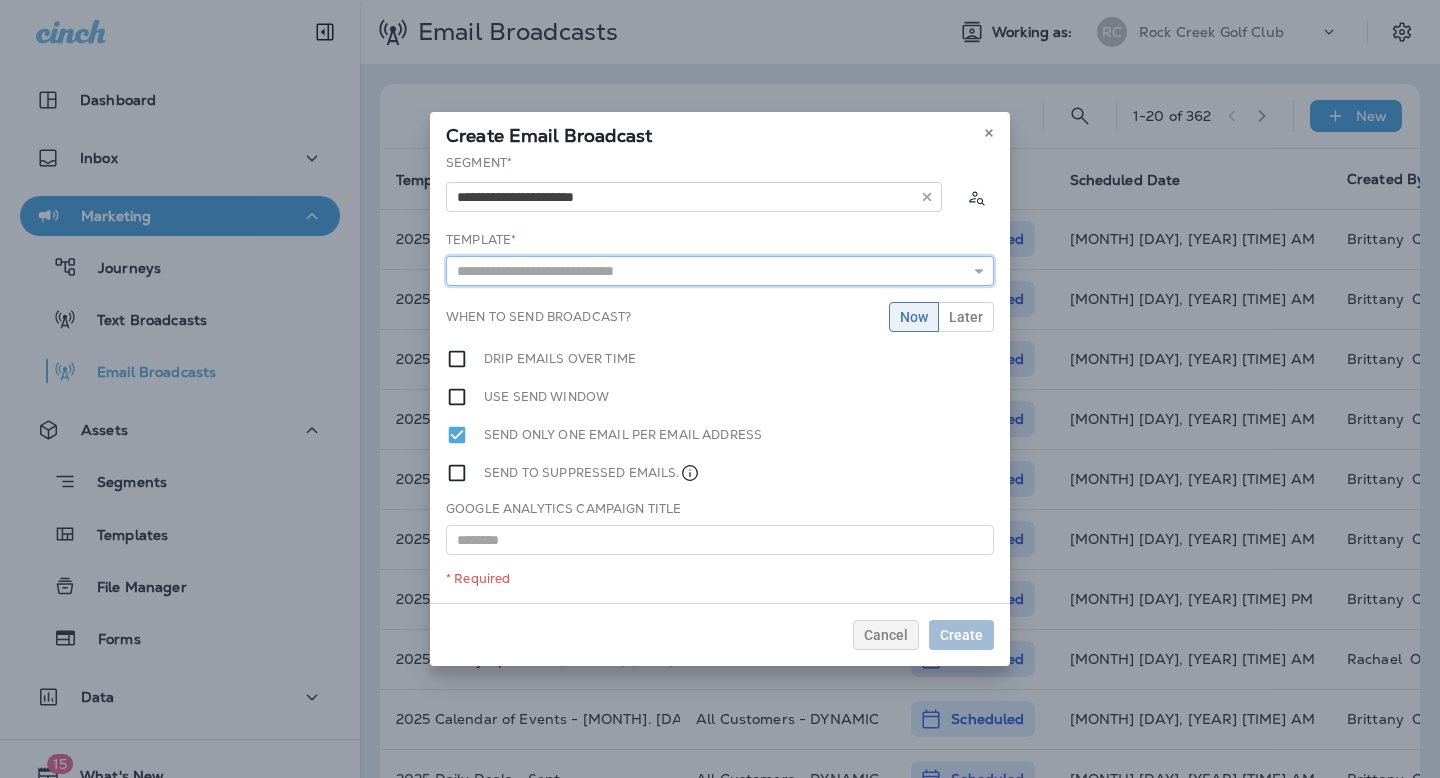 click at bounding box center [720, 271] 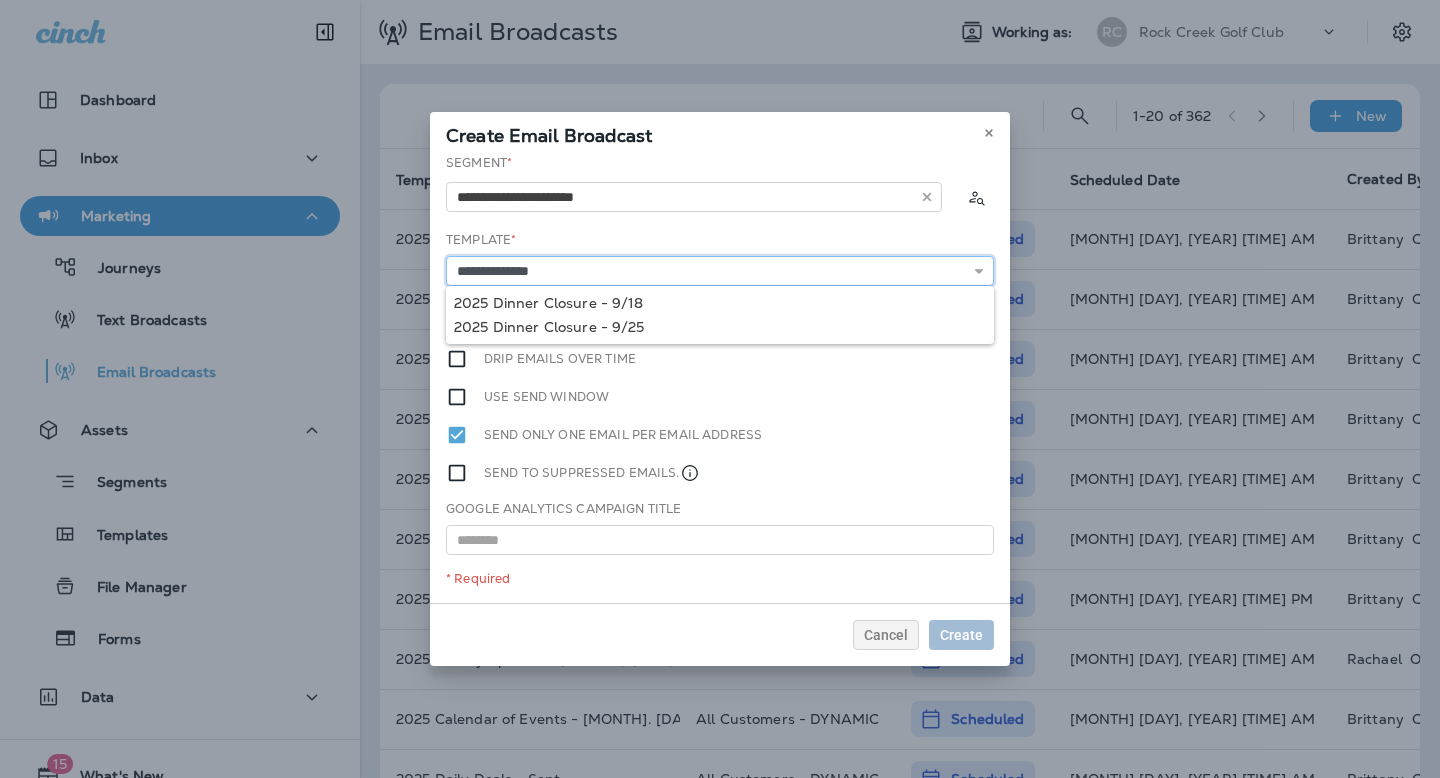 type on "**********" 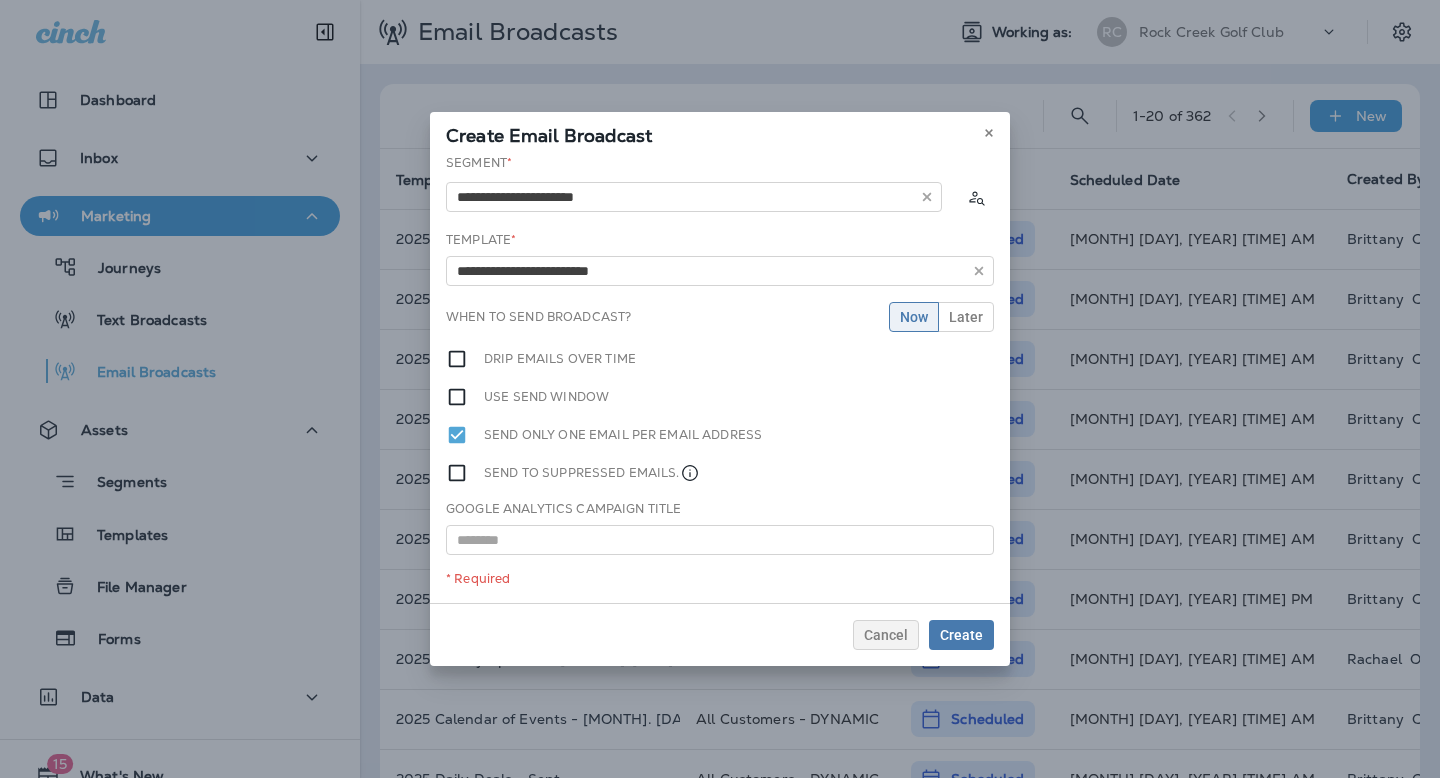 click on "**********" at bounding box center (720, 378) 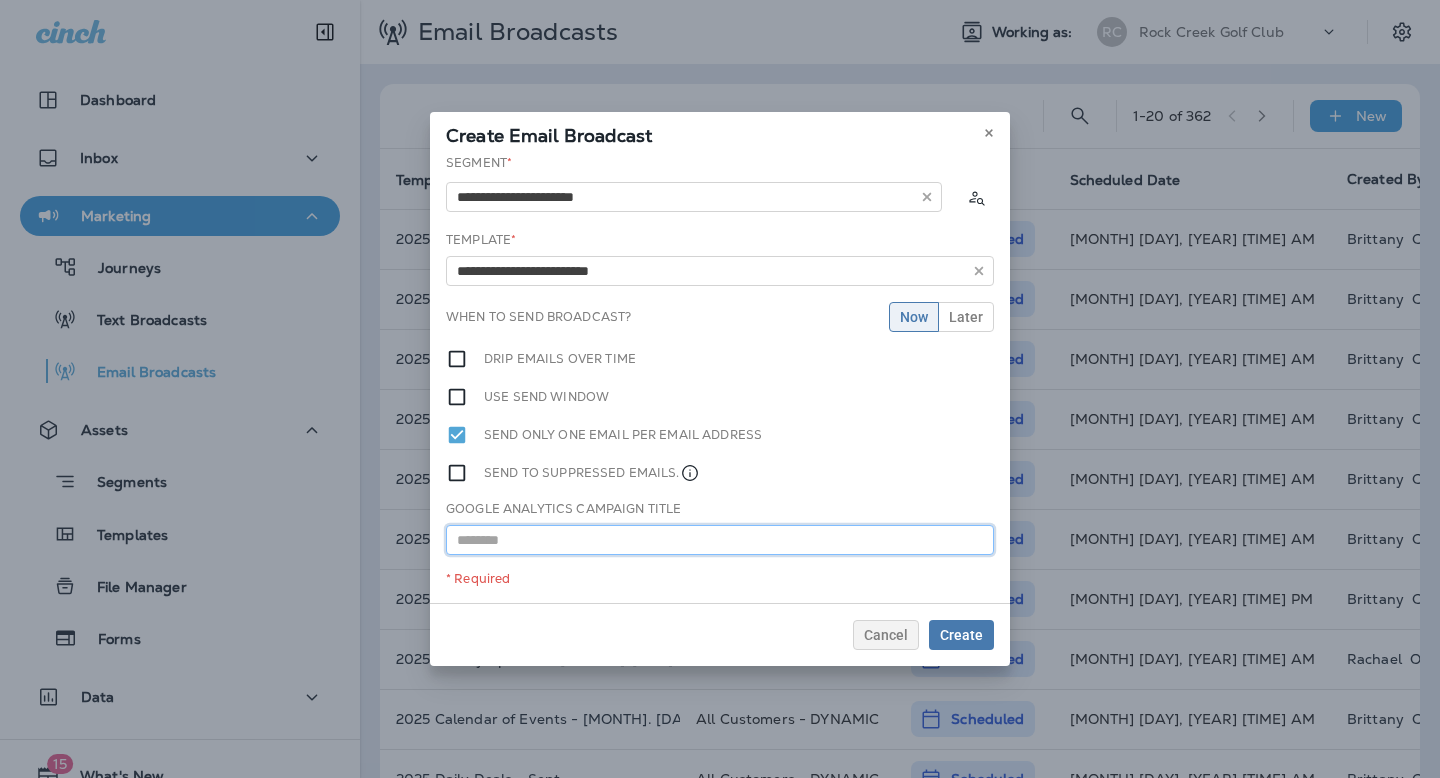 click at bounding box center [720, 540] 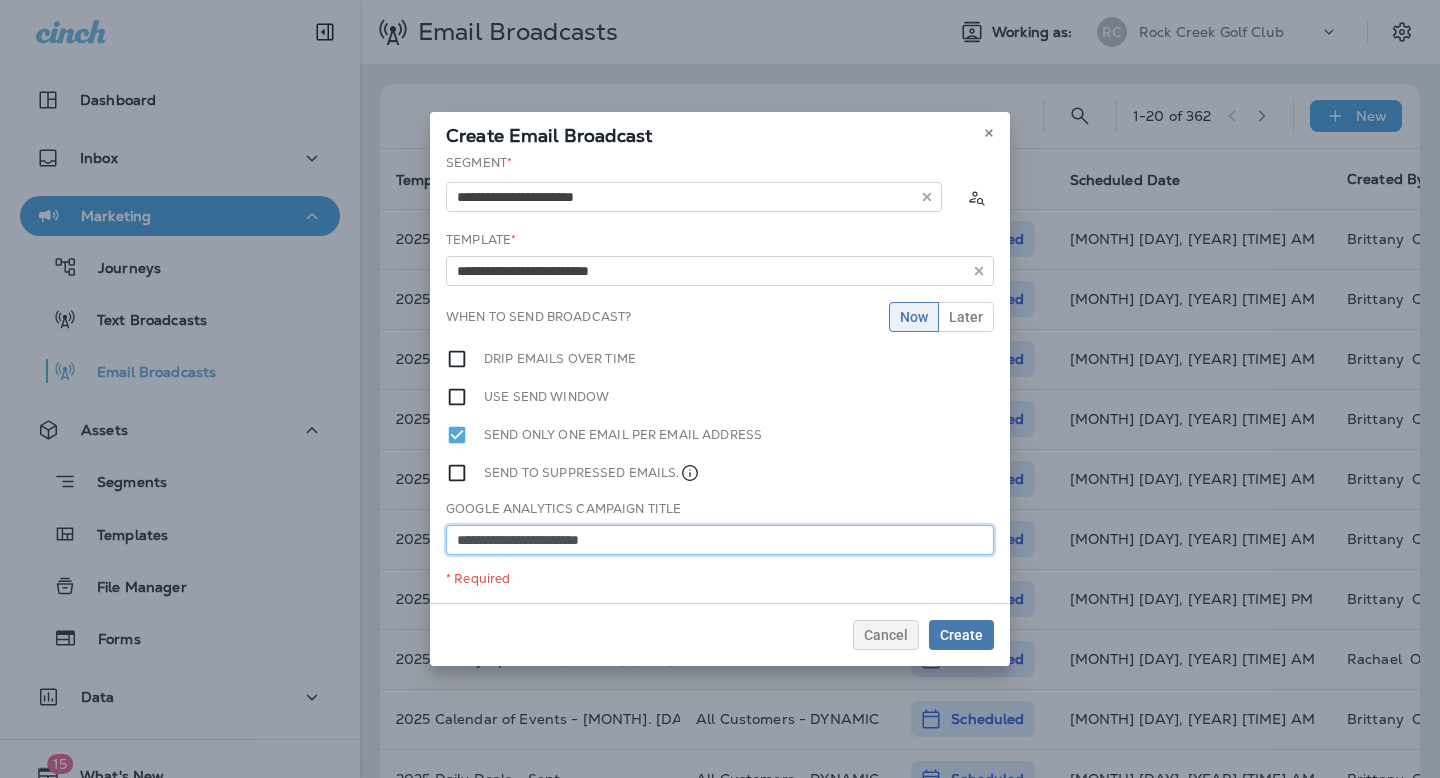 type on "**********" 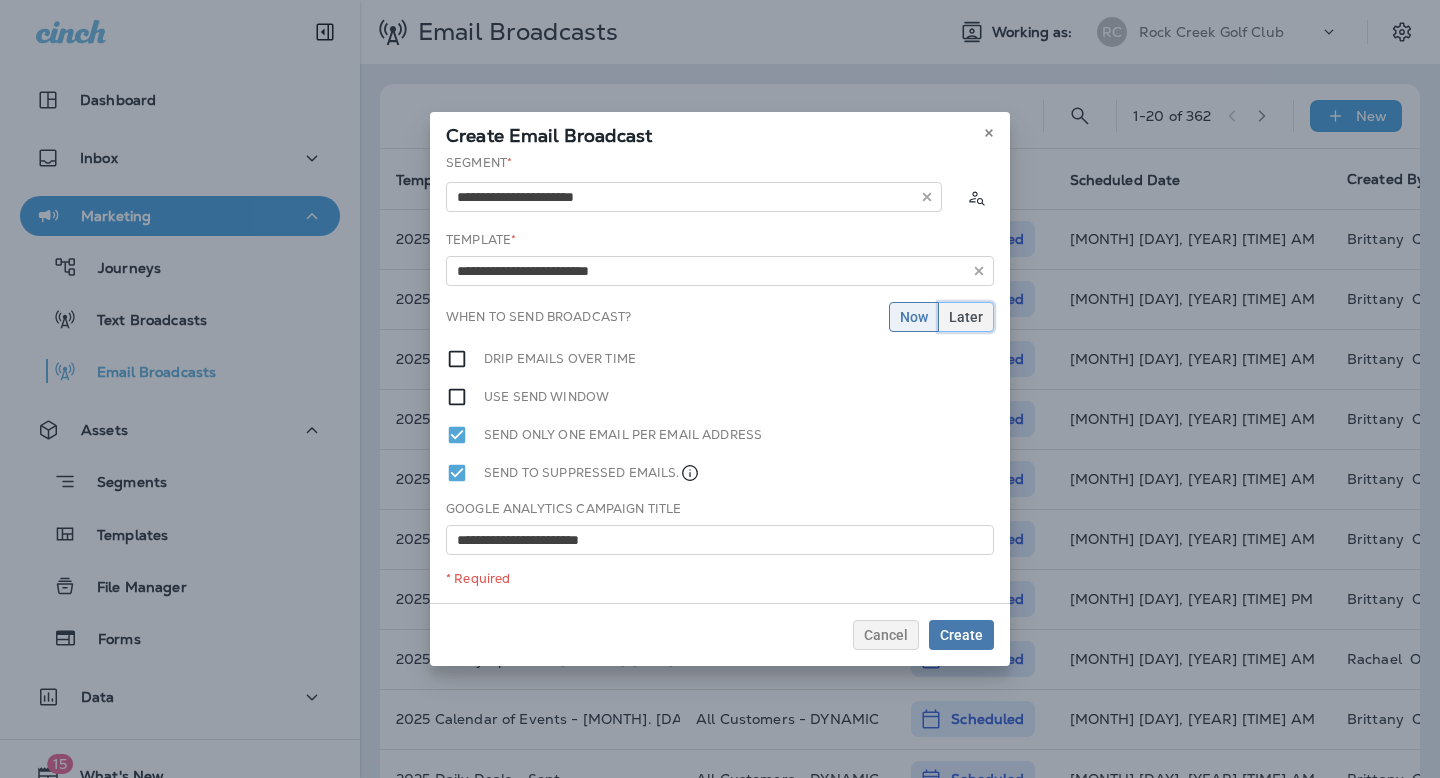 click on "Later" at bounding box center [966, 317] 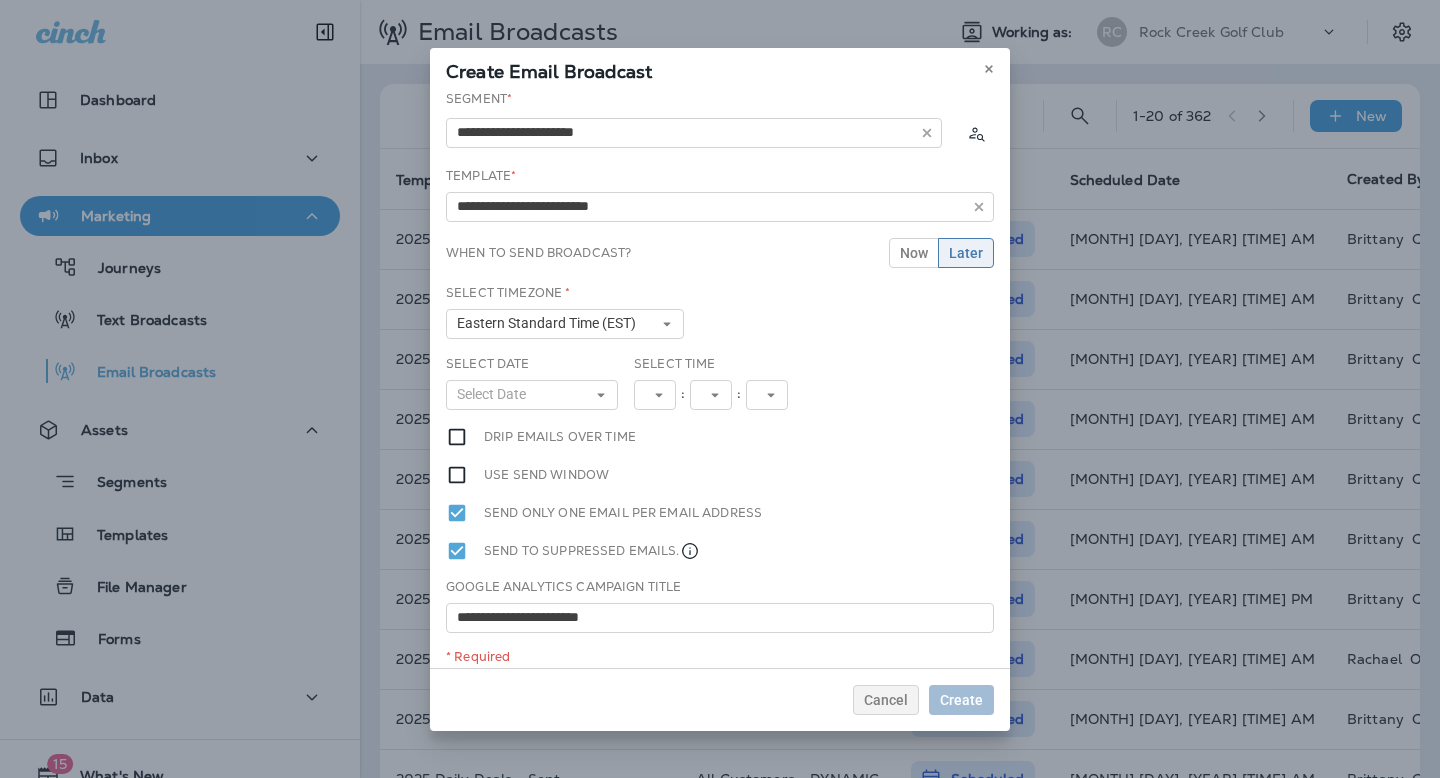 click on "Select Date Select Date « ‹ [MONTH] 2025 › » Mon Tue Wed Thu Fri Sat Sun 1 2 3 4 5 6 7 8 9 10 11 12 13 14 15 16 17 18 19 20 21 22 23 24 25 26 27 28 29 30 31" at bounding box center [532, 382] 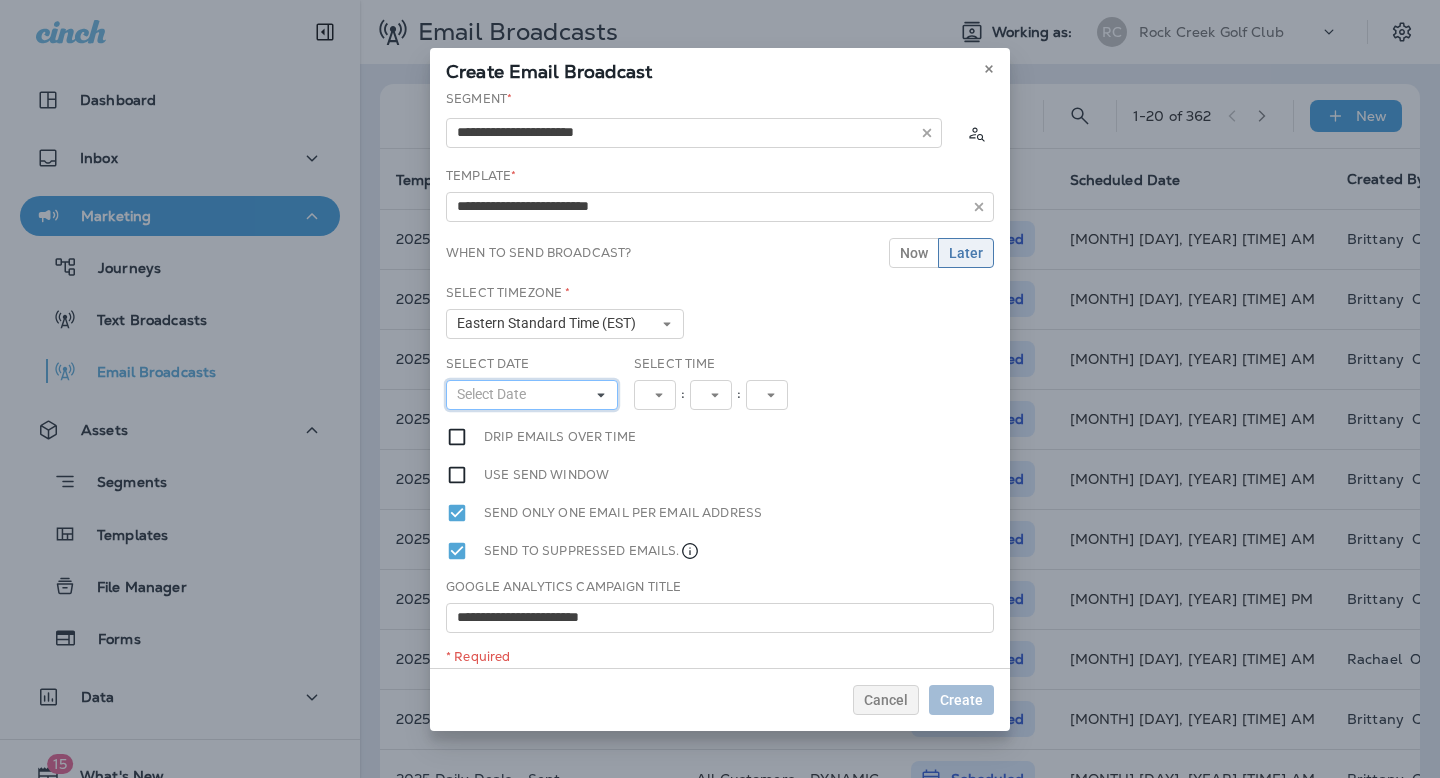 click on "Select Date" at bounding box center (495, 394) 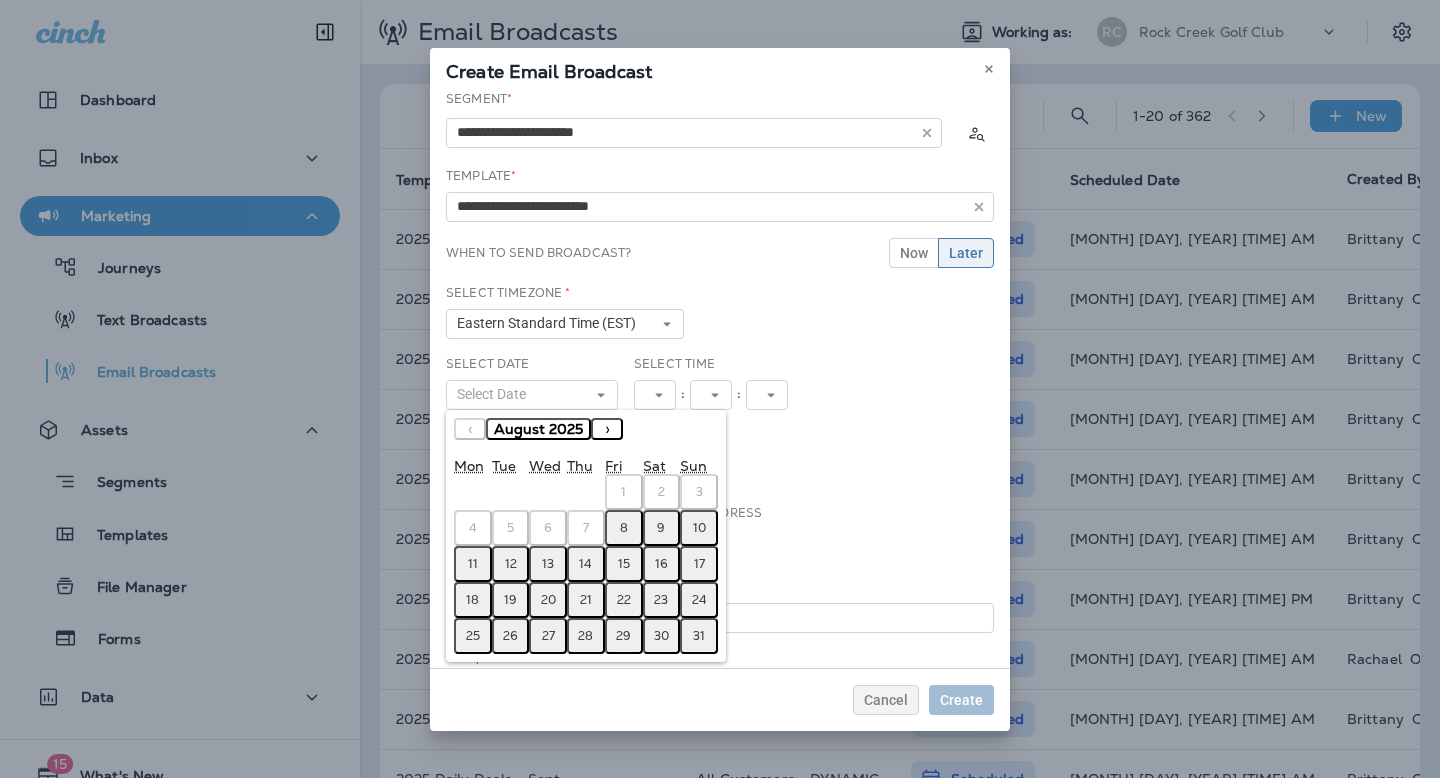 click on "›" at bounding box center (607, 429) 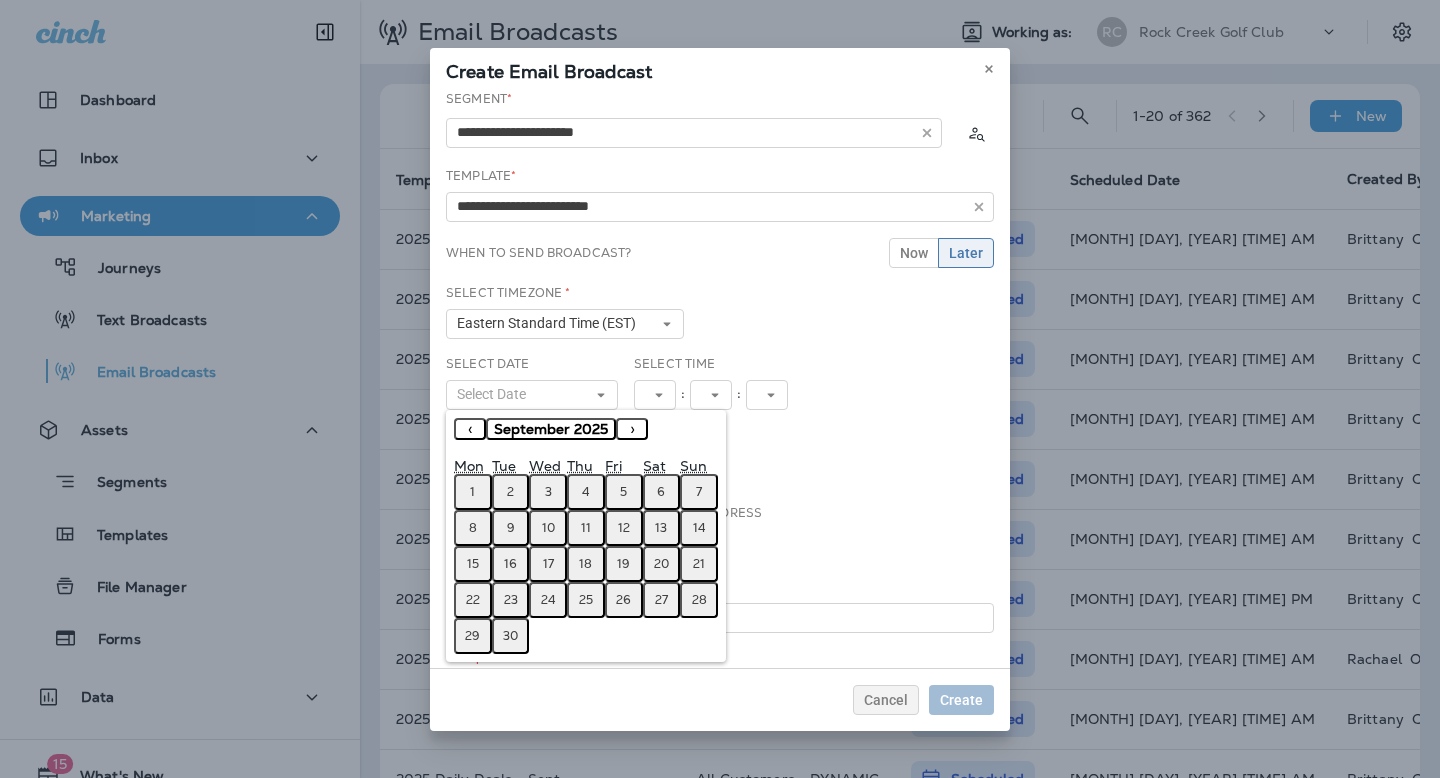 click on "25" at bounding box center [586, 600] 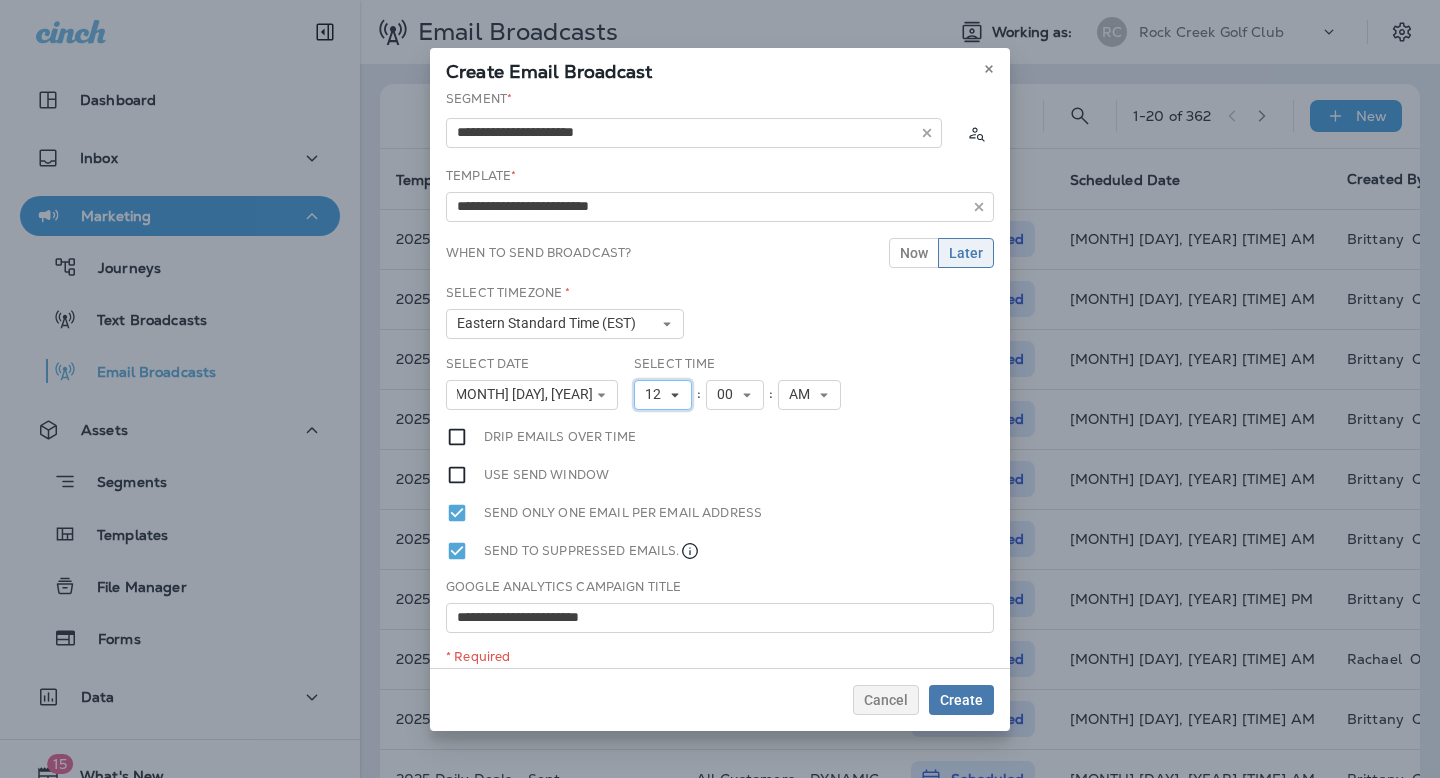 click 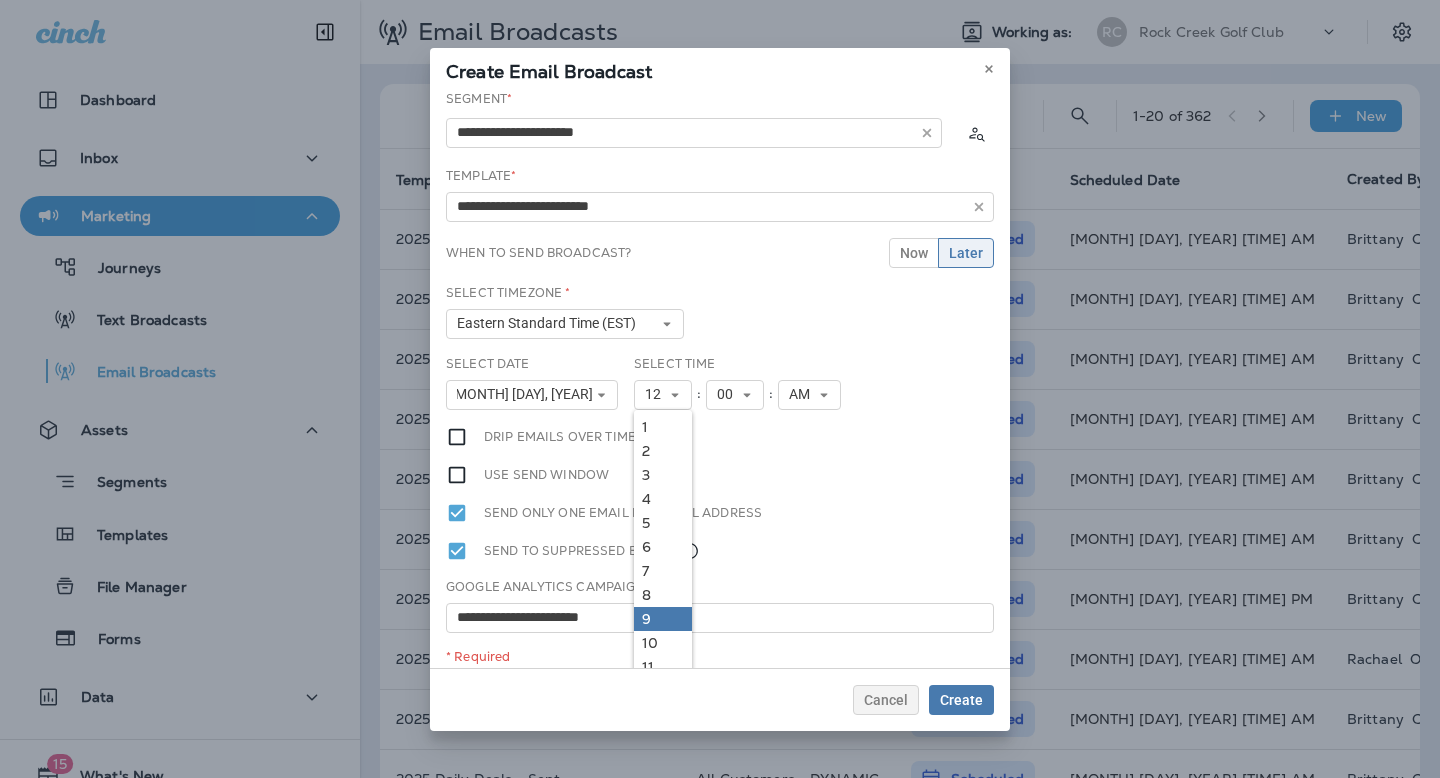 click on "9" at bounding box center (663, 619) 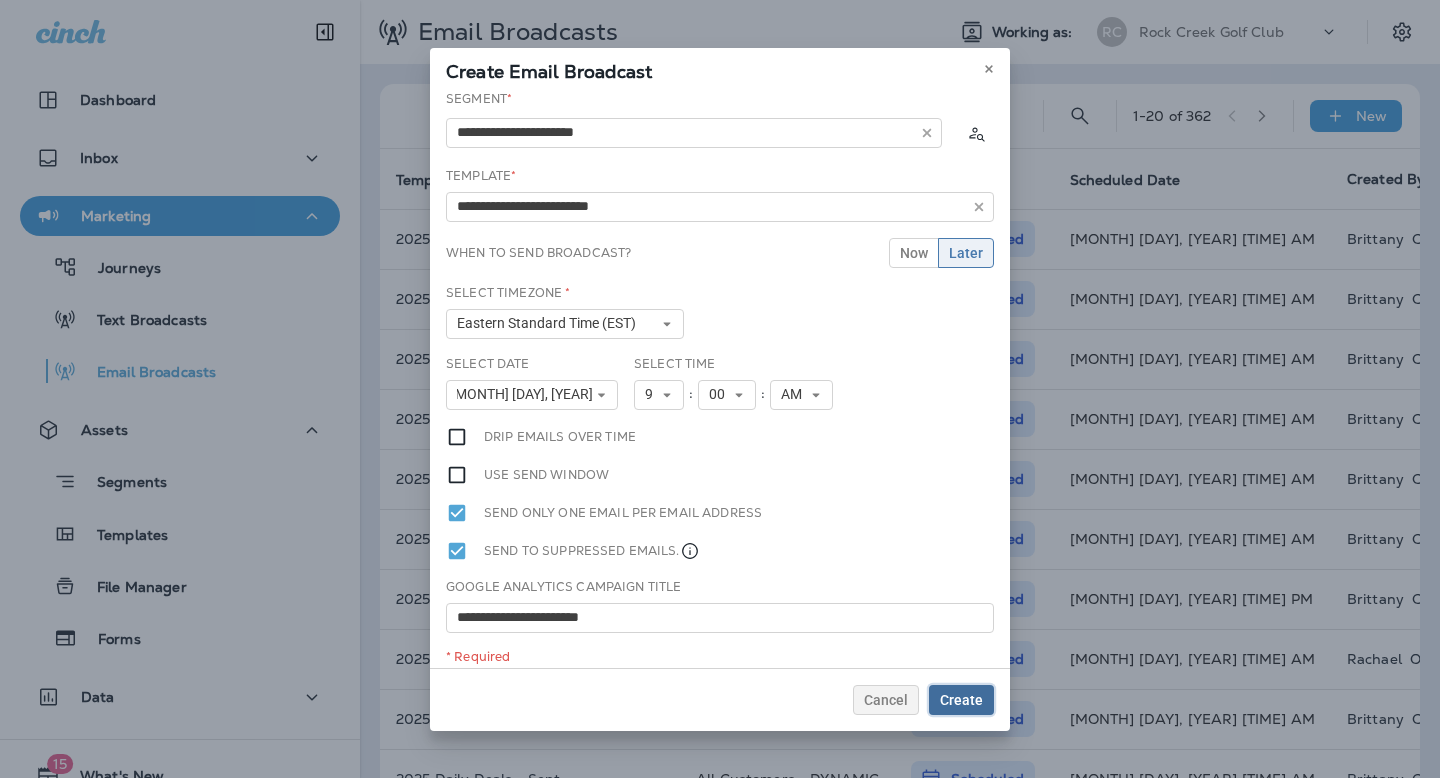 click on "Create" at bounding box center [961, 700] 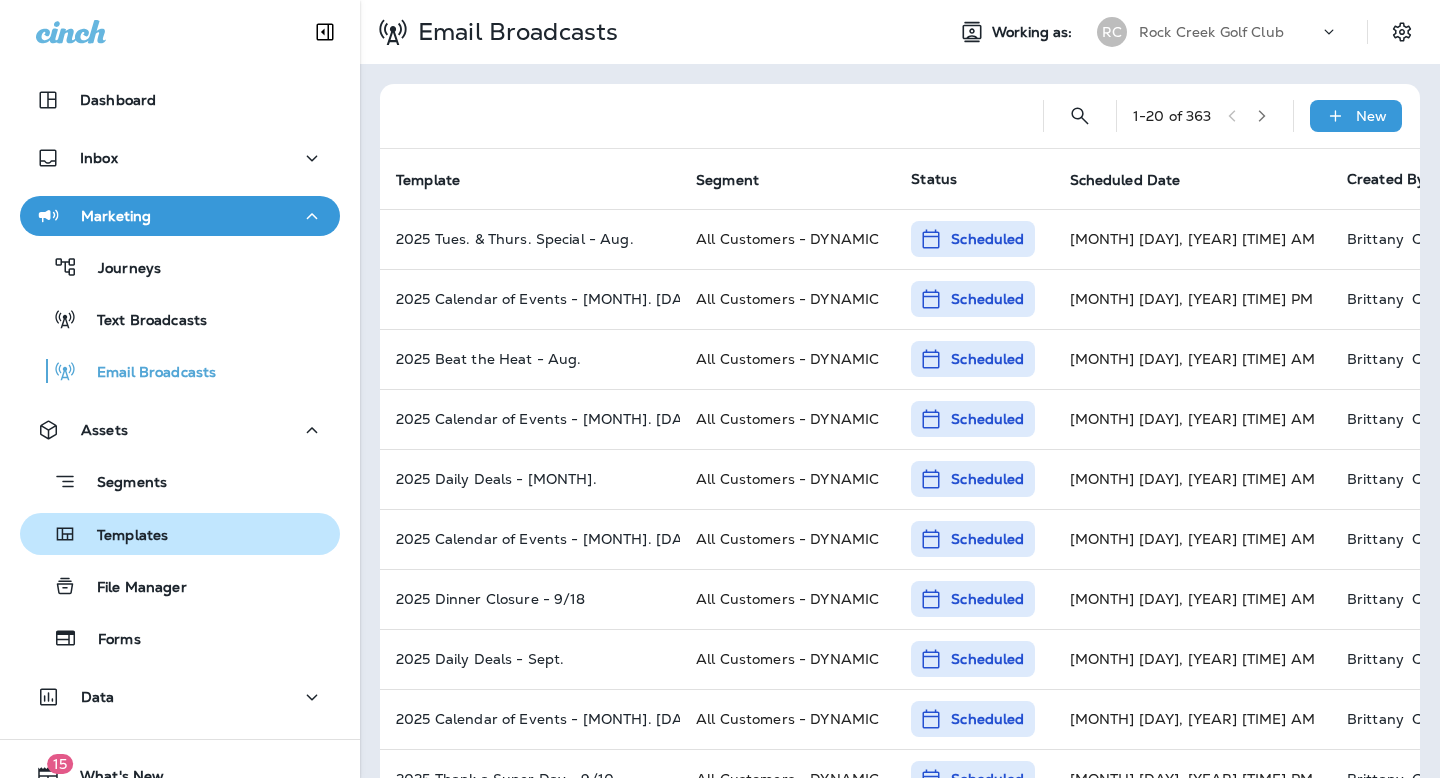 click on "Templates" at bounding box center (122, 536) 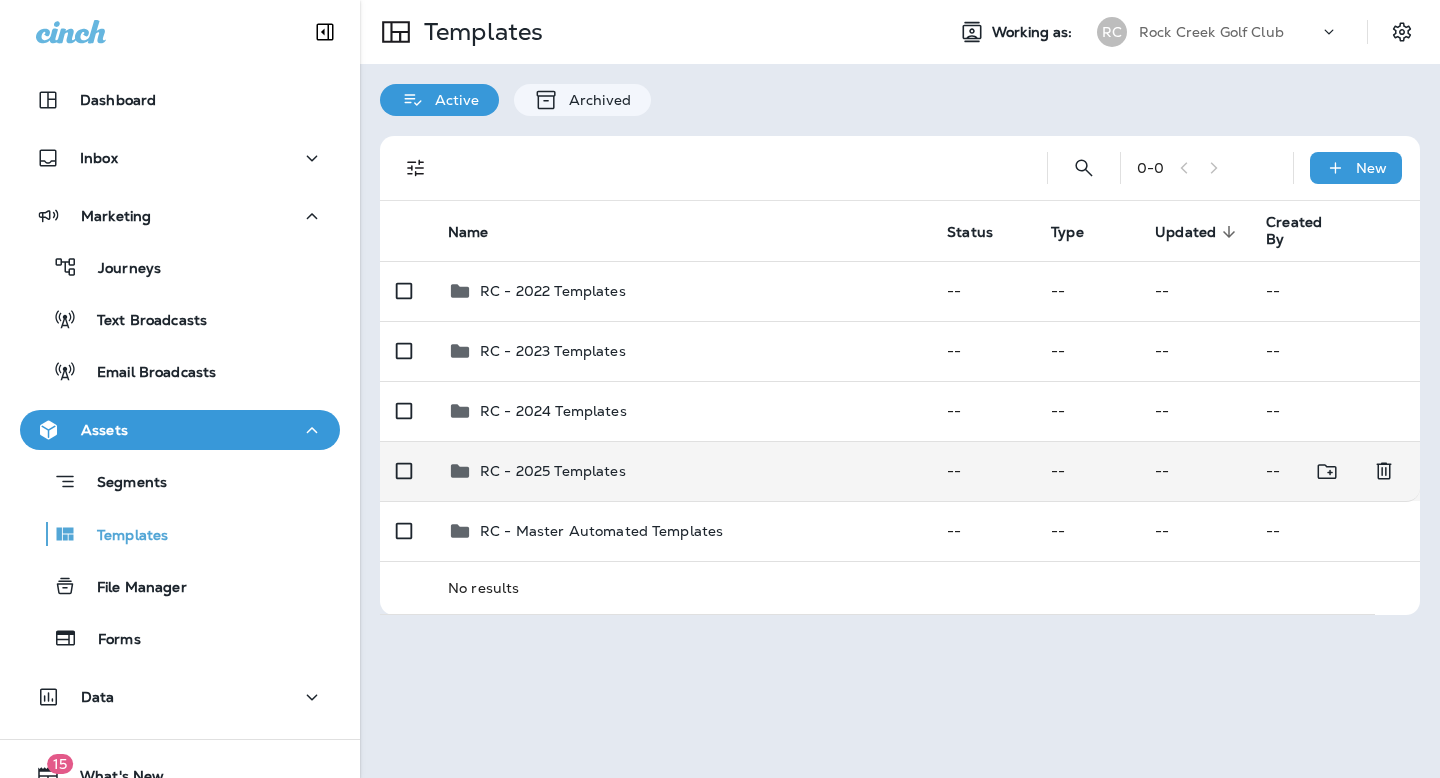 click on "RC - 2025 Templates" at bounding box center [553, 471] 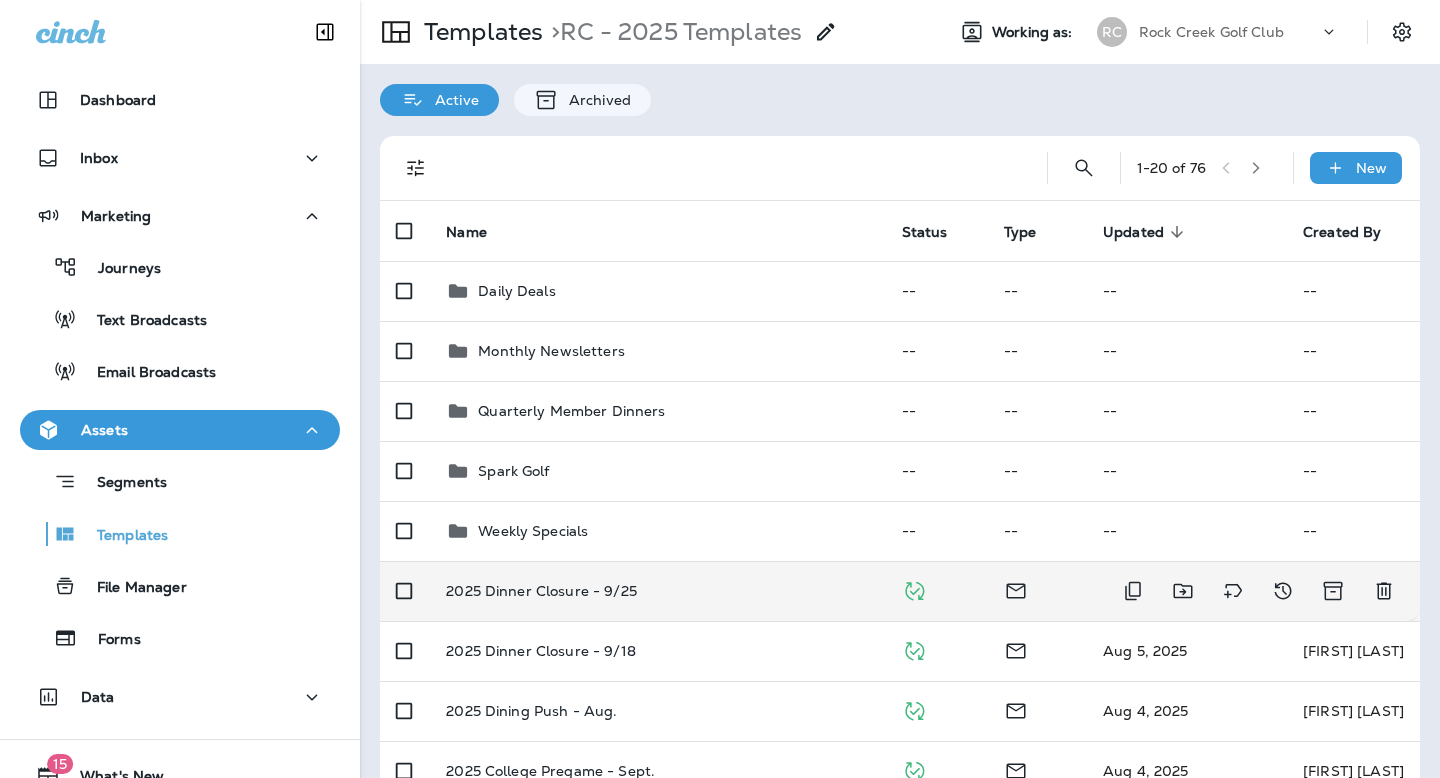 click on "2025 Dinner Closure - 9/25" at bounding box center (657, 591) 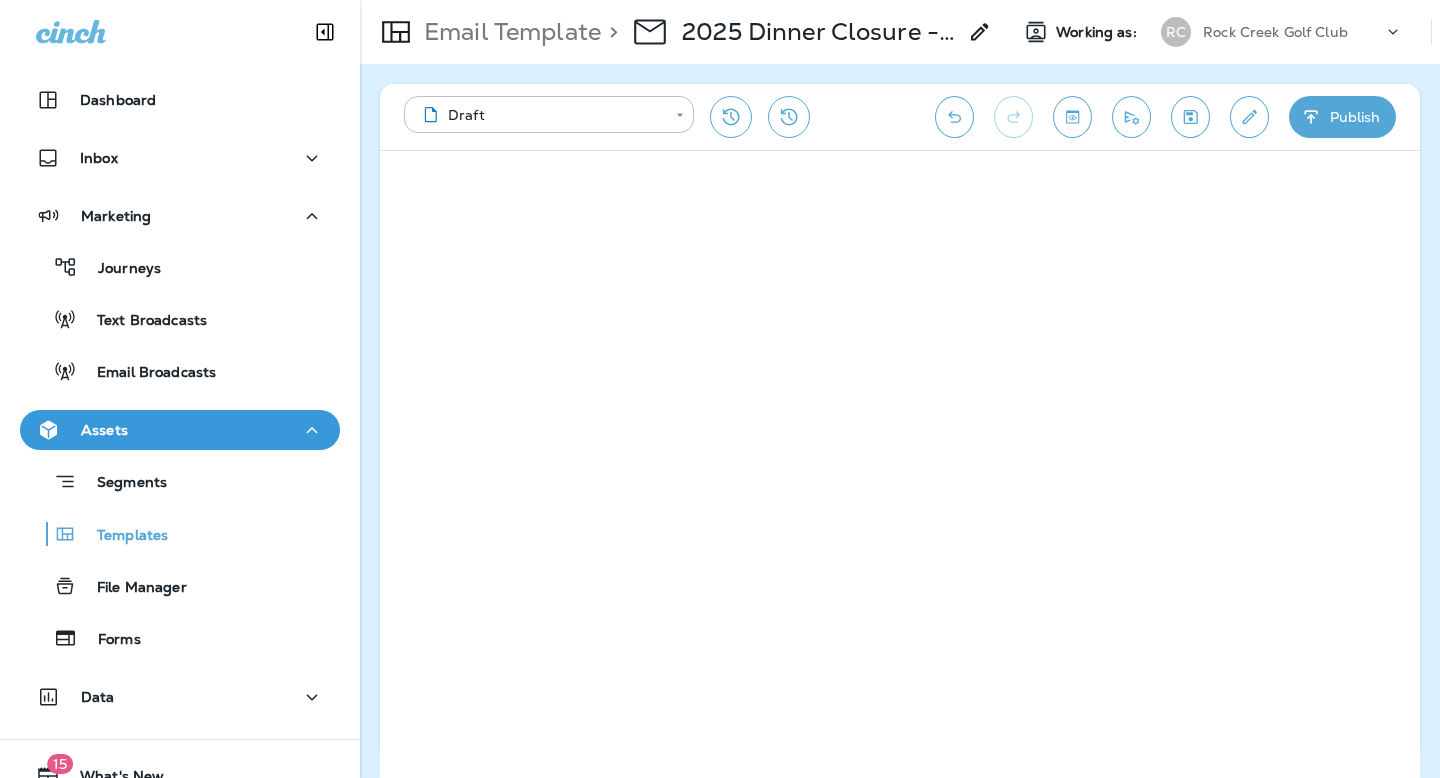 click on "RC" at bounding box center [1176, 32] 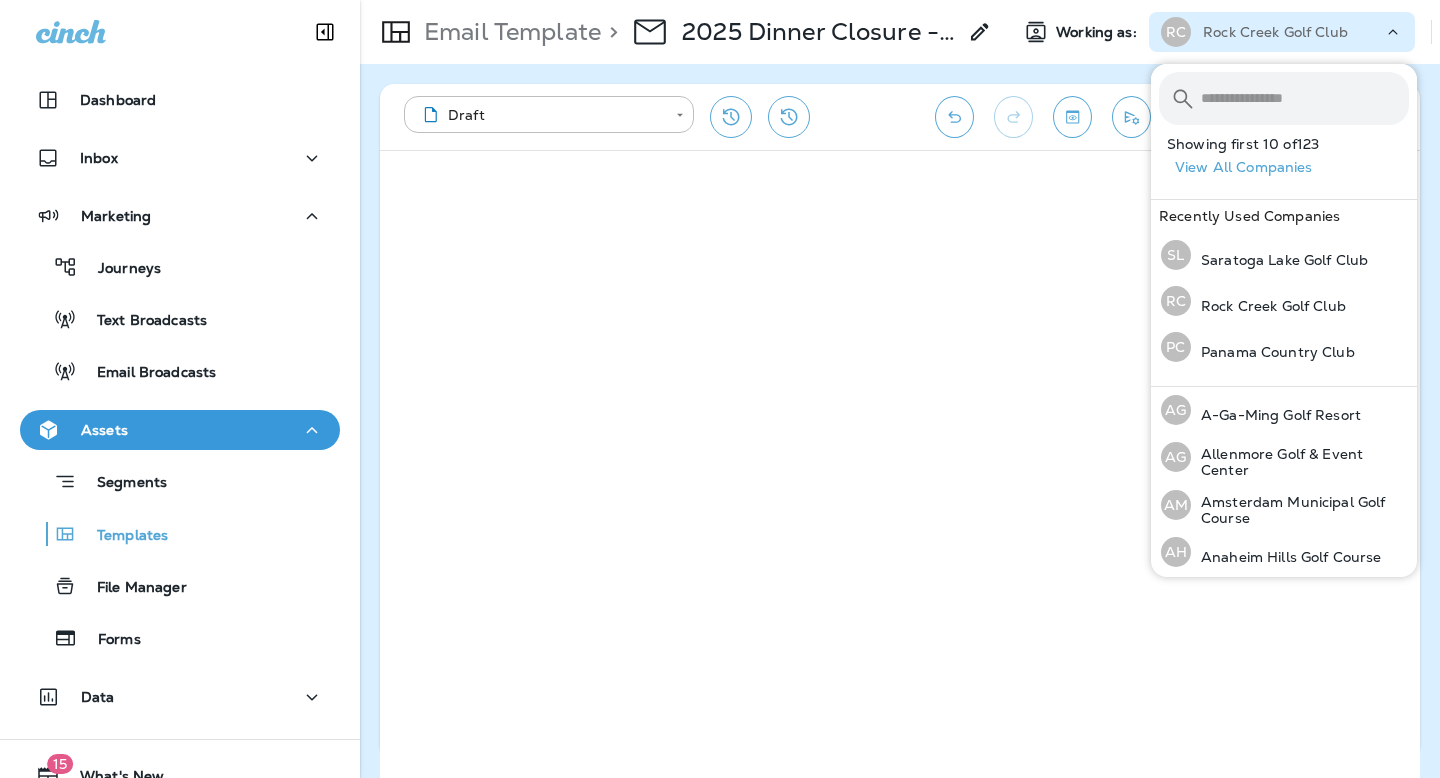 click at bounding box center [1305, 98] 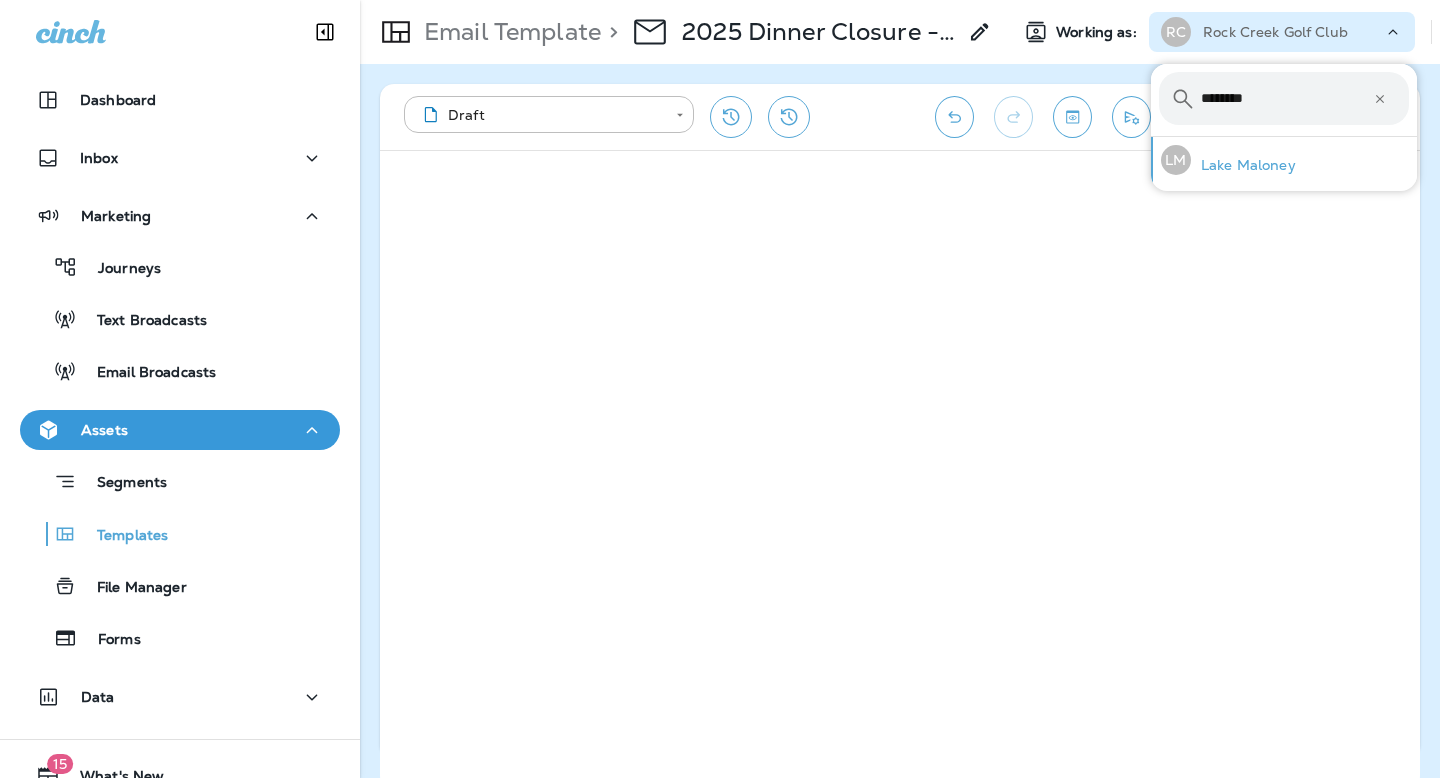 type on "*******" 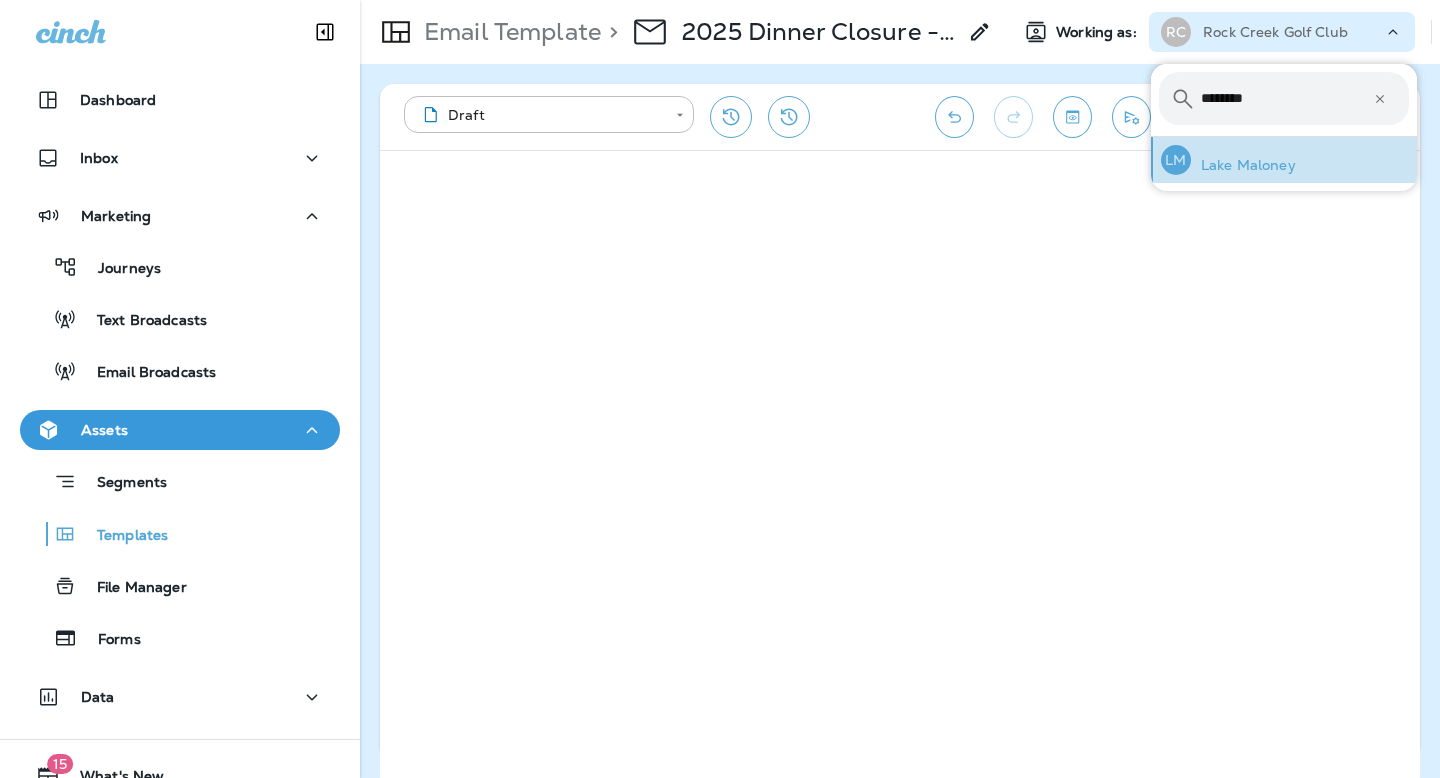 click on "Lake Maloney" at bounding box center (1243, 165) 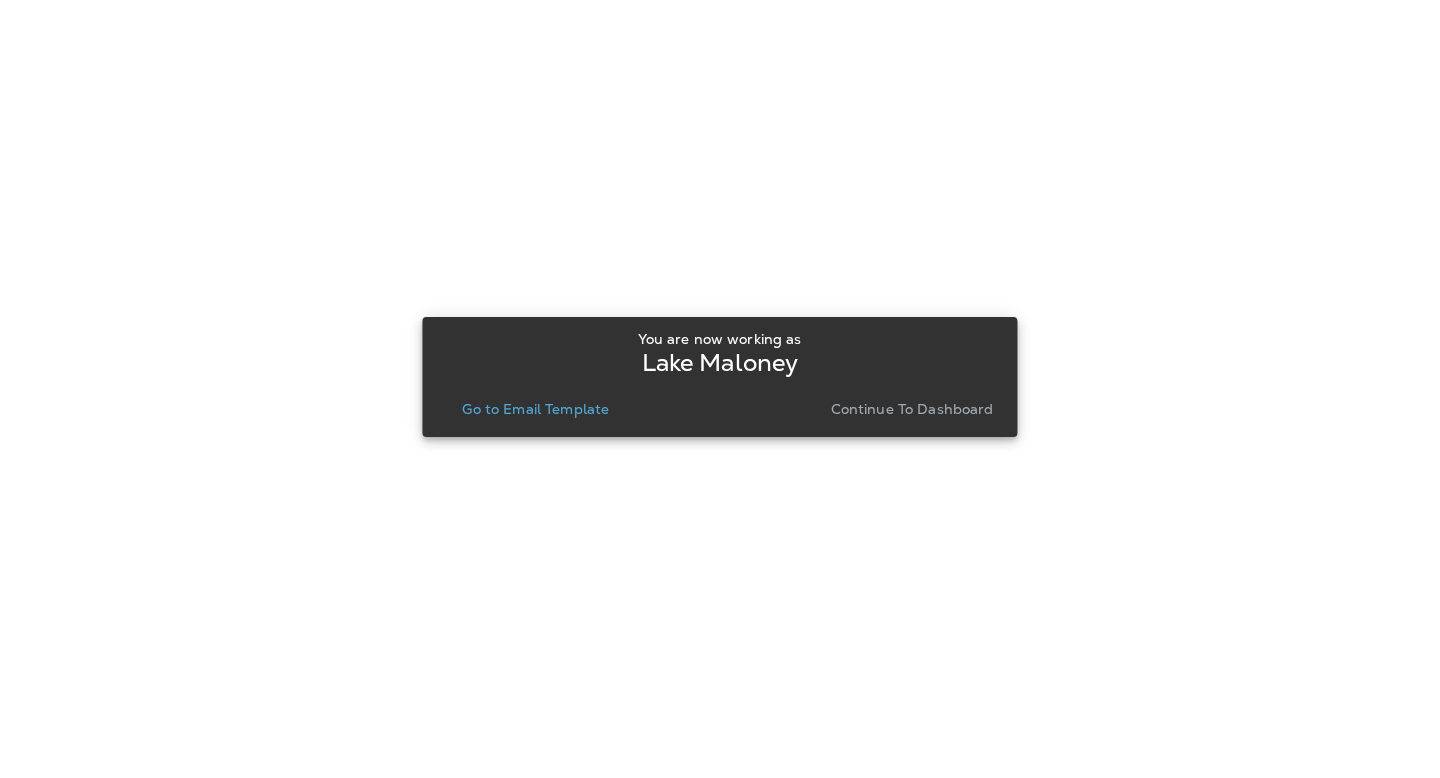 click on "Go to Email Template" at bounding box center [535, 409] 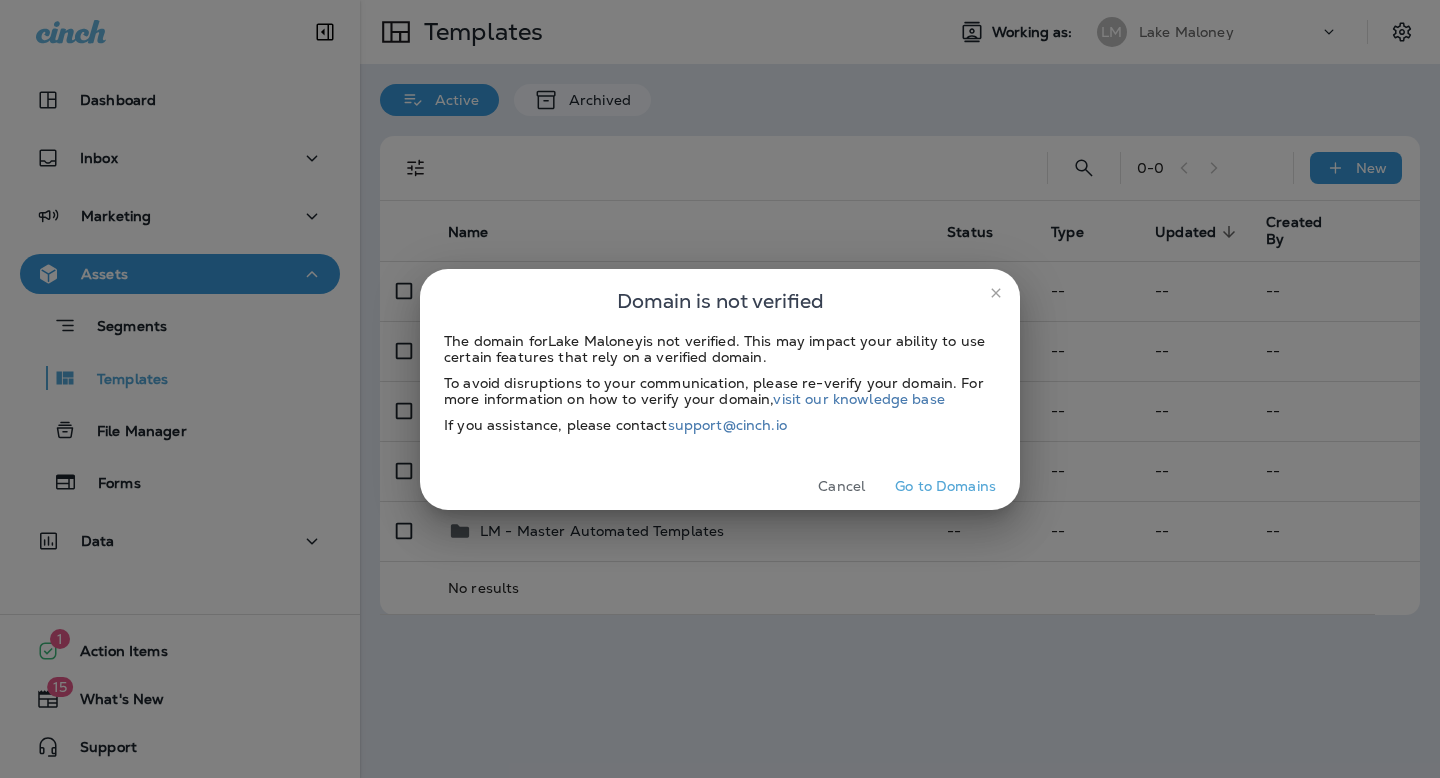 click on "Cancel" at bounding box center (841, 486) 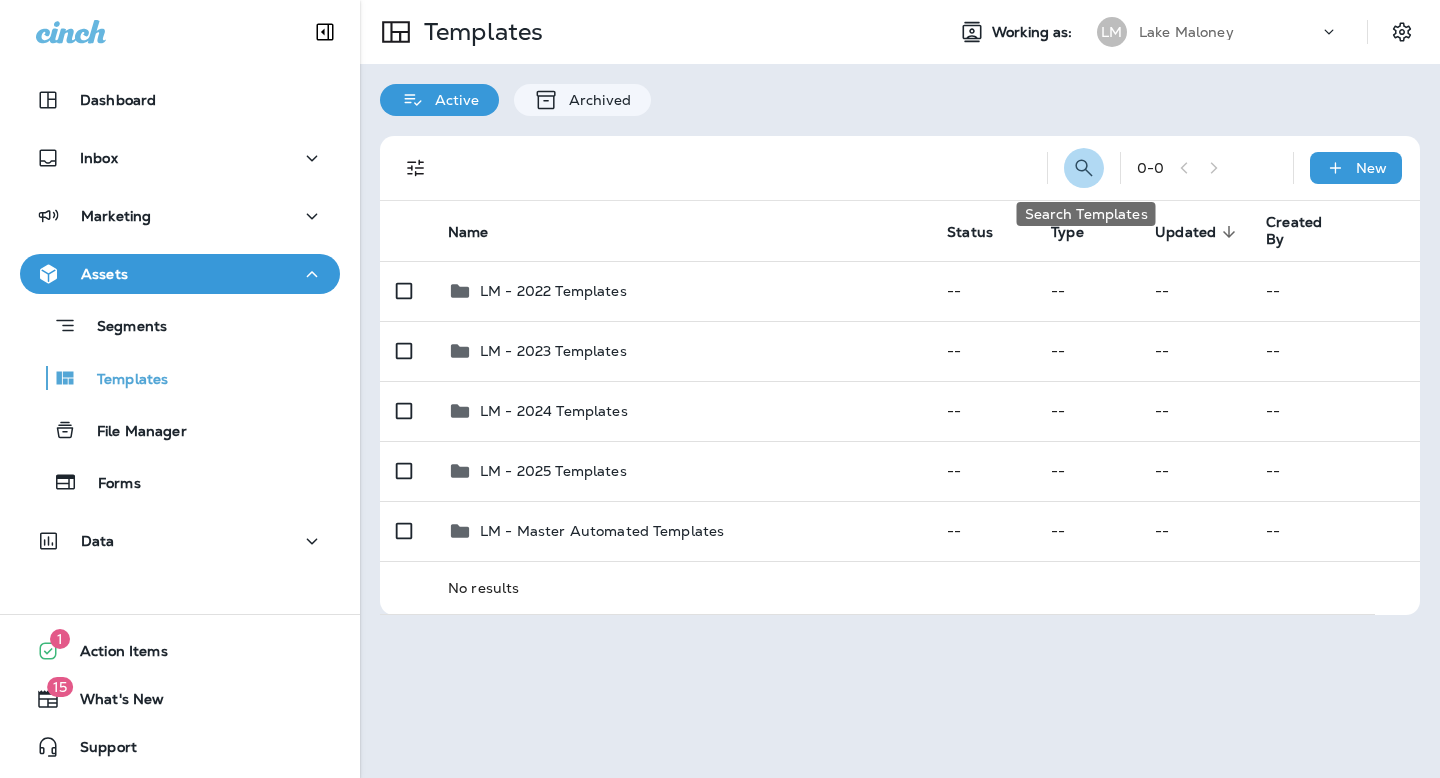 click 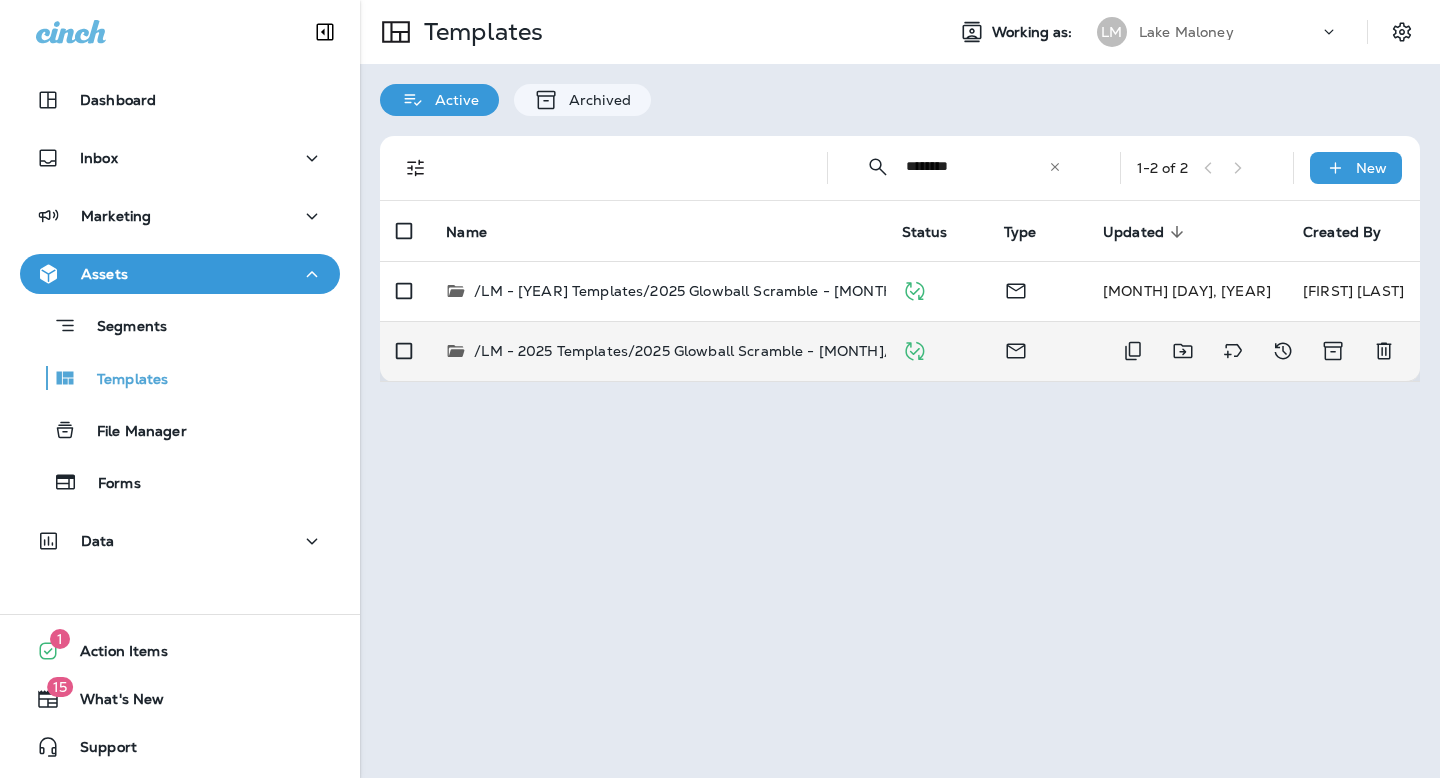 type on "********" 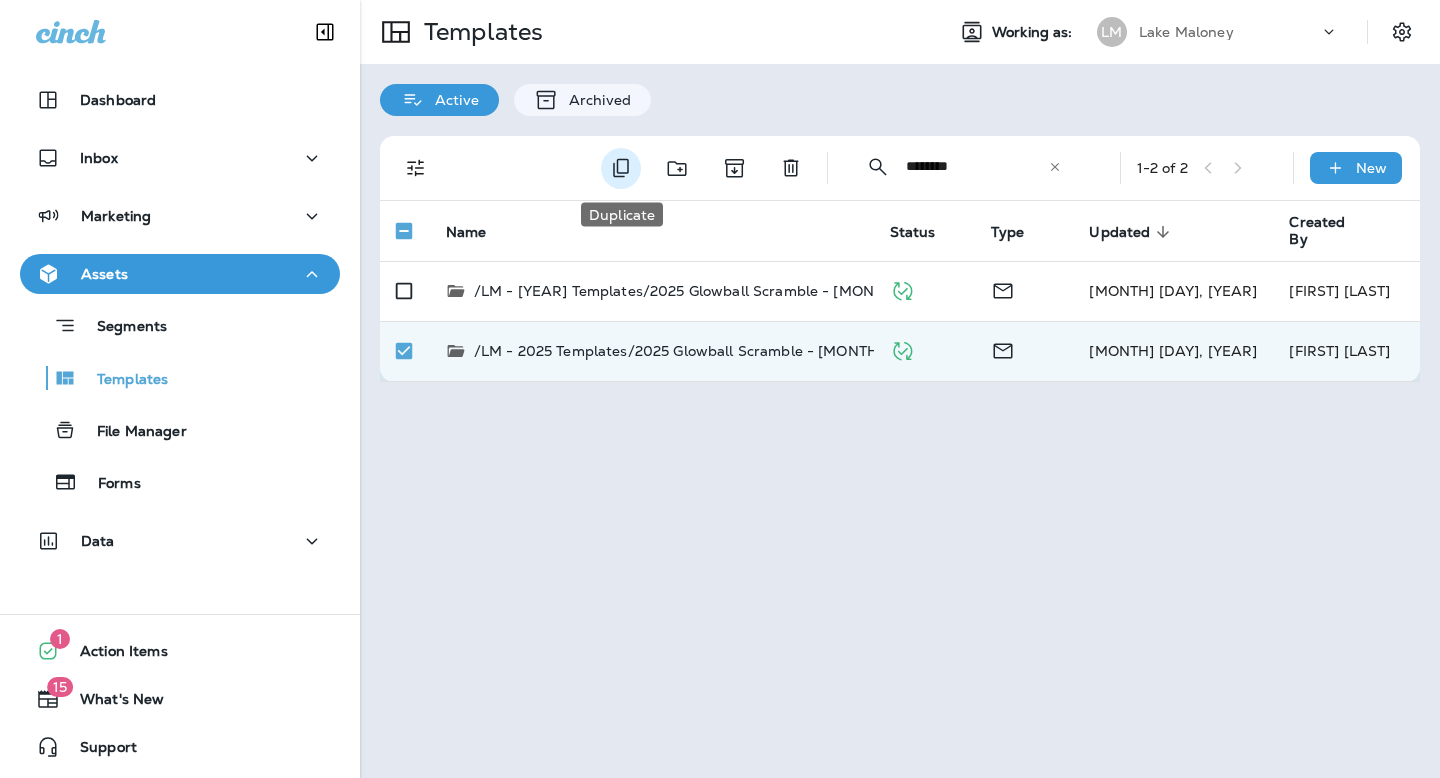 click 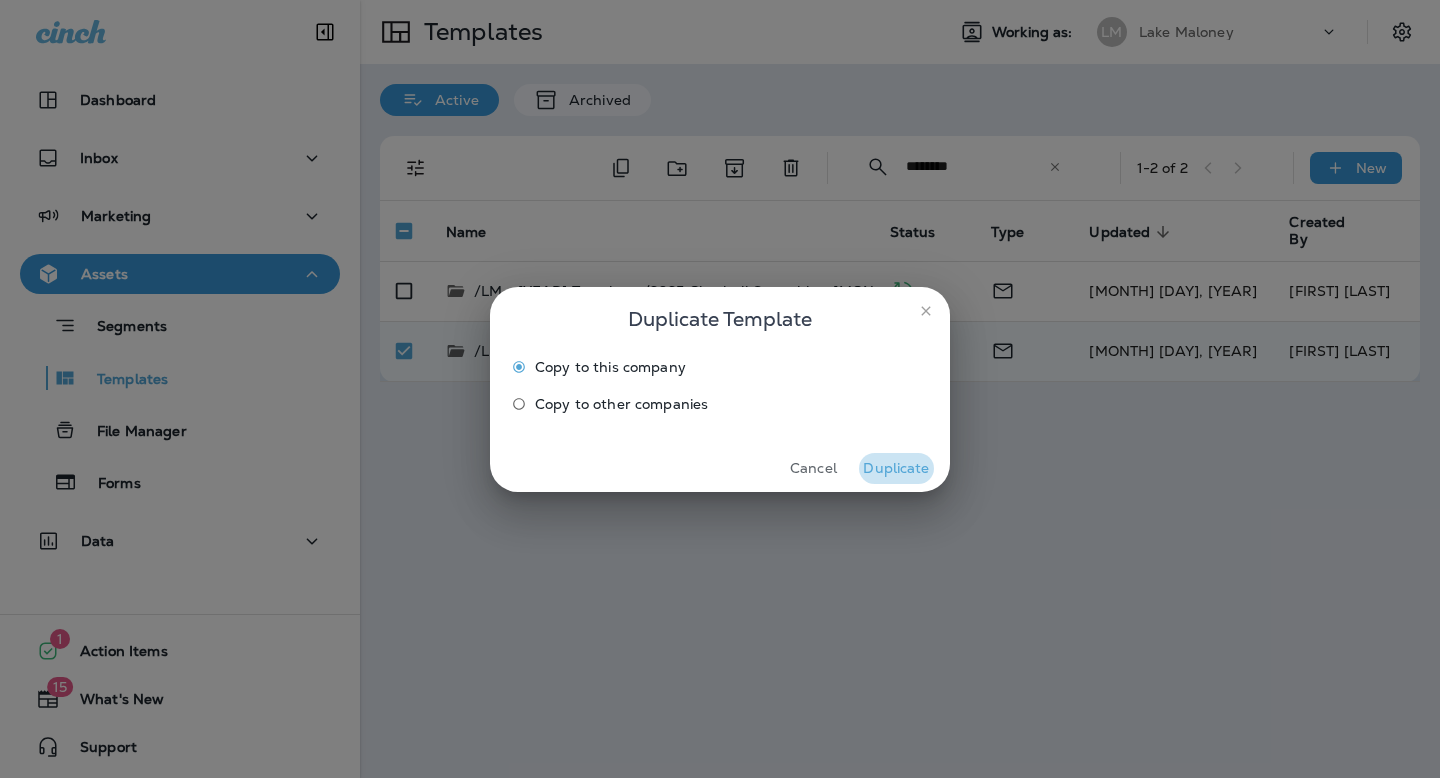 click on "Duplicate" at bounding box center (896, 468) 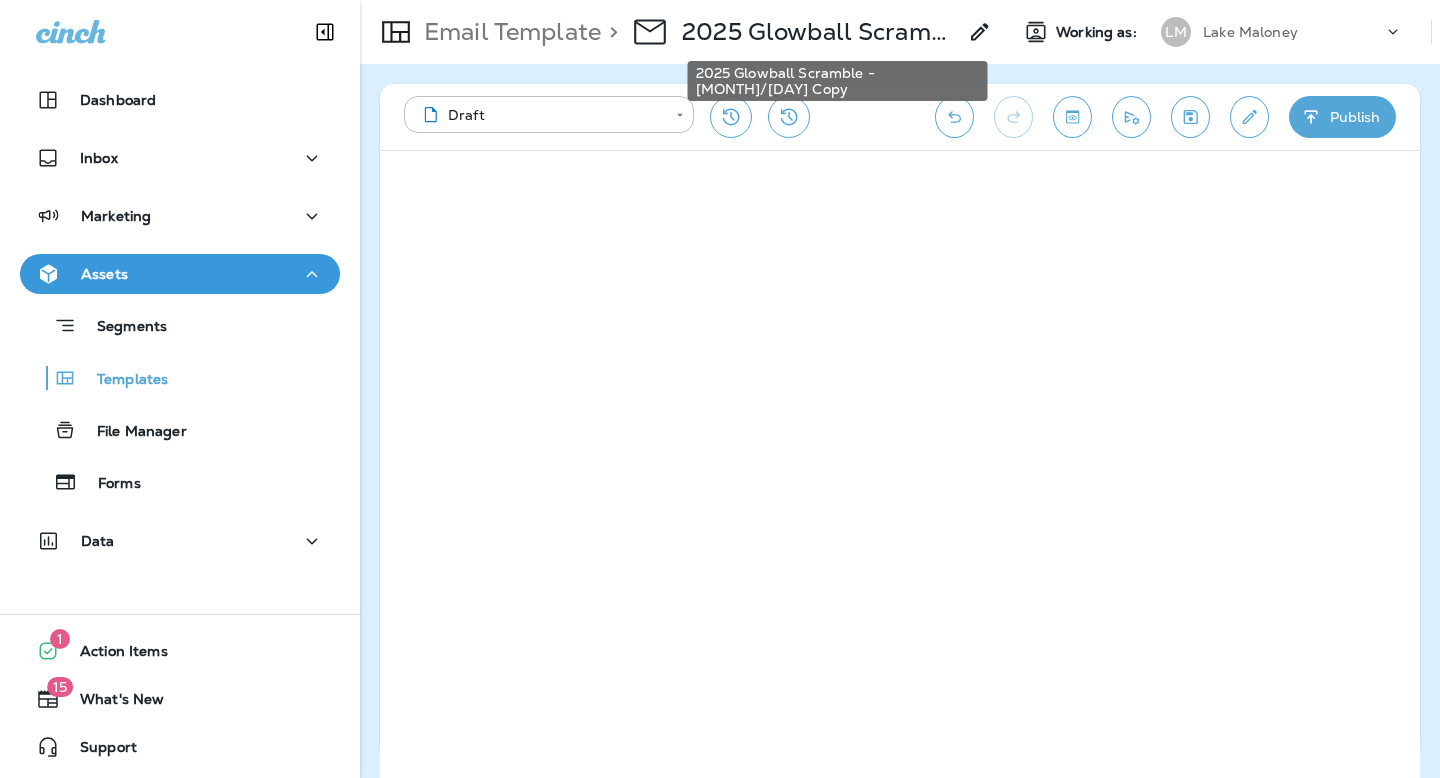 click on "2025 Glowball Scramble - [MONTH]/[DAY] Copy" at bounding box center (819, 32) 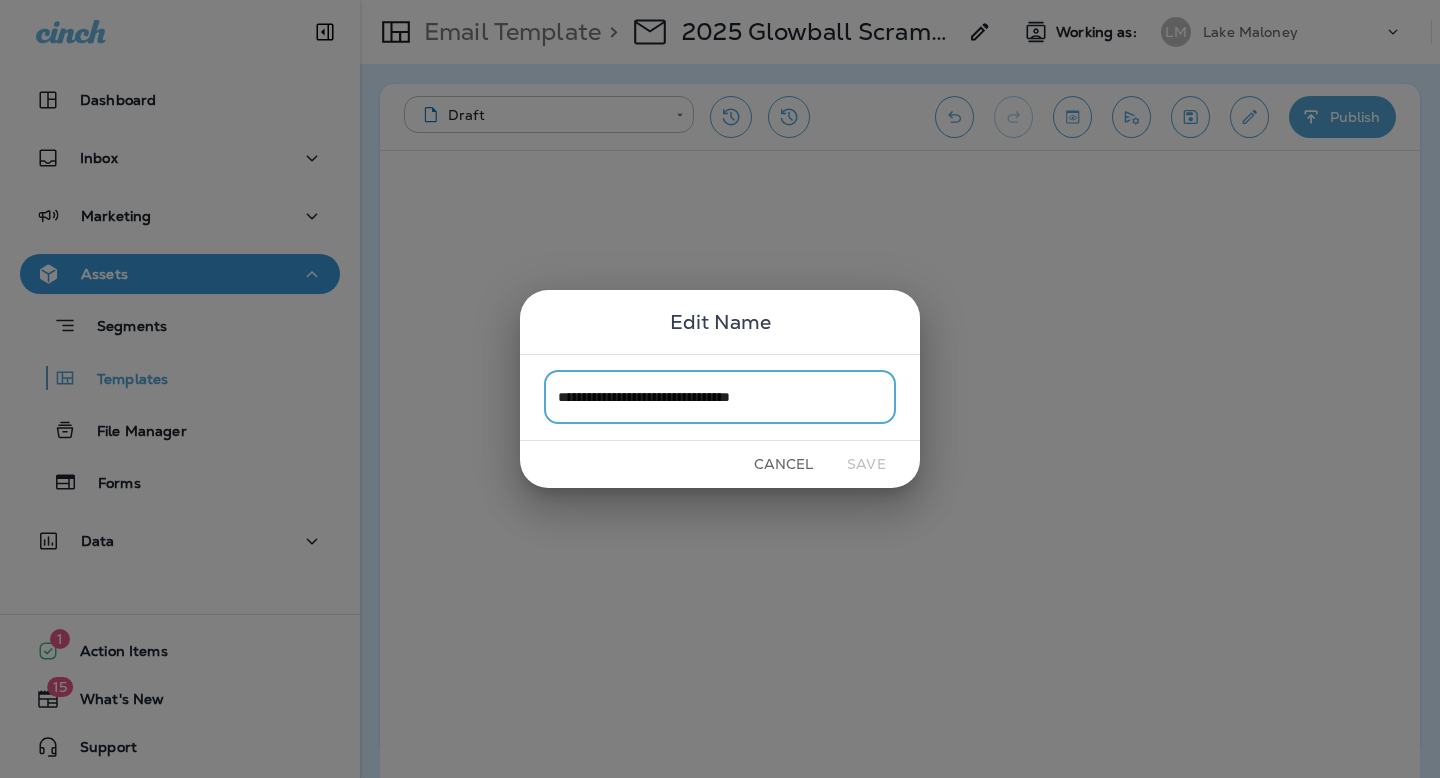 click on "Cancel Save" at bounding box center (720, 464) 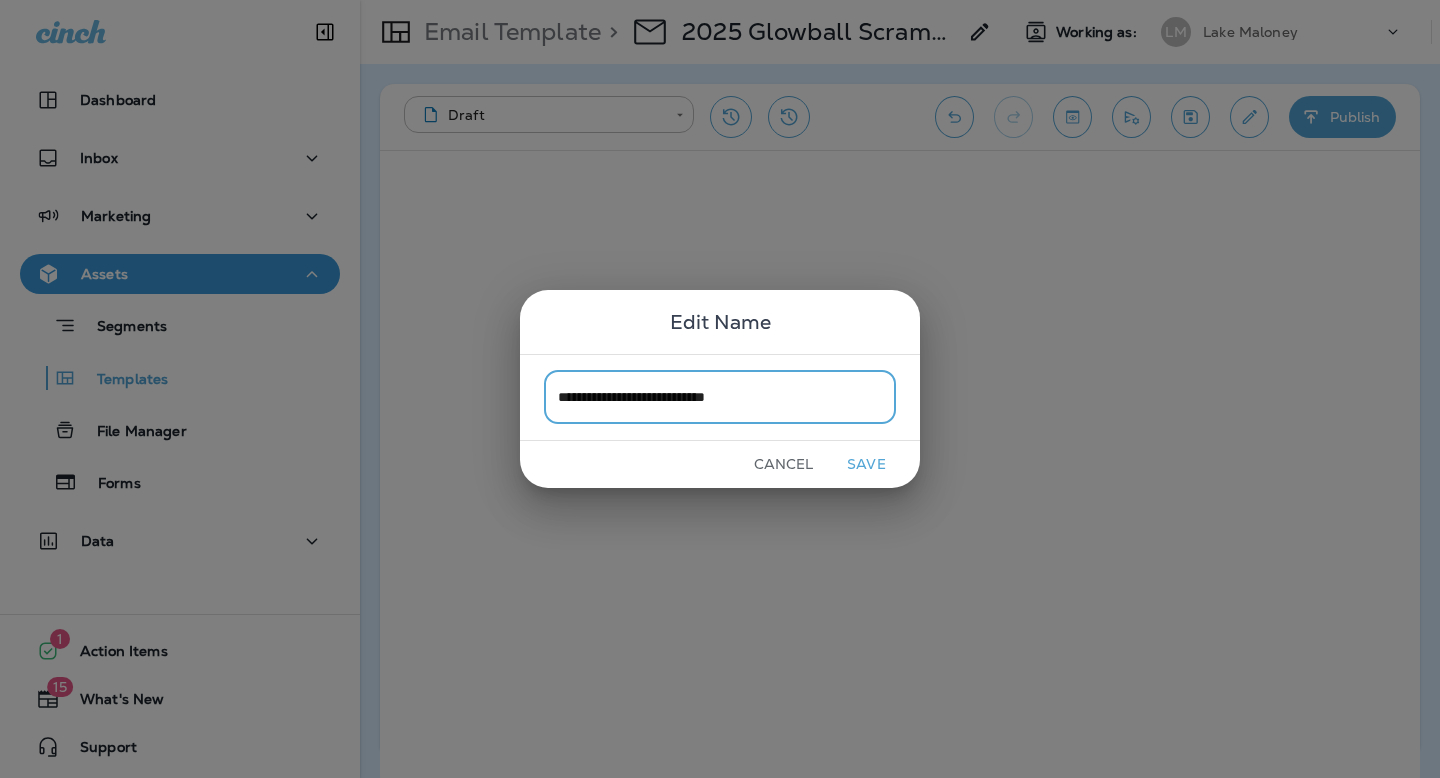 type on "**********" 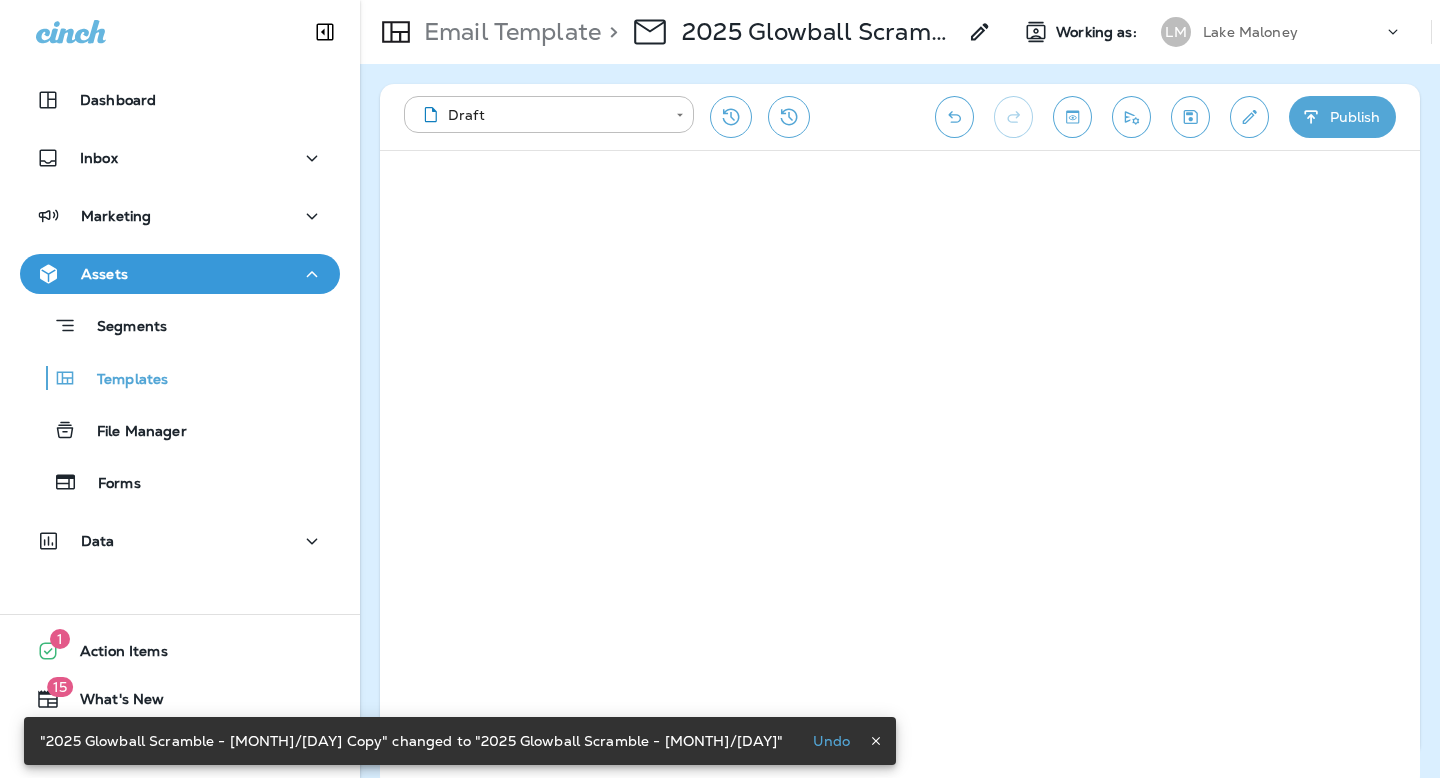 click at bounding box center [1249, 117] 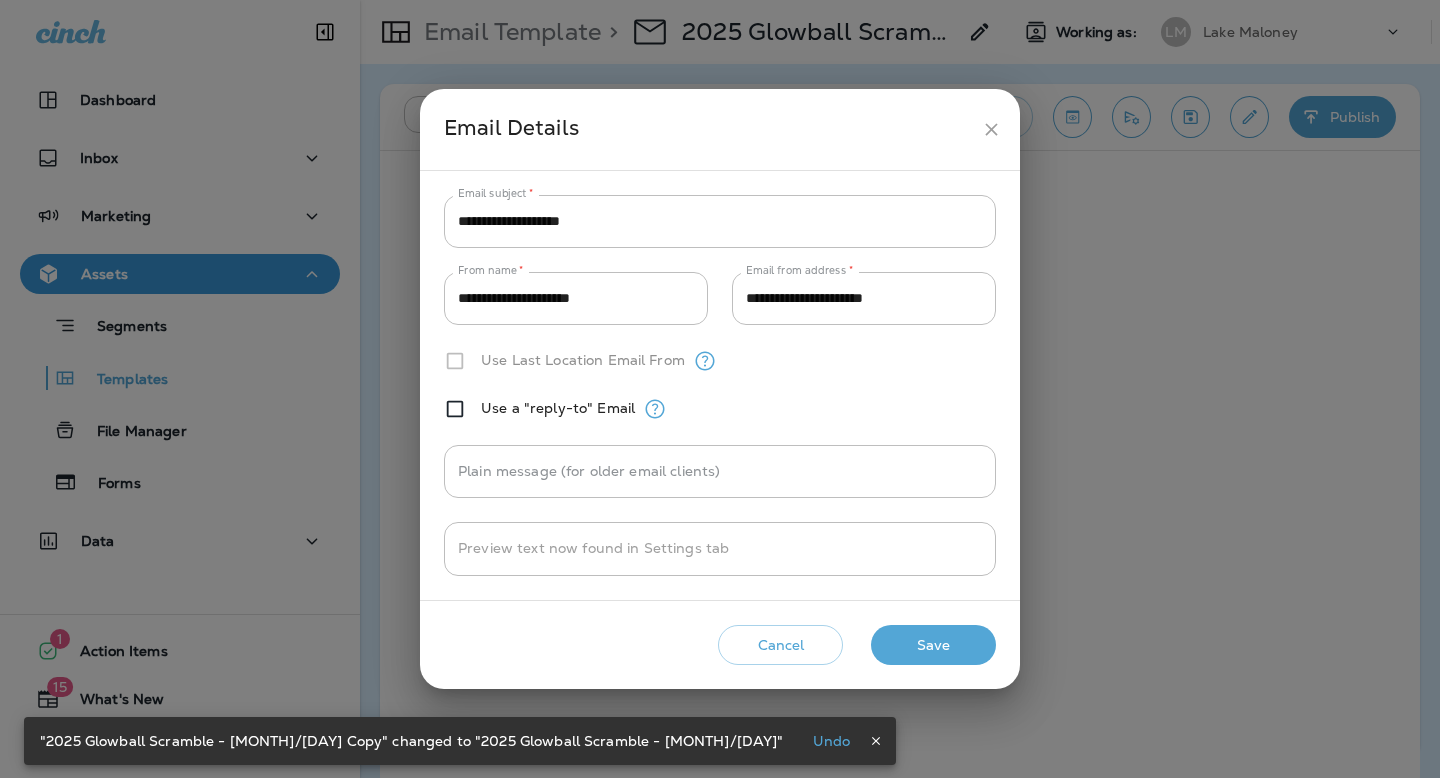 click 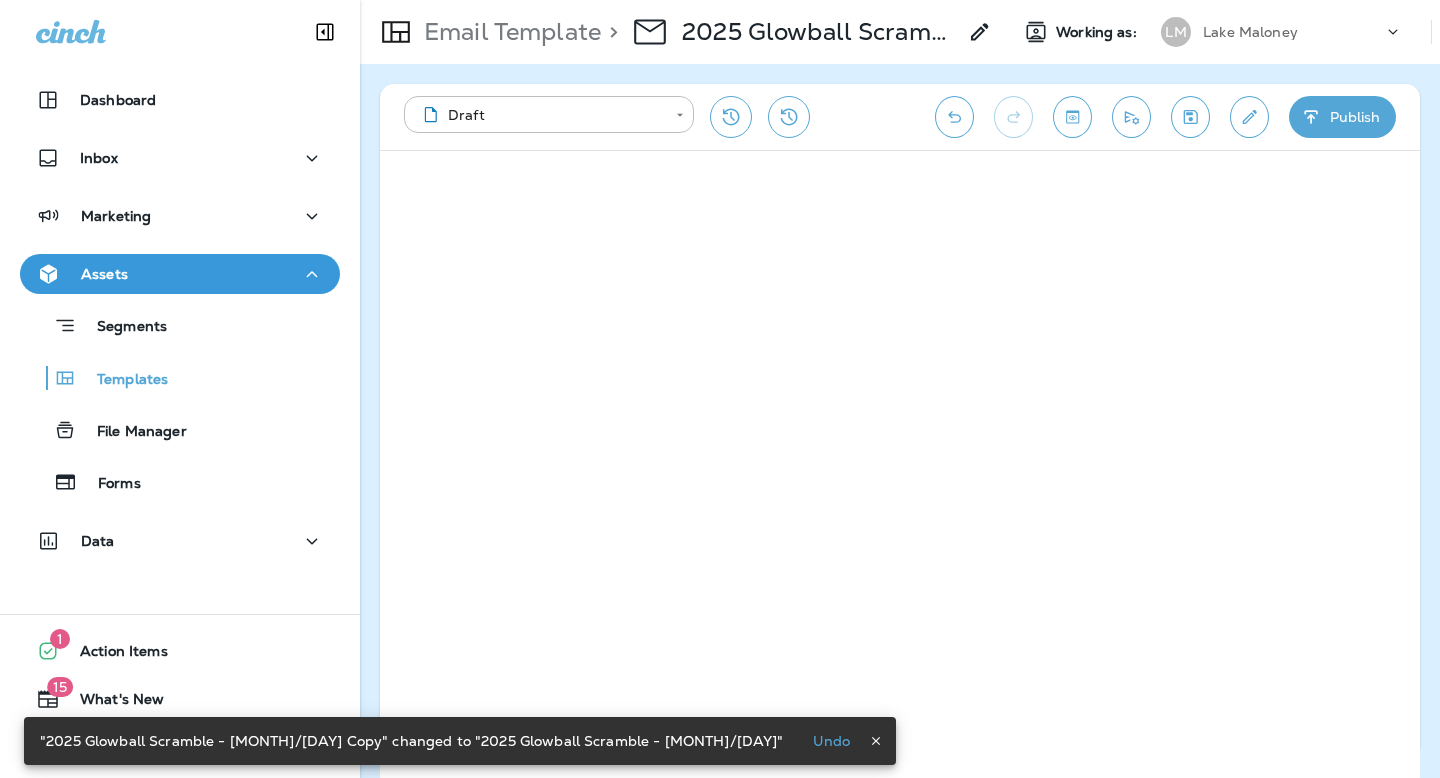 click on "Publish" at bounding box center [1342, 117] 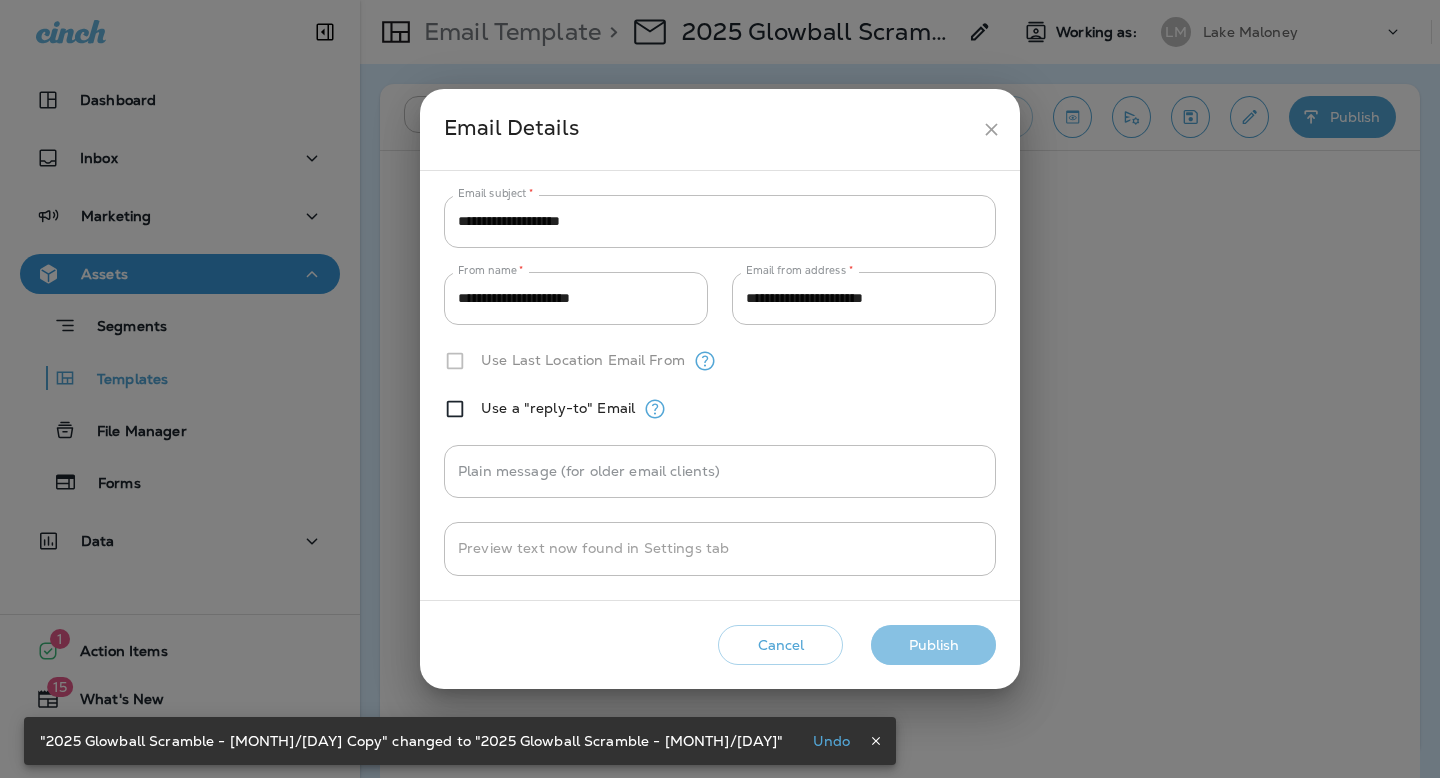 click on "Publish" at bounding box center [933, 645] 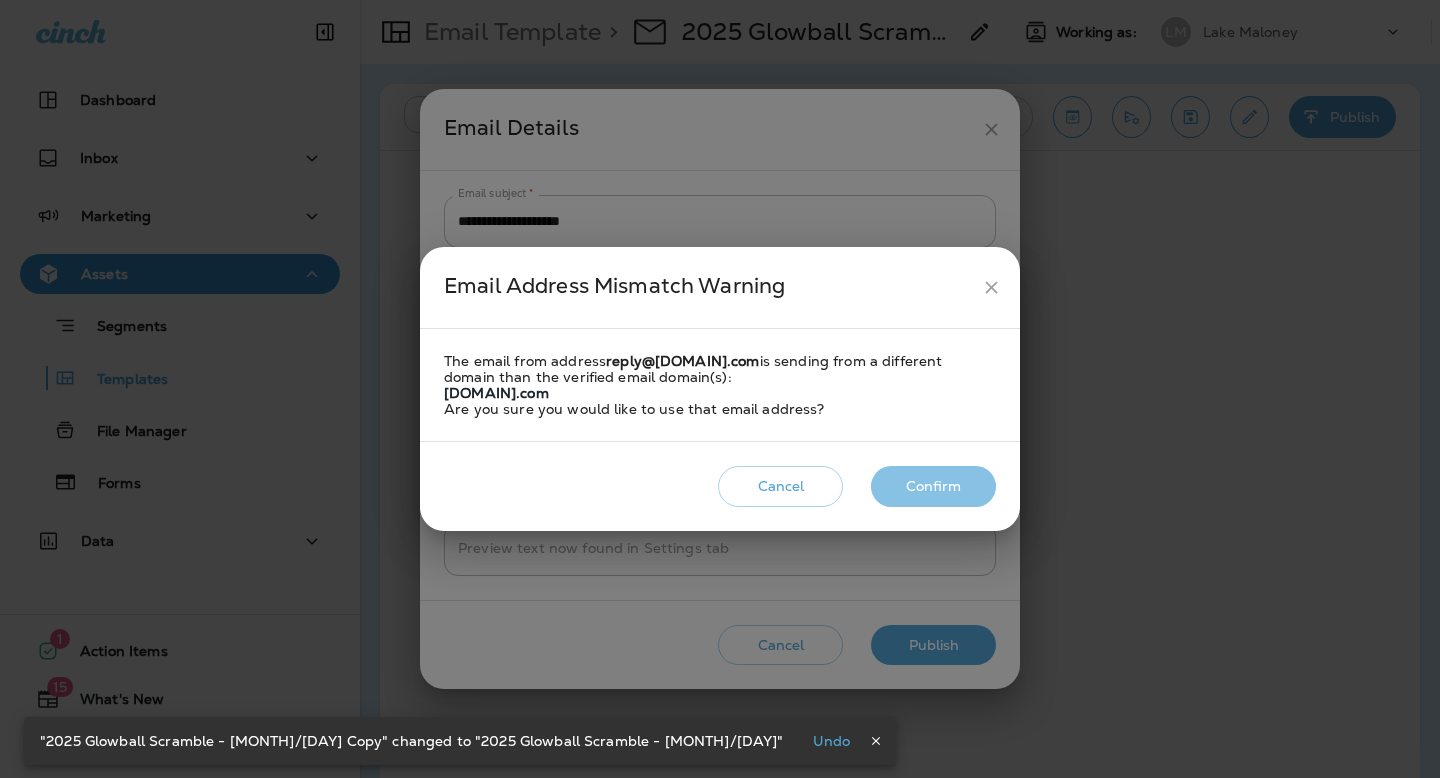 click on "Confirm" at bounding box center (933, 486) 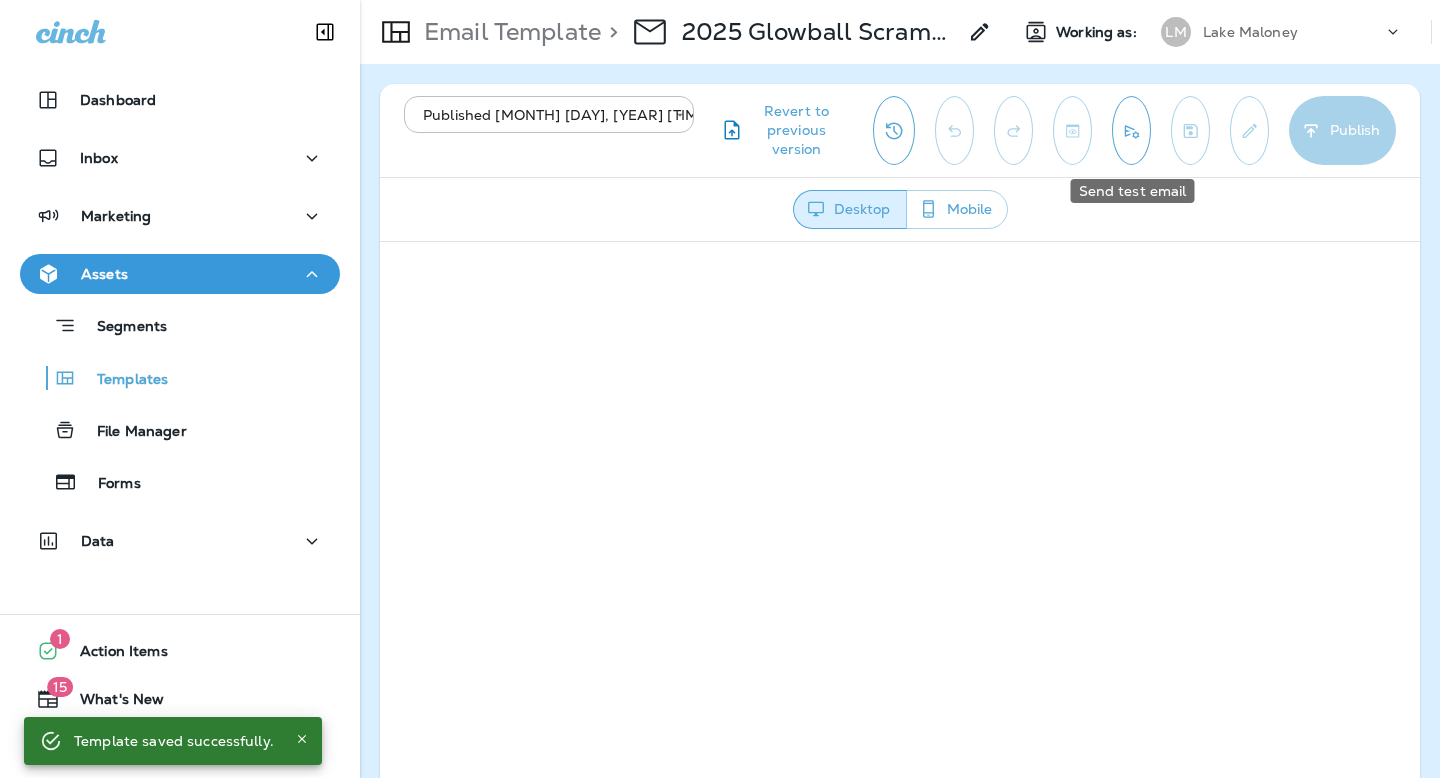 click at bounding box center (1131, 130) 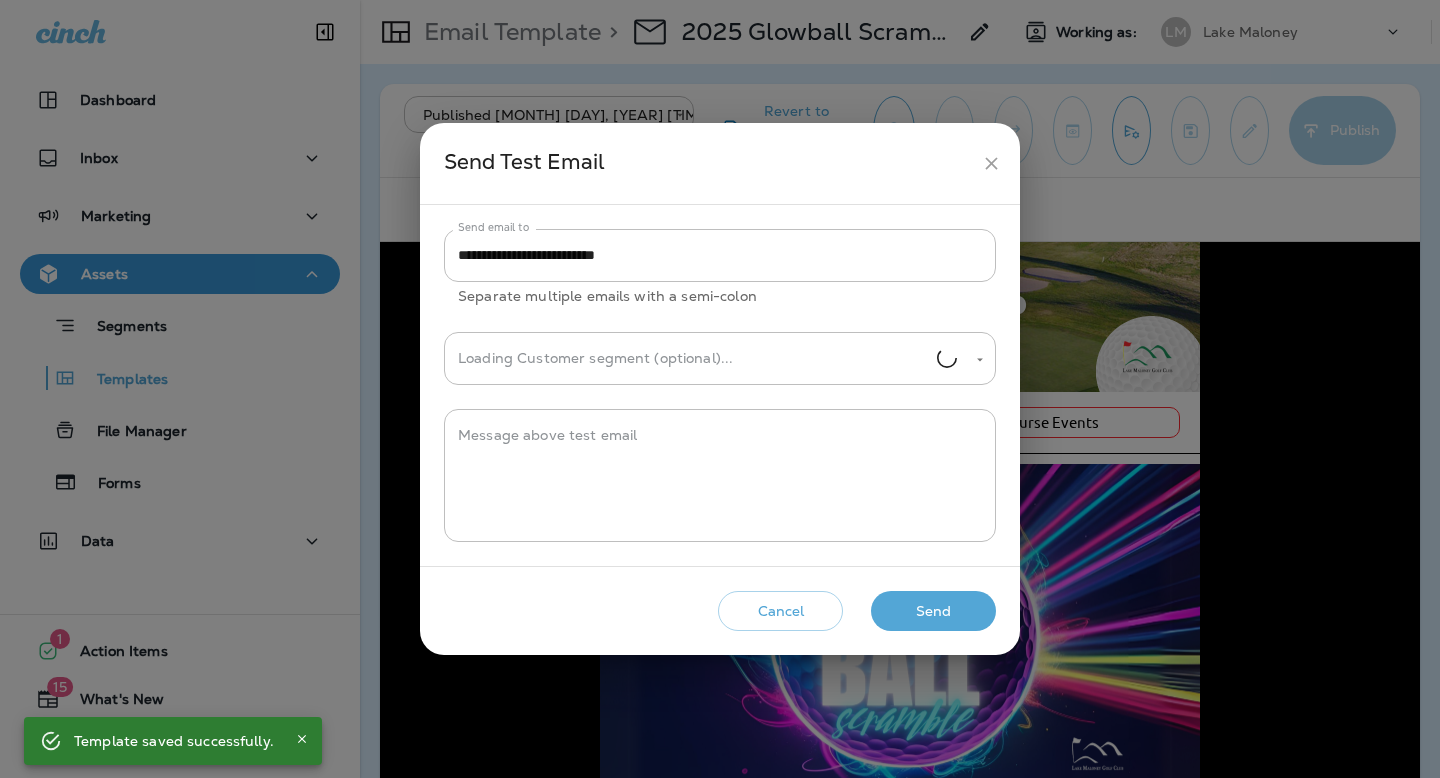 scroll, scrollTop: 0, scrollLeft: 0, axis: both 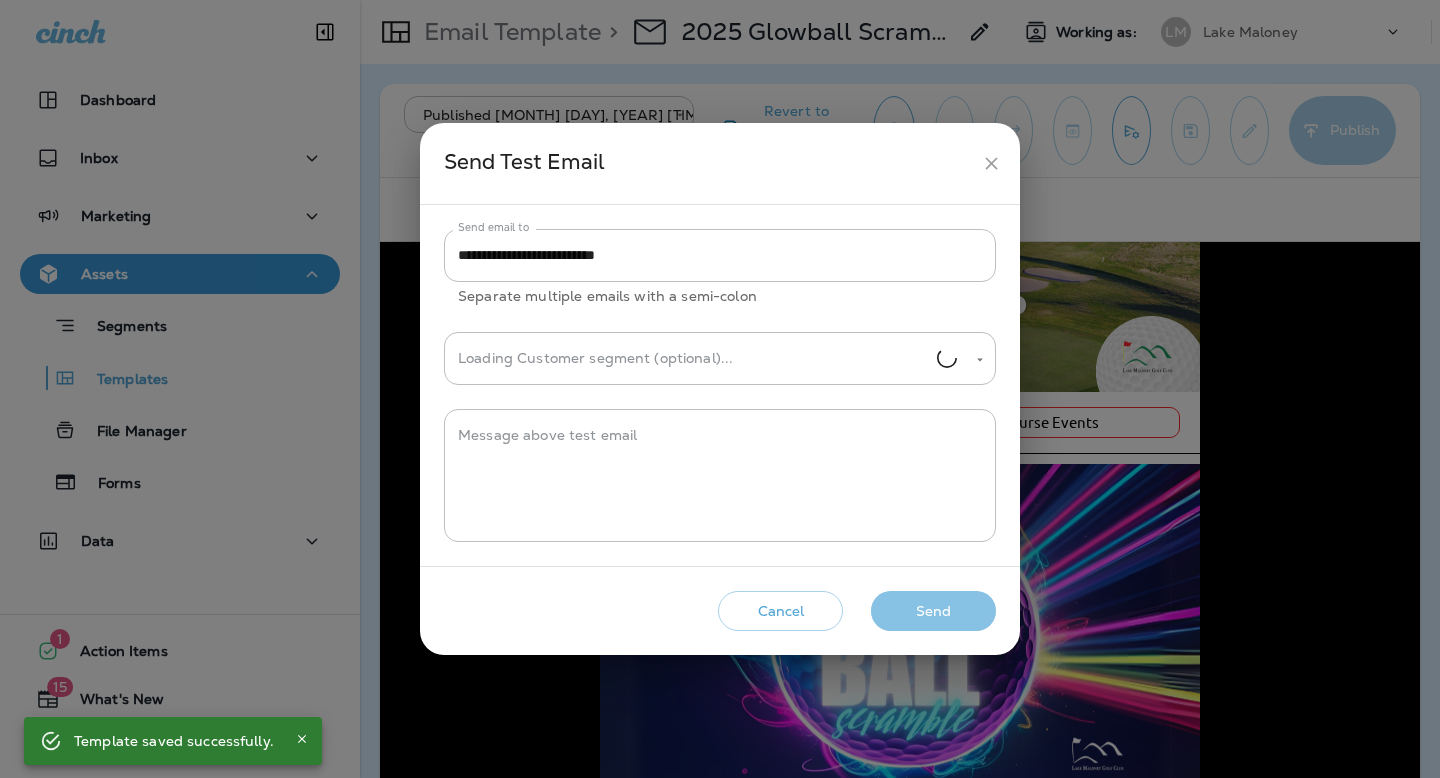 click on "Send" at bounding box center (933, 611) 